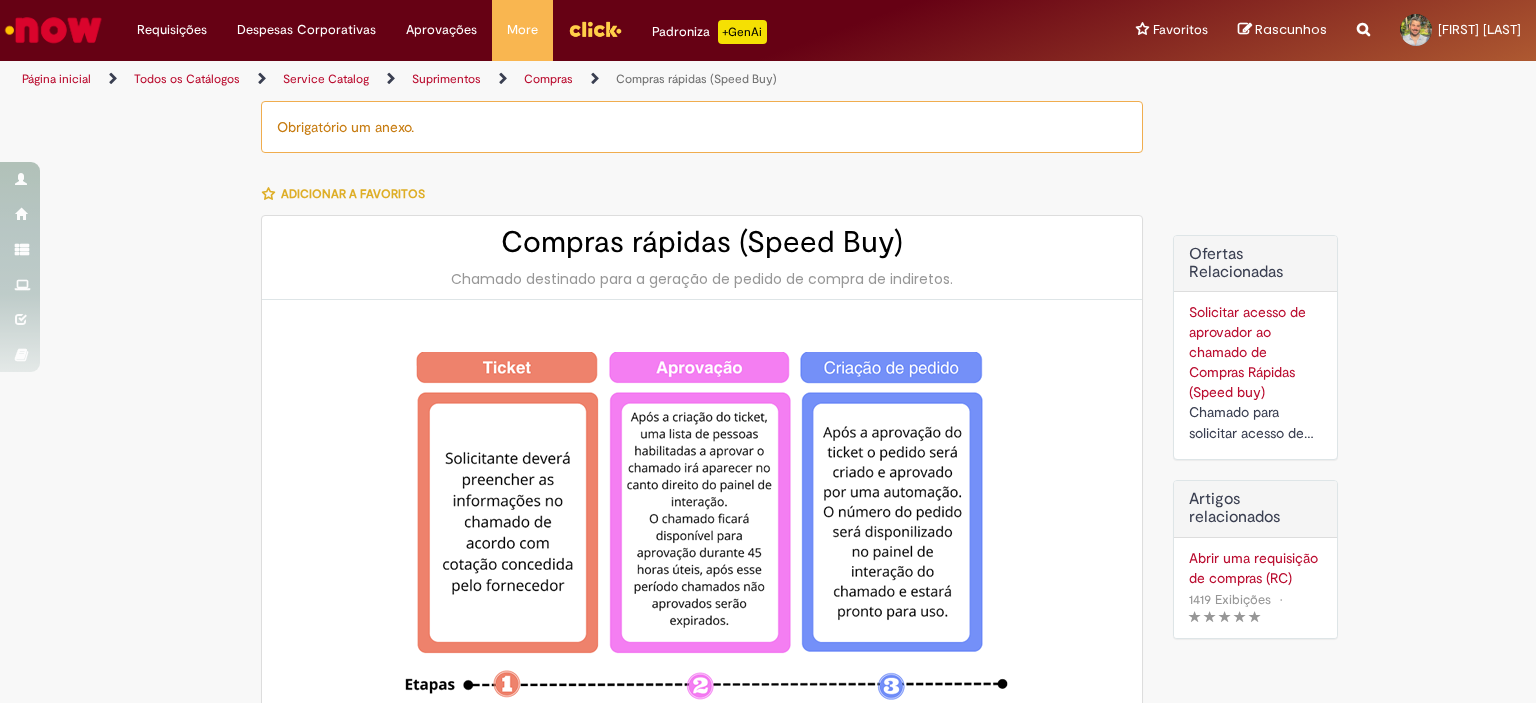 type on "**********" 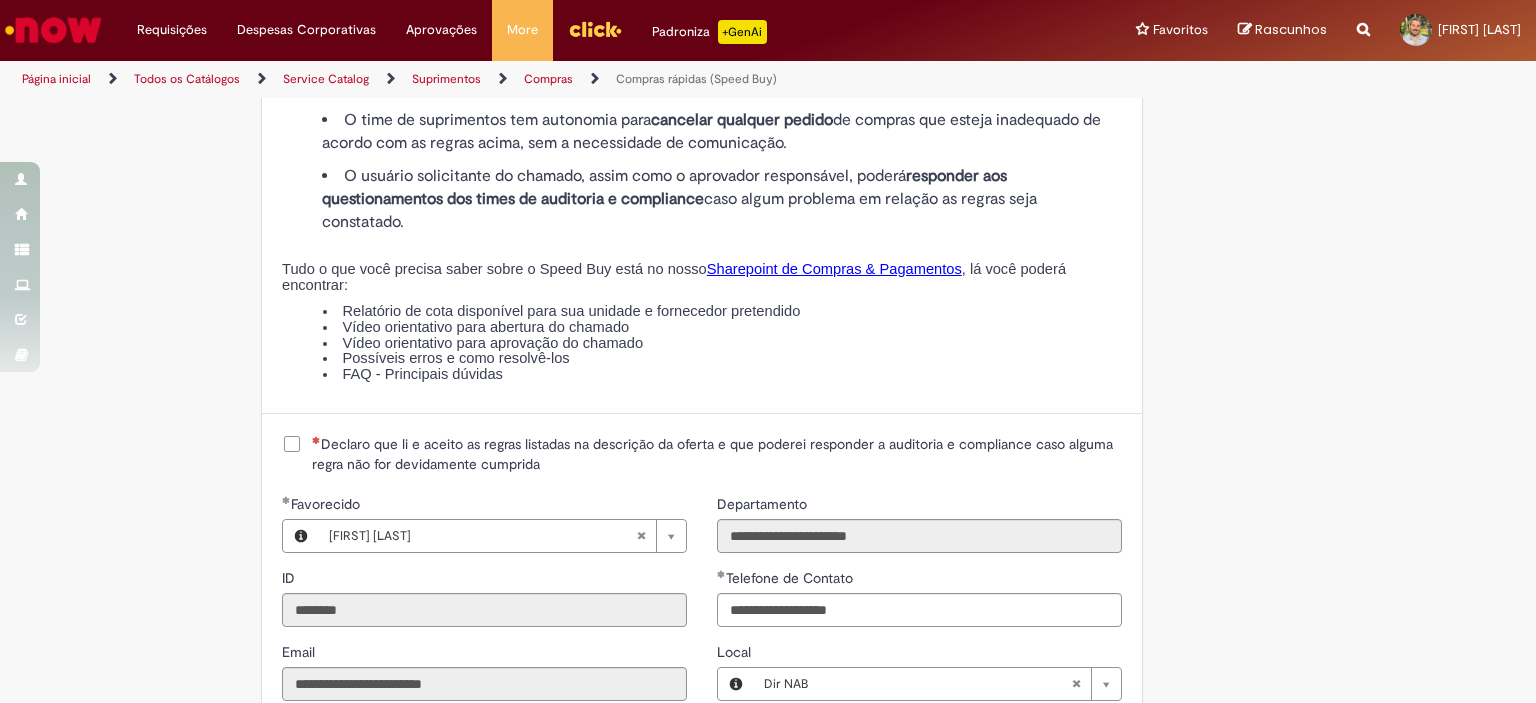 scroll, scrollTop: 2520, scrollLeft: 0, axis: vertical 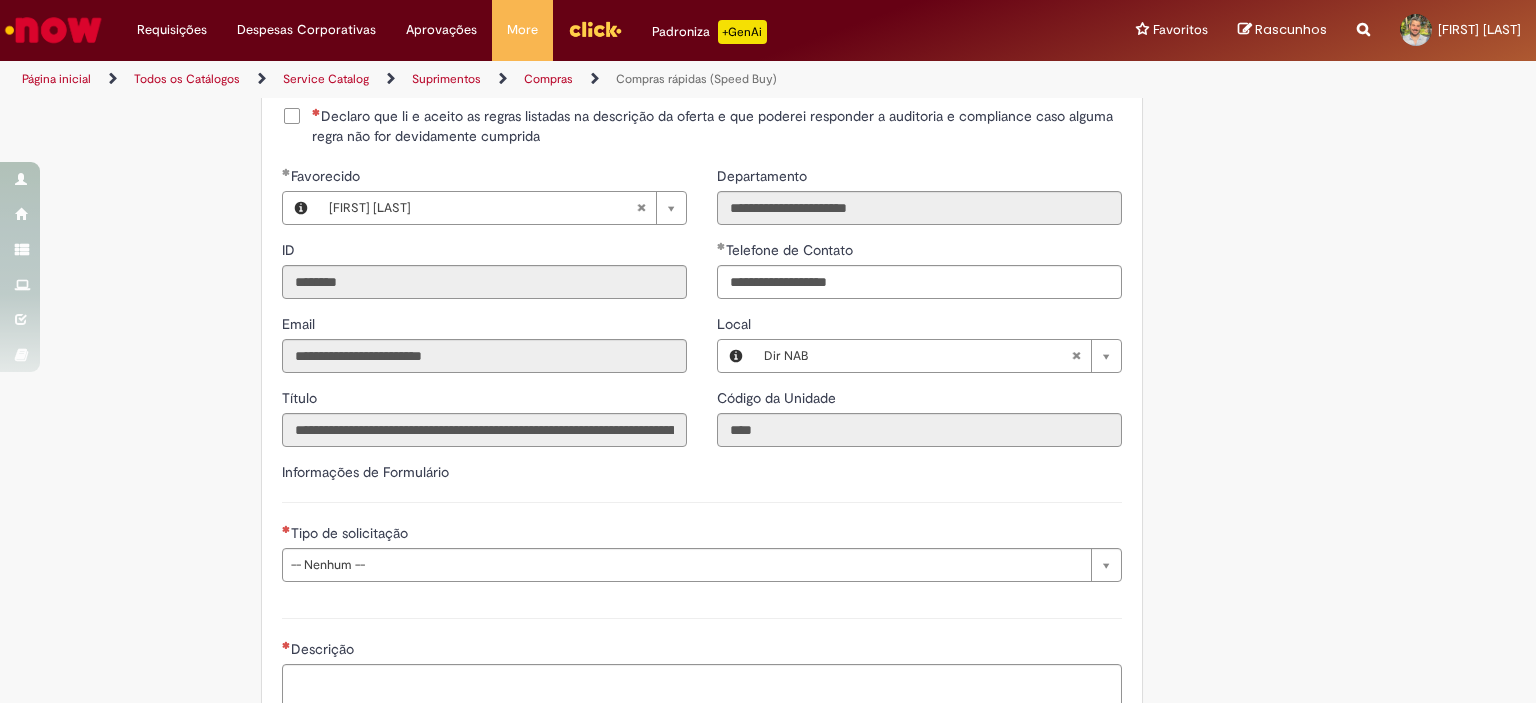 click on "Declaro que li e aceito as regras listadas na descrição da oferta e que poderei responder a auditoria e compliance caso alguma regra não for devidamente cumprida" at bounding box center (717, 126) 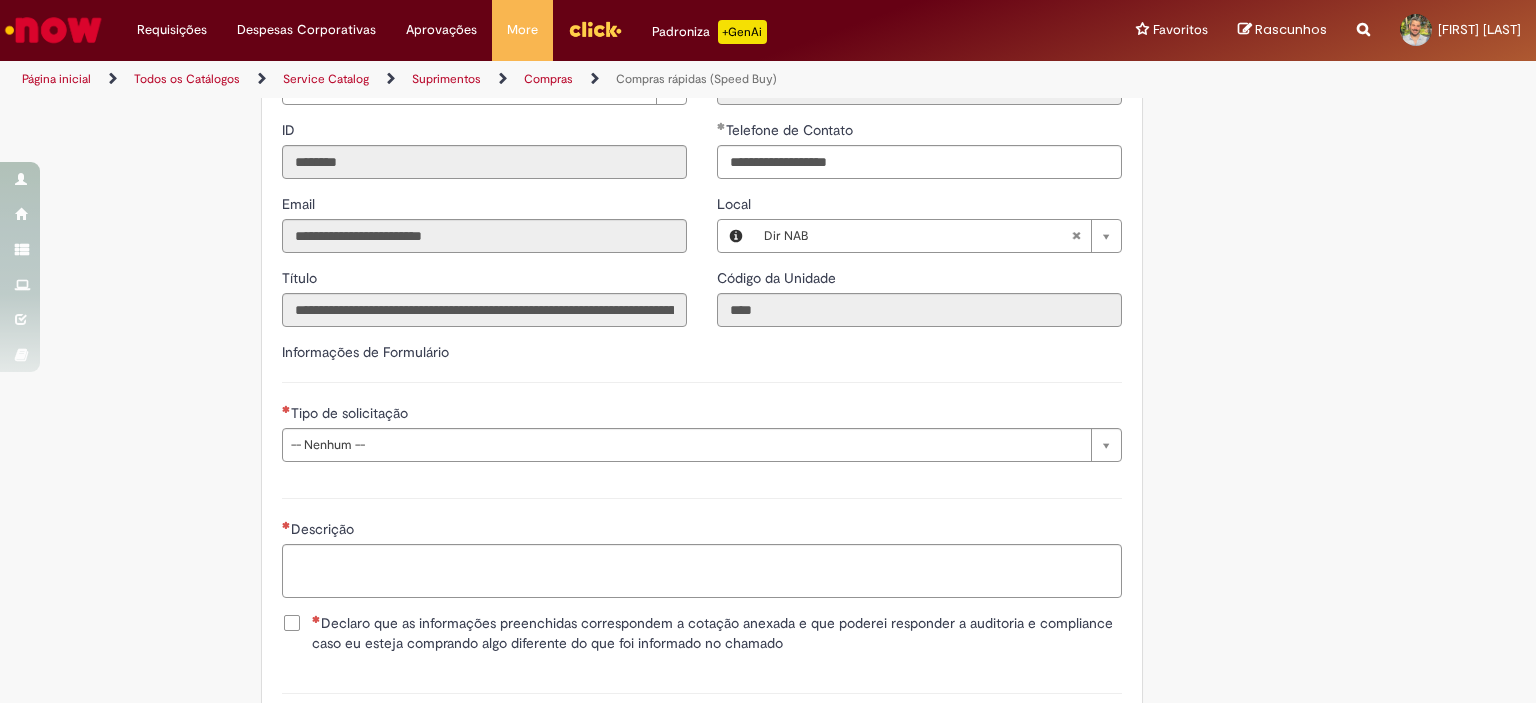 scroll, scrollTop: 2644, scrollLeft: 0, axis: vertical 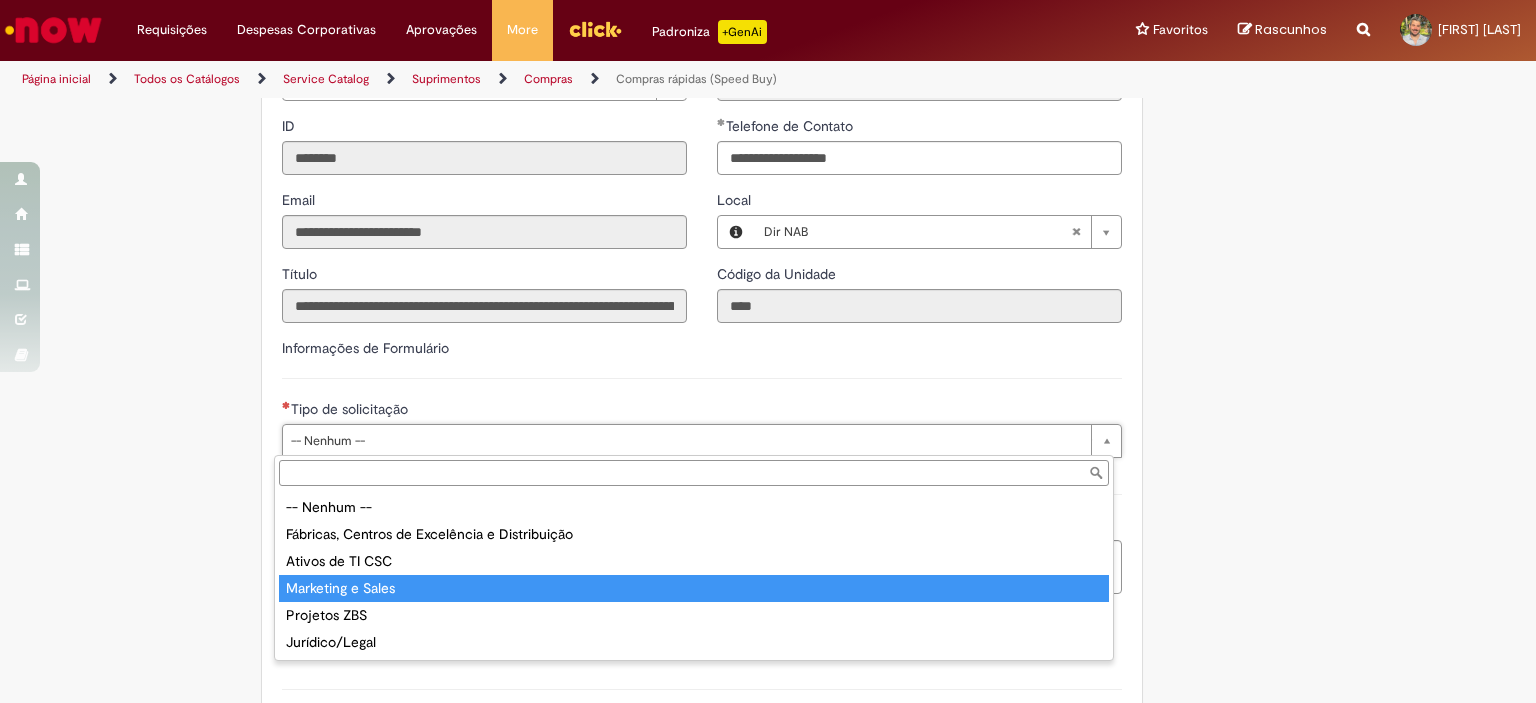 type on "**********" 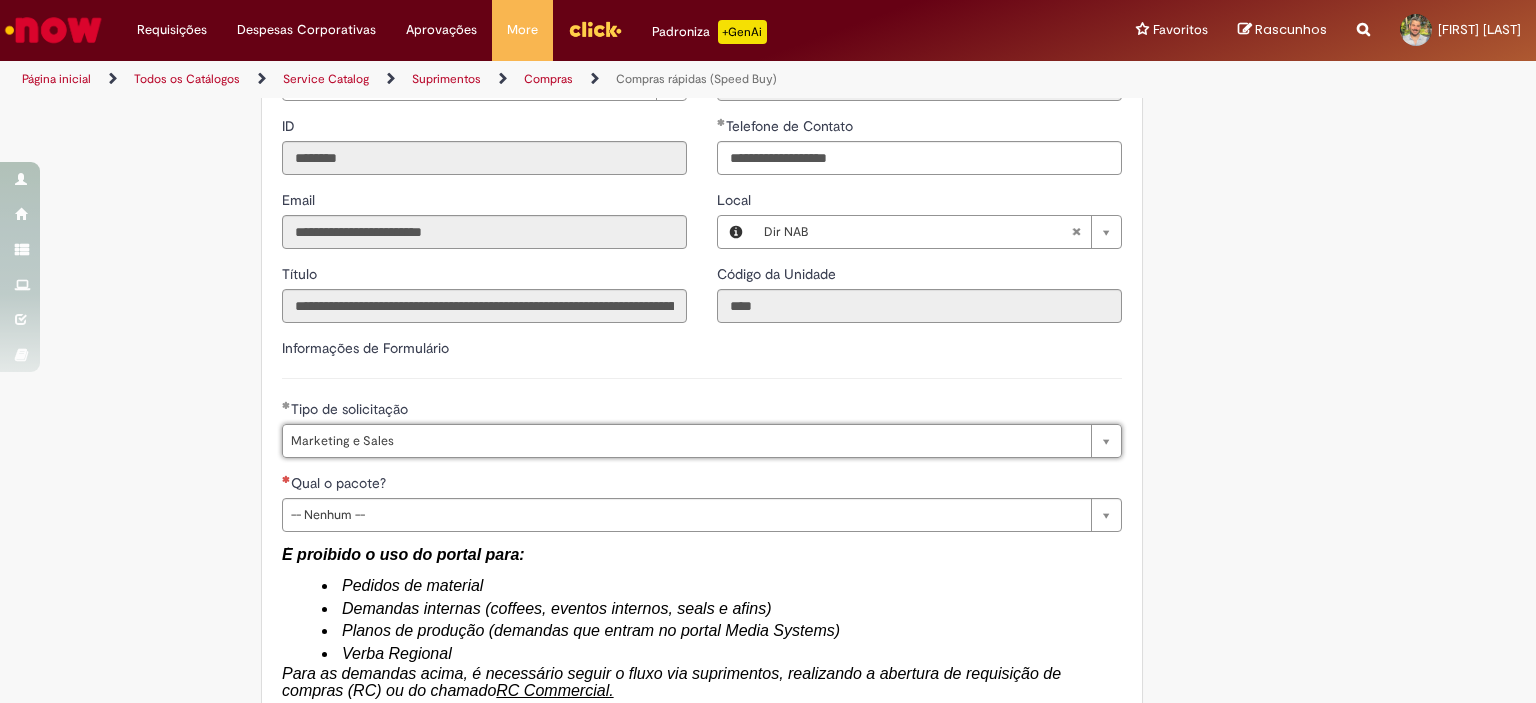 type on "*******" 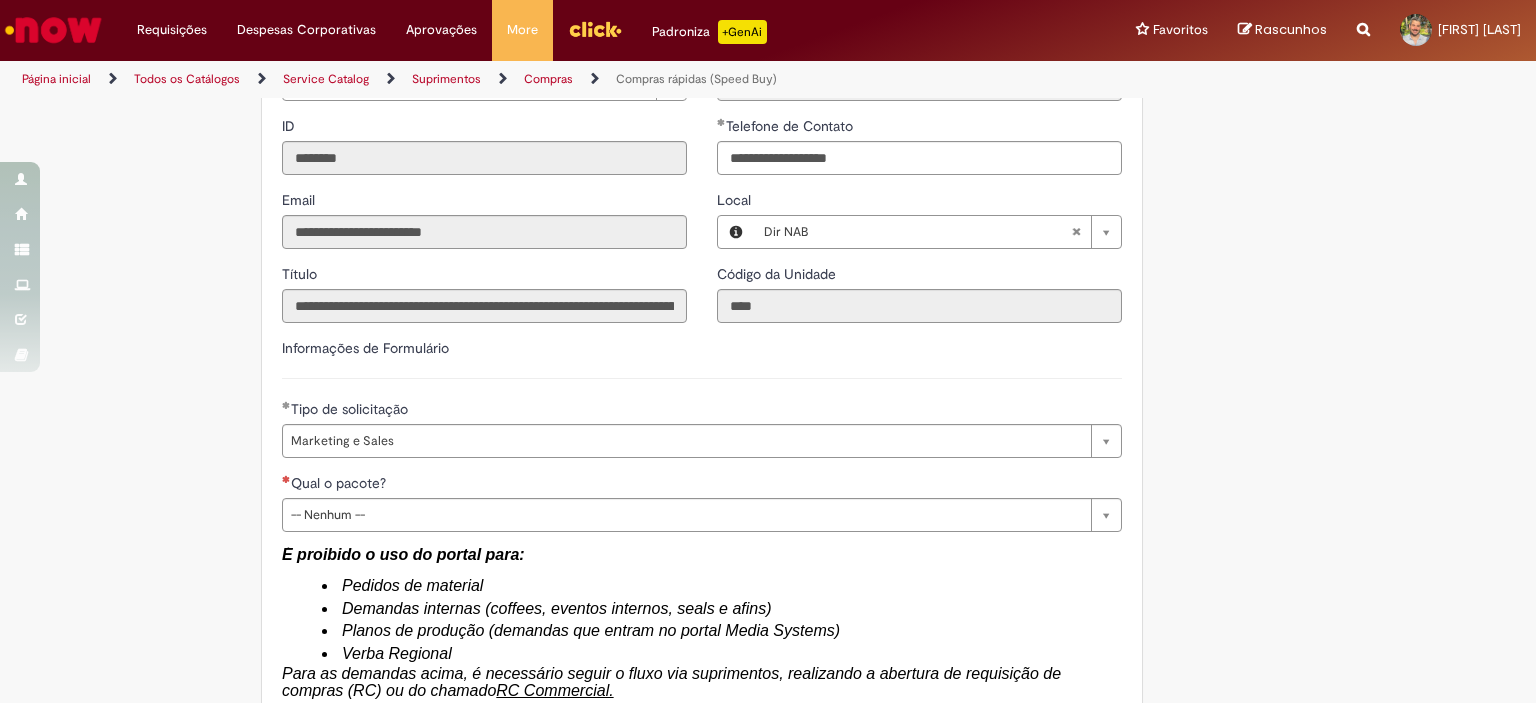 click on "Qual o pacote?" at bounding box center (702, 485) 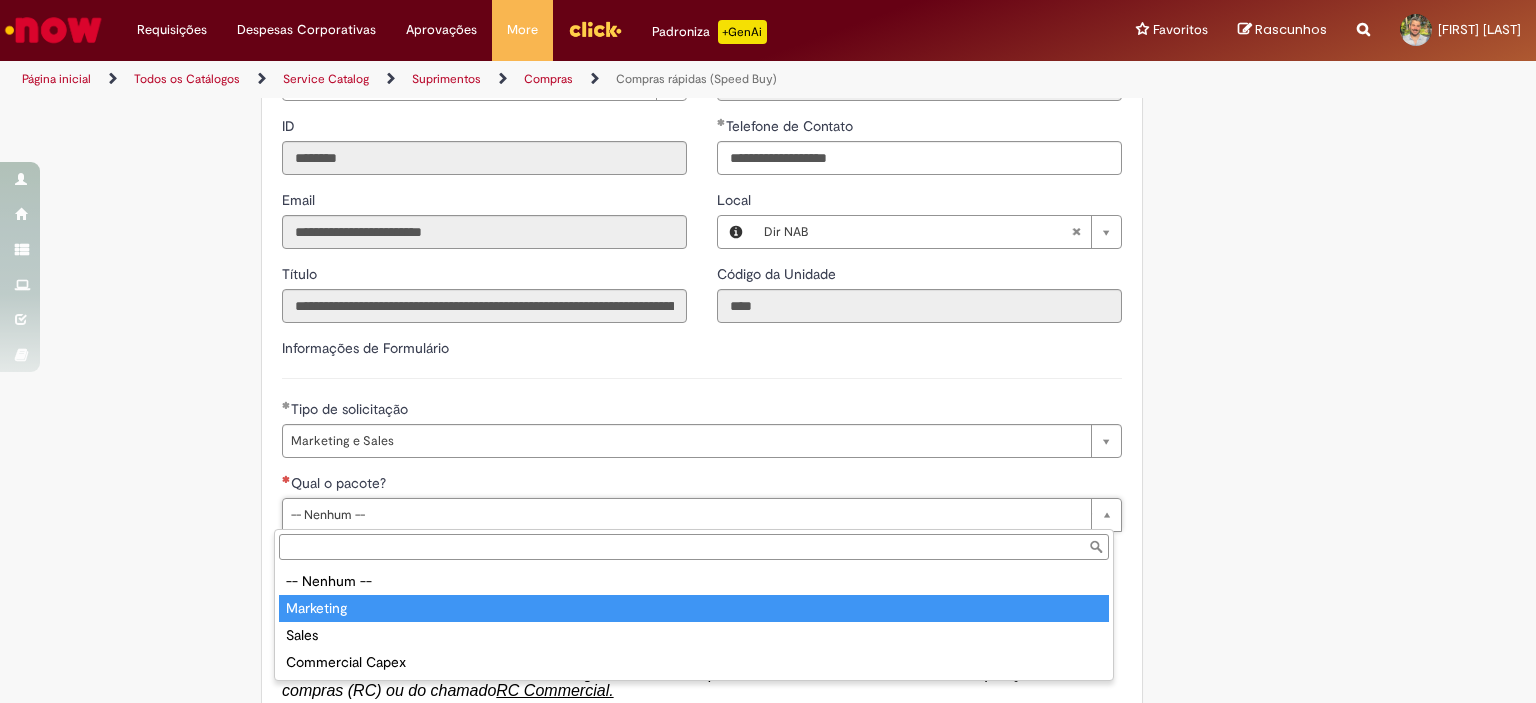 type on "*********" 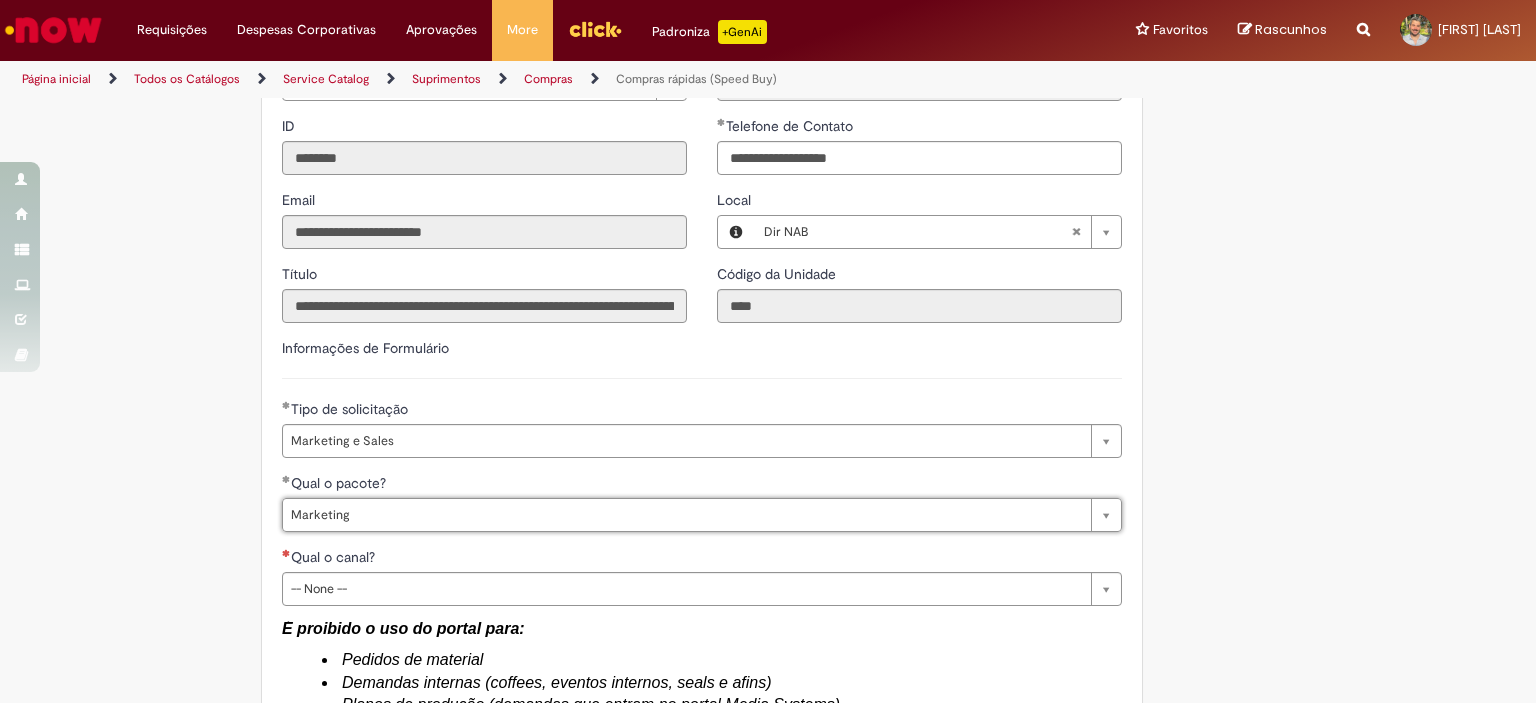 click on "Obrigatório um anexo.
Adicionar a Favoritos
Compras rápidas (Speed Buy)
Chamado destinado para a geração de pedido de compra de indiretos.
O Speed buy é a ferramenta oficial para a geração de pedidos de compra que atenda aos seguintes requisitos:
Compras de material e serviço indiretos
Compras inferiores a R$13.000 *
Compras com fornecedores nacionais
Compras de material sem contrato ativo no SAP para o centro solicitado
* Essa cota é referente ao tipo de solicitação padrão de Speed buy. Os chamados com cotas especiais podem possuir valores divergentes.
Regras de Utilização
No campo “Tipo de Solicitação” selecionar a opção correspondente a sua unidade de negócio.
Solicitação Padrão de Speed buy:
Fábricas, centros de Excelência e de Distribuição:  habilitado para todos usuários ambev
Cotas especiais de Speed buy:" at bounding box center [670, -266] 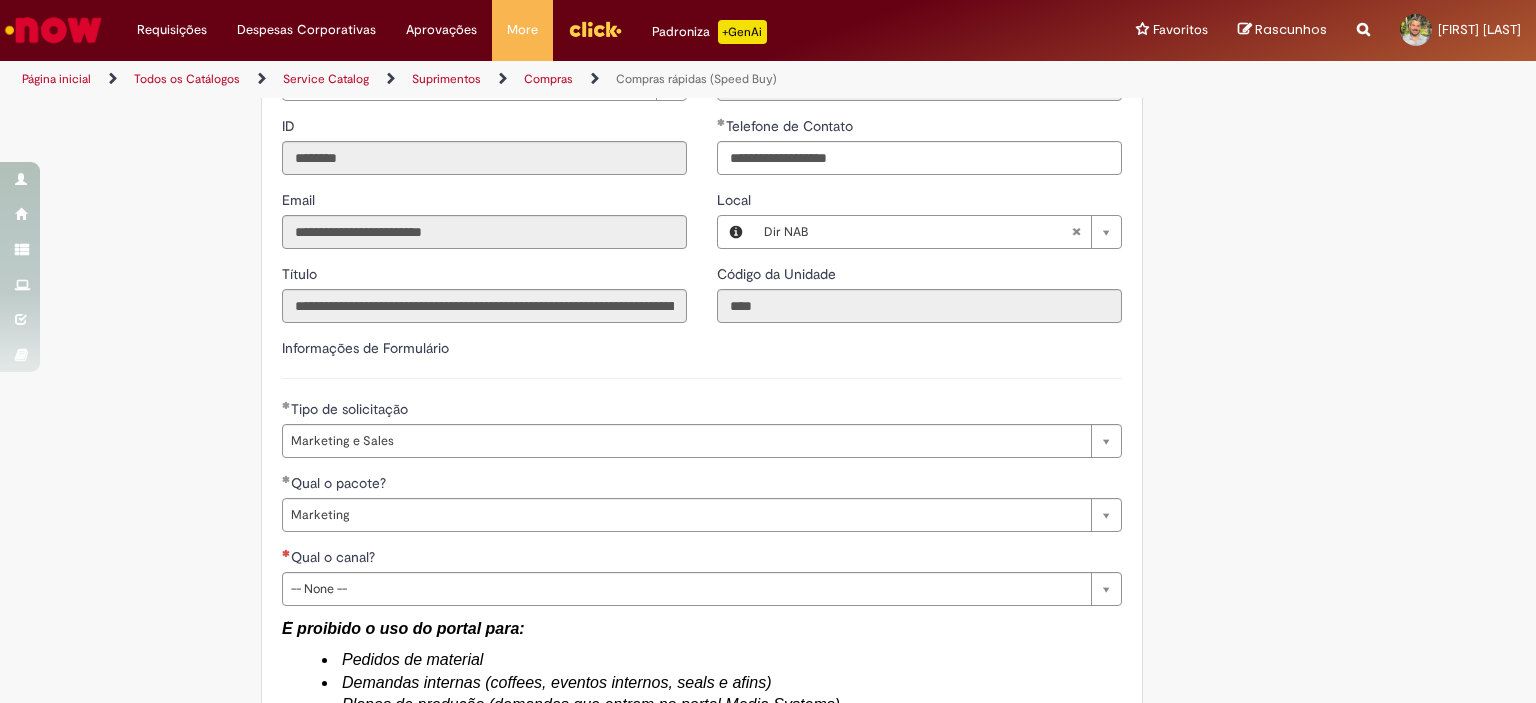 scroll, scrollTop: 2848, scrollLeft: 0, axis: vertical 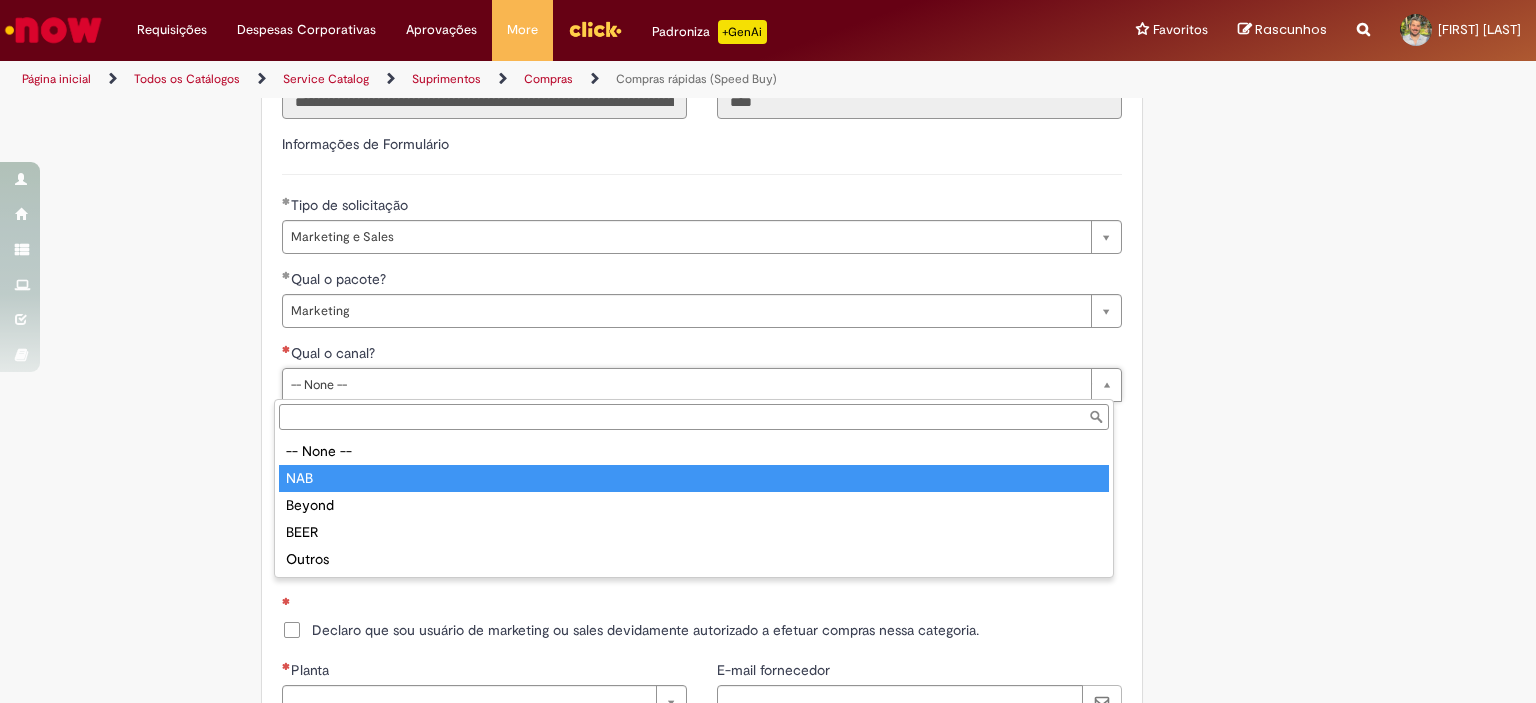 type on "***" 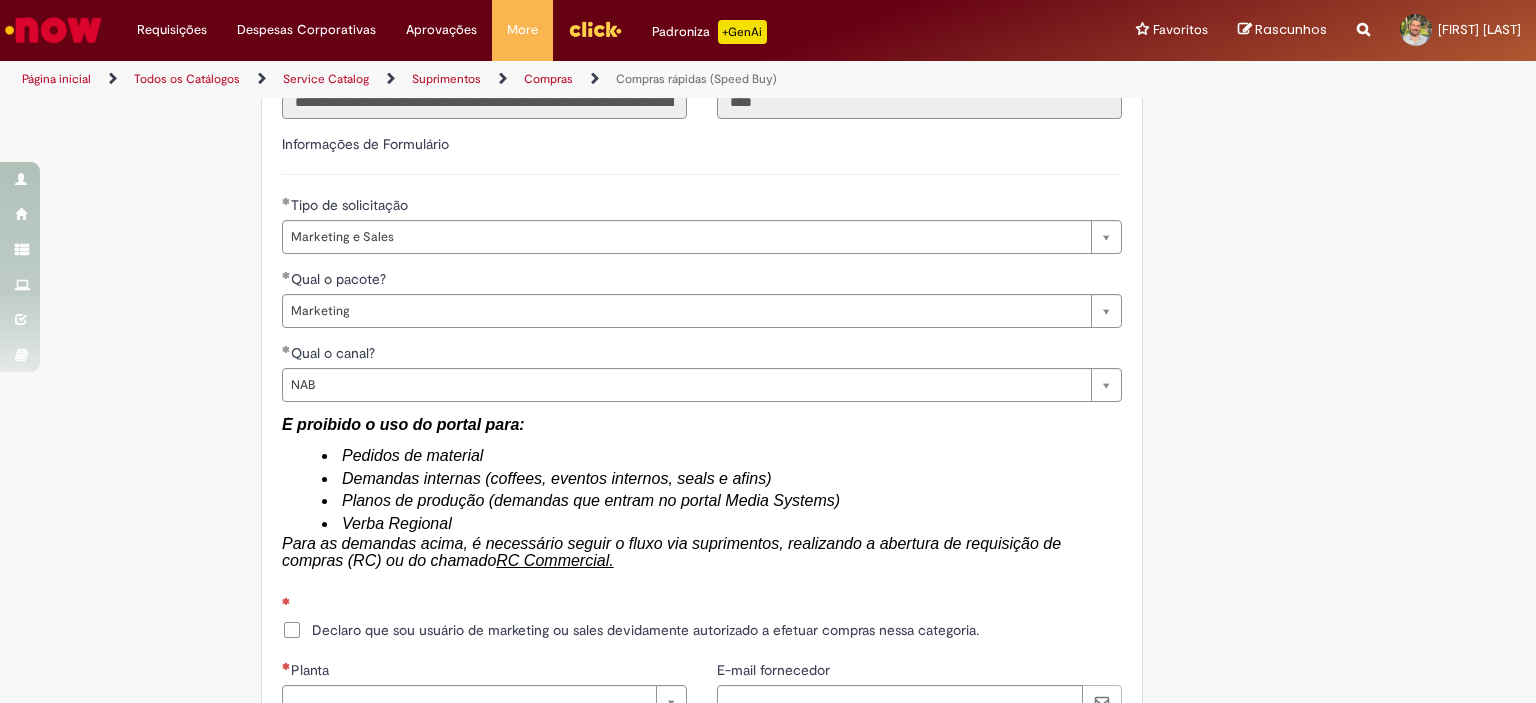 click on "Obrigatório um anexo.
Adicionar a Favoritos
Compras rápidas (Speed Buy)
Chamado destinado para a geração de pedido de compra de indiretos.
O Speed buy é a ferramenta oficial para a geração de pedidos de compra que atenda aos seguintes requisitos:
Compras de material e serviço indiretos
Compras inferiores a R$13.000 *
Compras com fornecedores nacionais
Compras de material sem contrato ativo no SAP para o centro solicitado
* Essa cota é referente ao tipo de solicitação padrão de Speed buy. Os chamados com cotas especiais podem possuir valores divergentes.
Regras de Utilização
No campo “Tipo de Solicitação” selecionar a opção correspondente a sua unidade de negócio.
Solicitação Padrão de Speed buy:
Fábricas, centros de Excelência e de Distribuição:  habilitado para todos usuários ambev
Cotas especiais de Speed buy:" at bounding box center [670, -470] 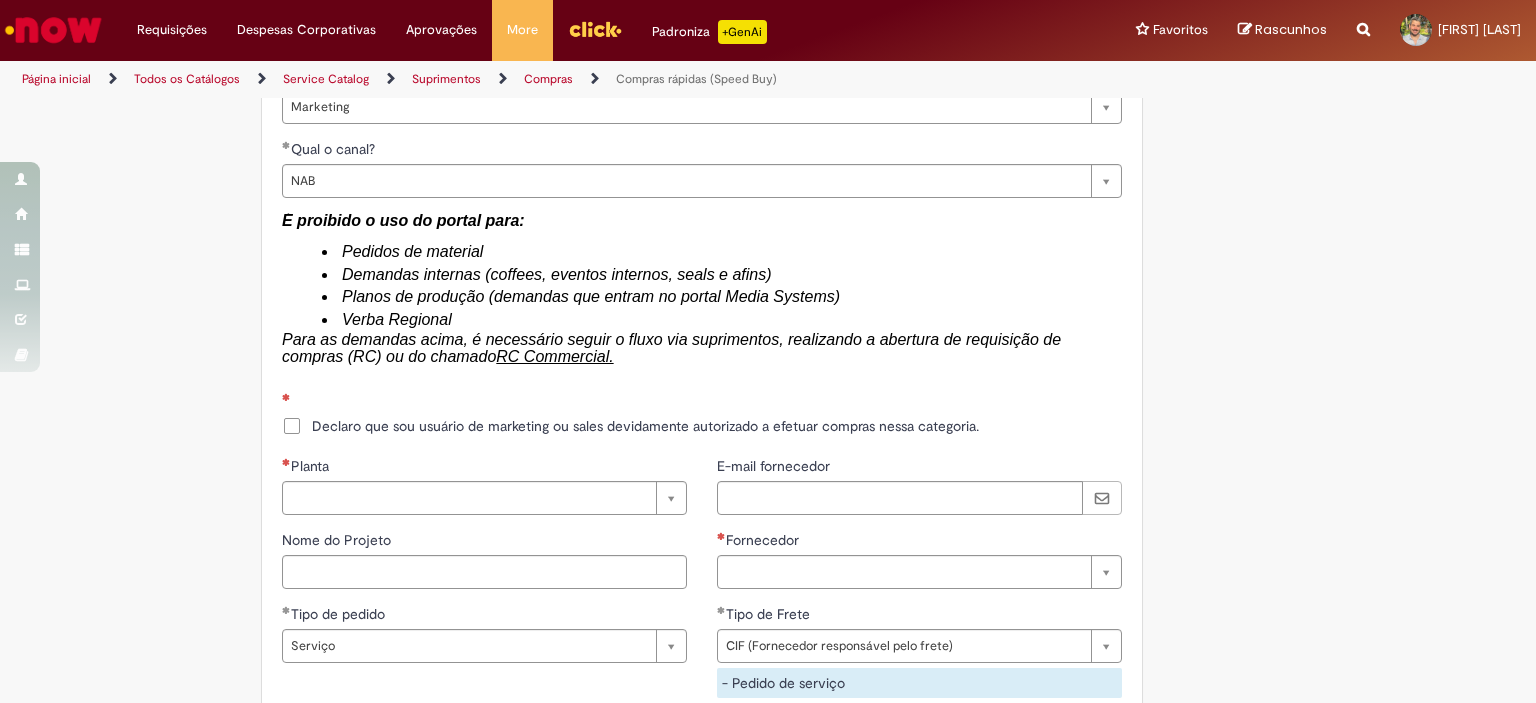 scroll, scrollTop: 3052, scrollLeft: 0, axis: vertical 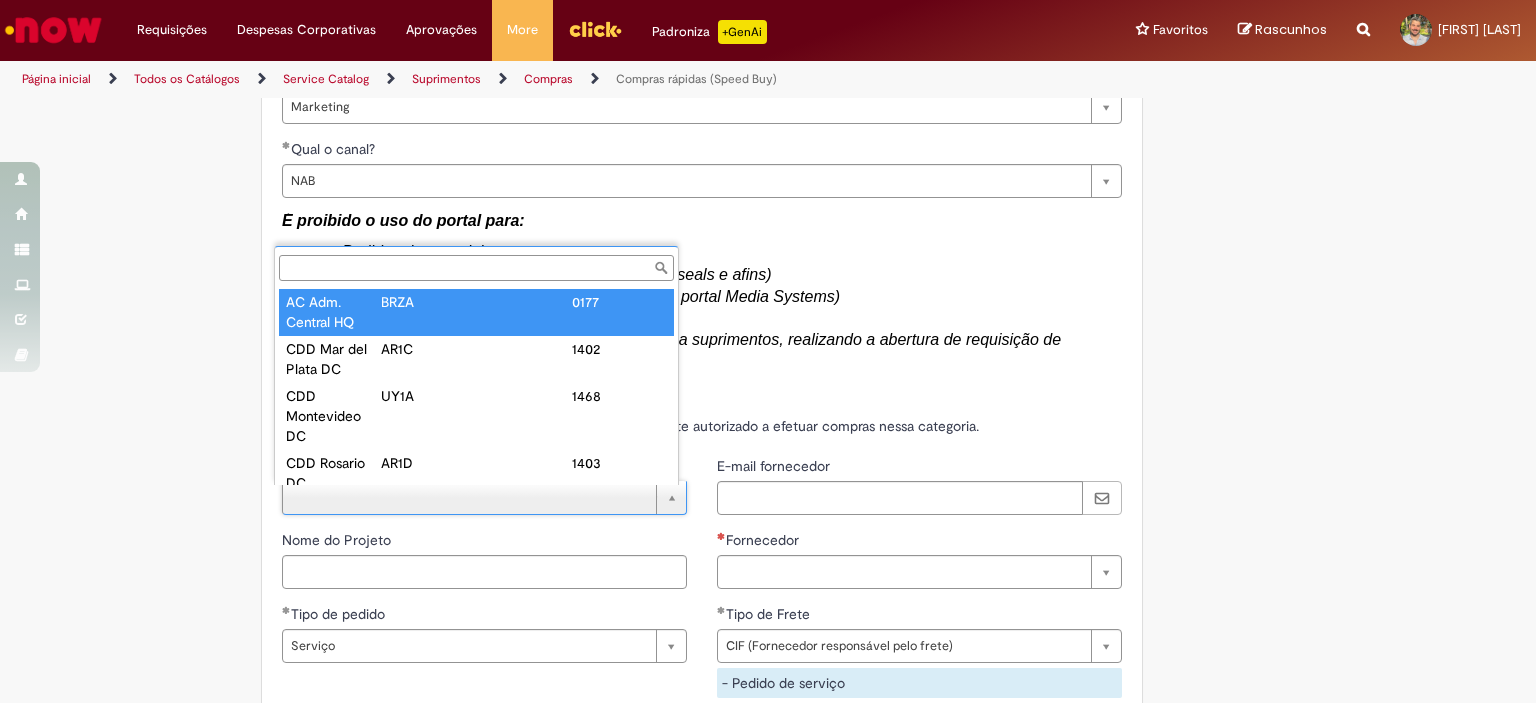 type on "**********" 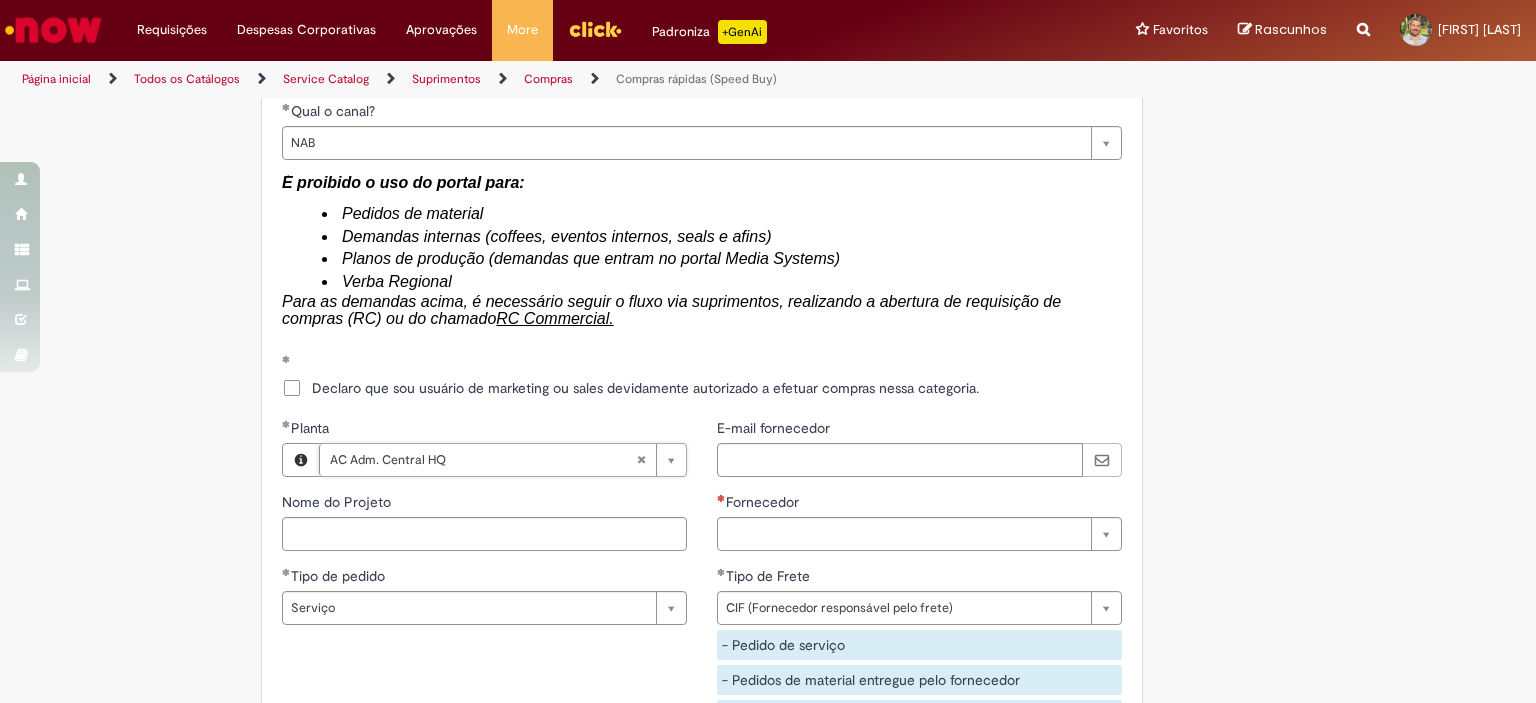 scroll, scrollTop: 3088, scrollLeft: 0, axis: vertical 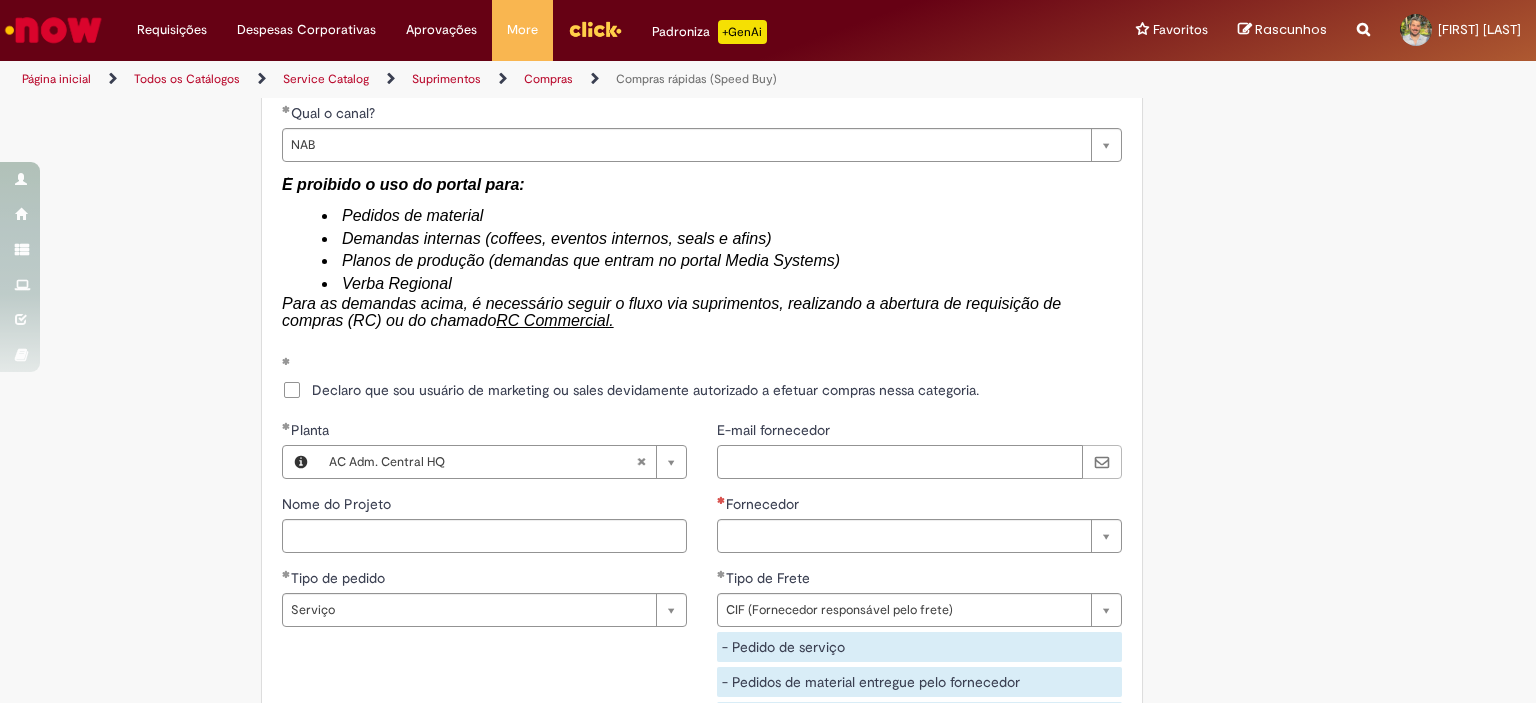 click on "E-mail fornecedor" at bounding box center [900, 462] 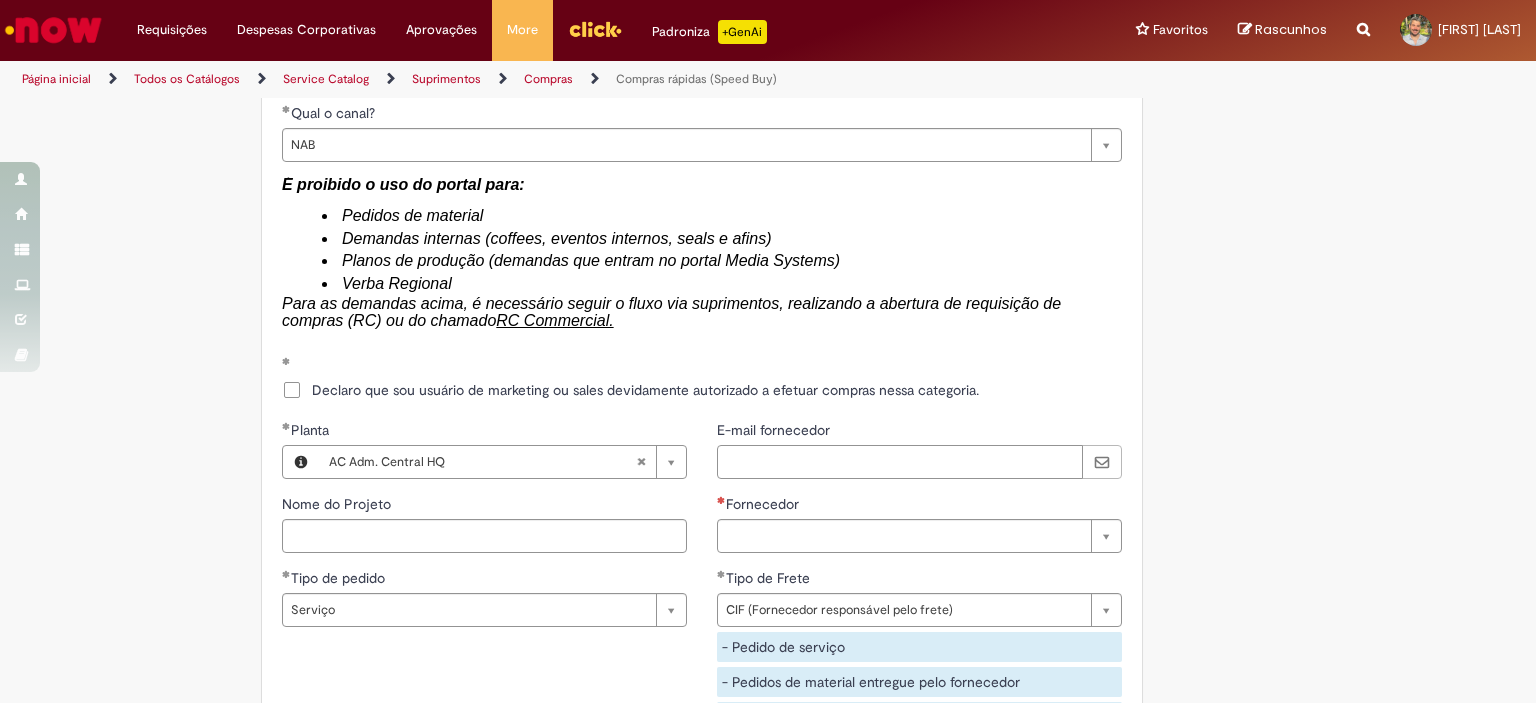 paste on "**********" 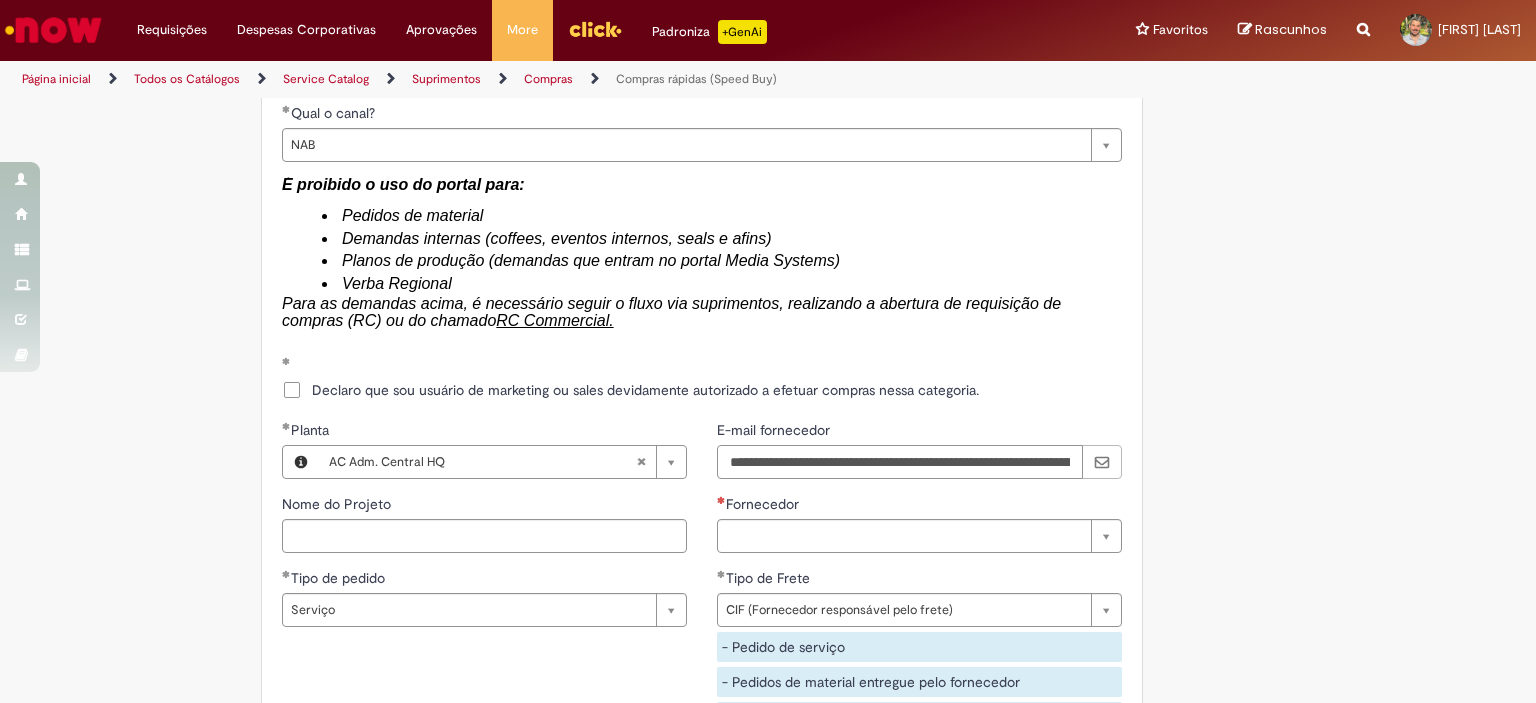 scroll, scrollTop: 0, scrollLeft: 267, axis: horizontal 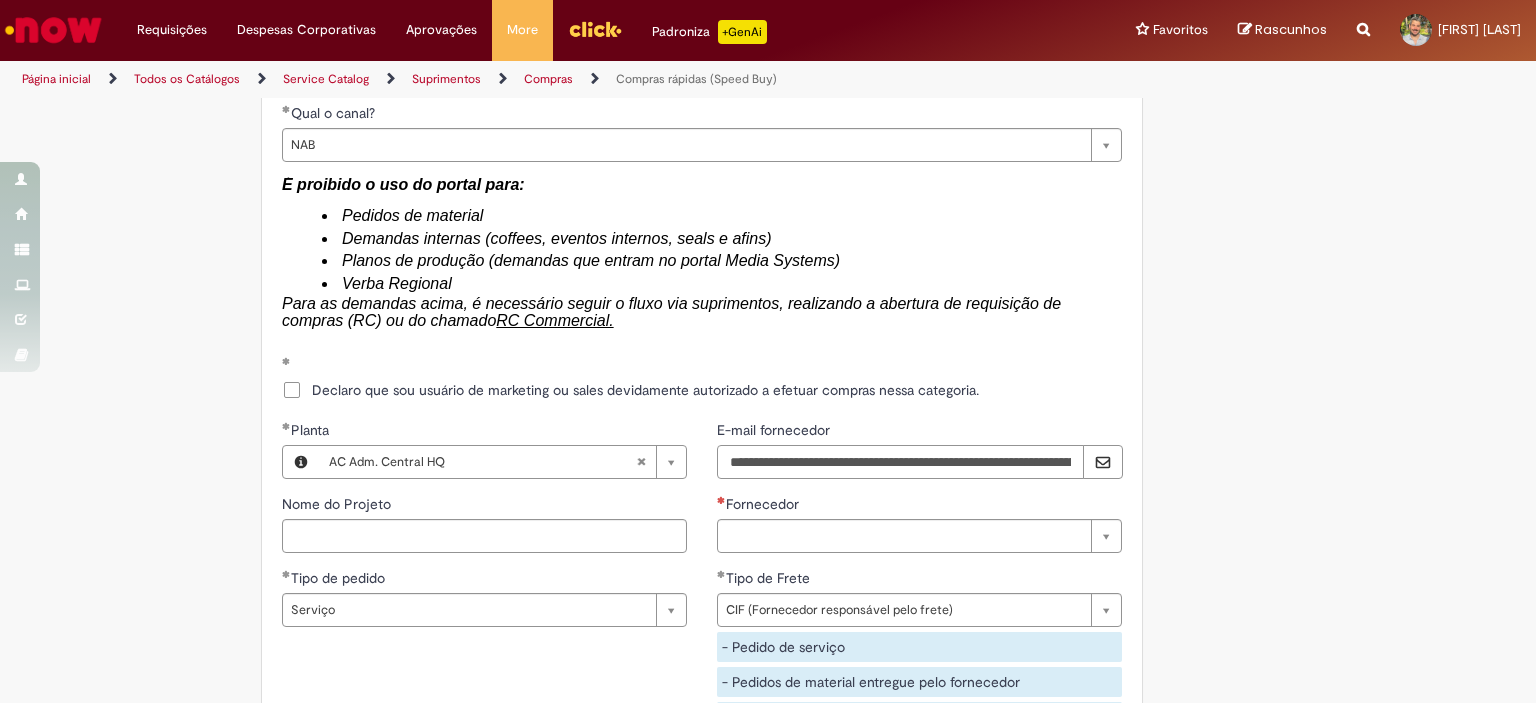 drag, startPoint x: 1056, startPoint y: 463, endPoint x: 613, endPoint y: 445, distance: 443.36554 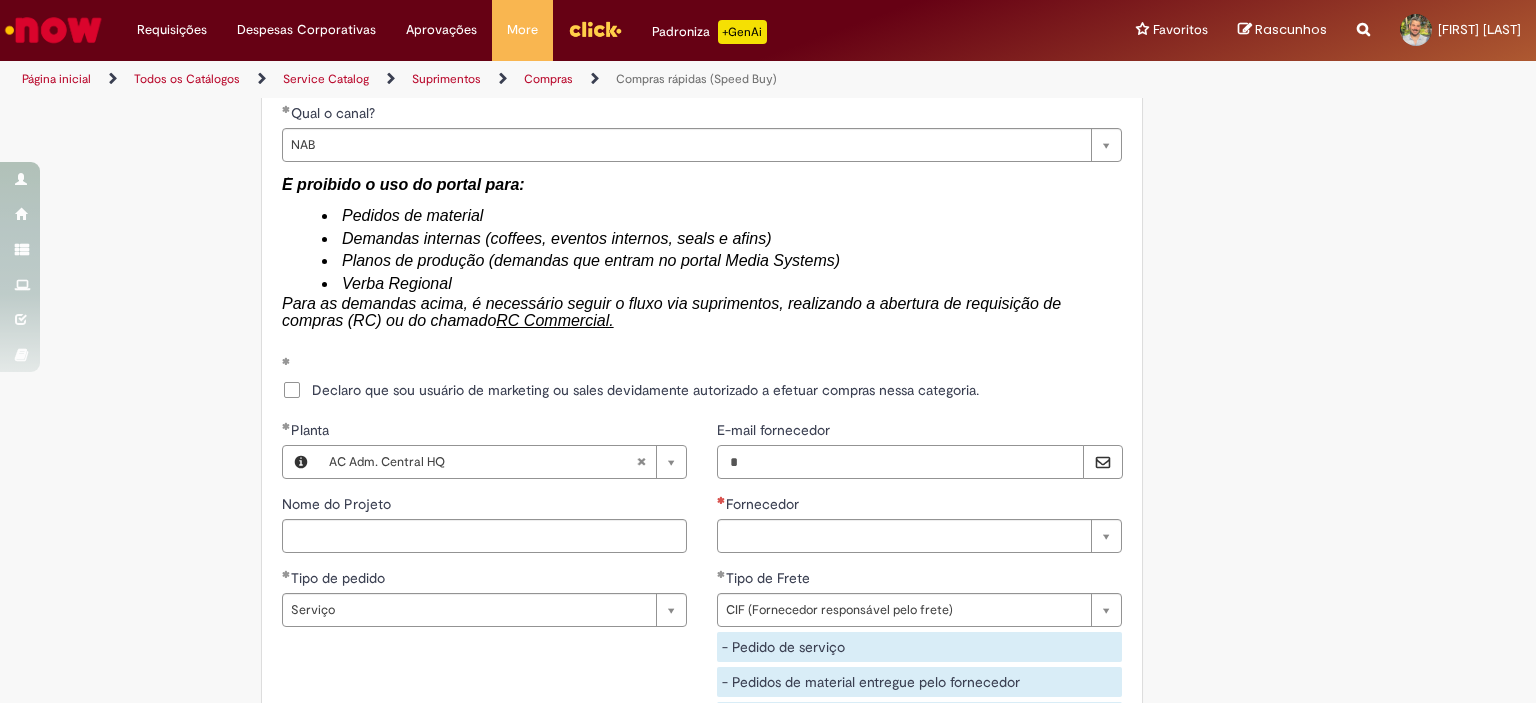 type 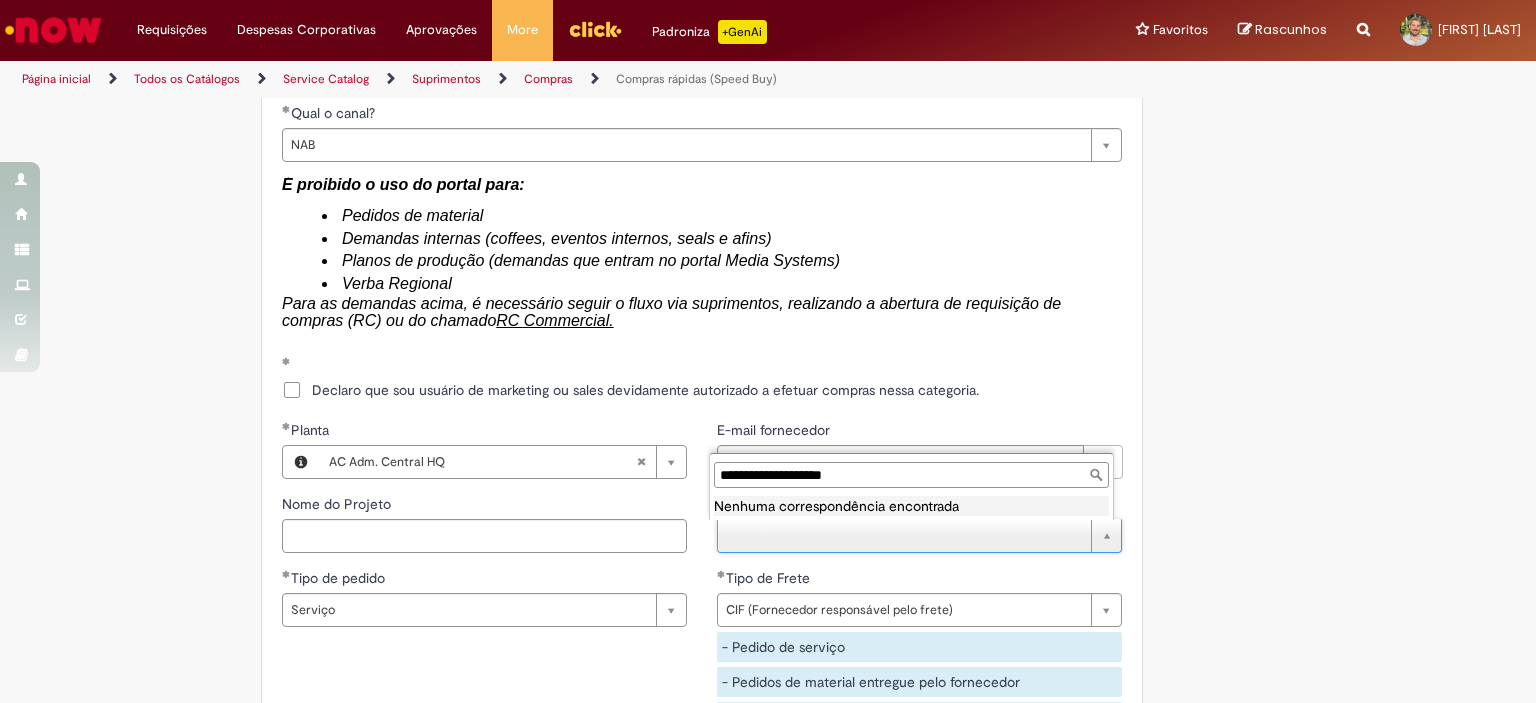 click on "**********" at bounding box center (911, 475) 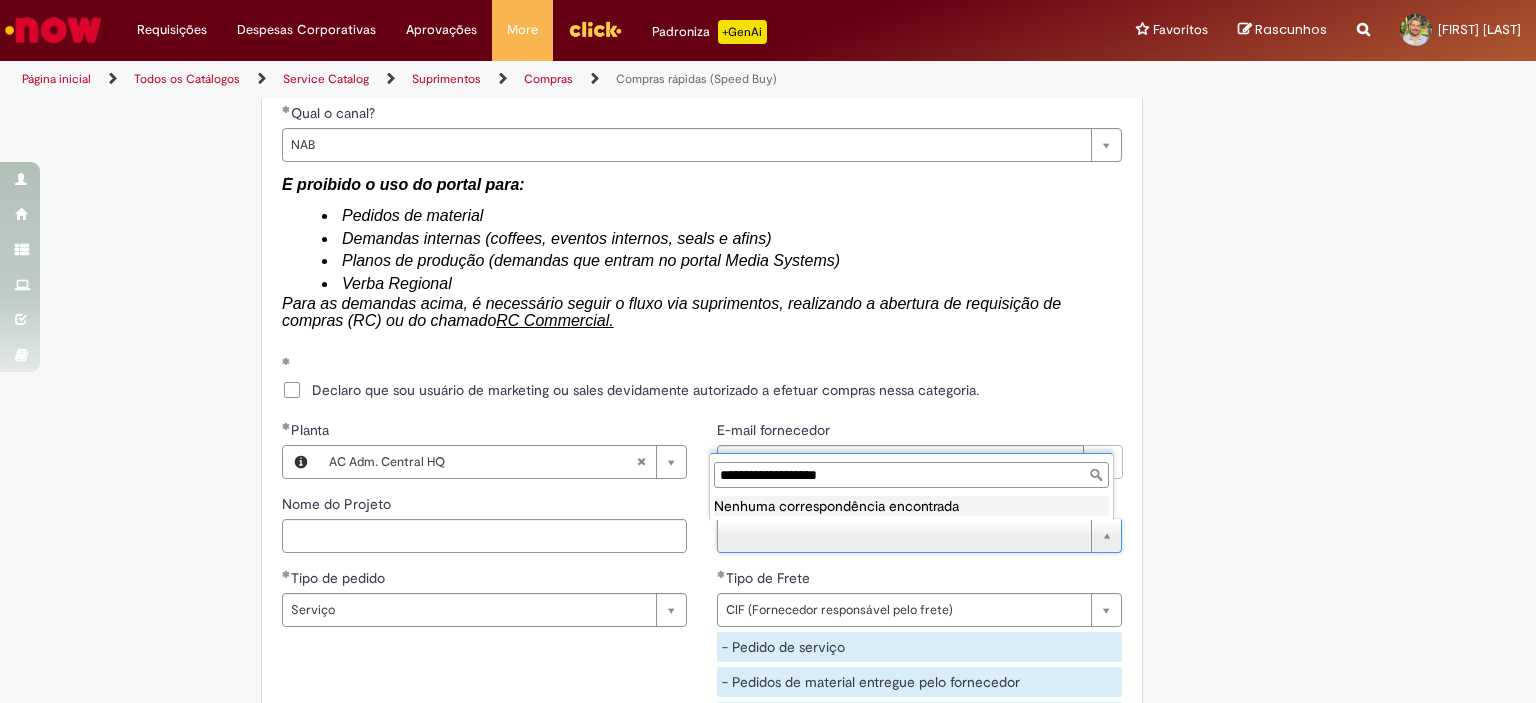 click on "**********" at bounding box center (911, 475) 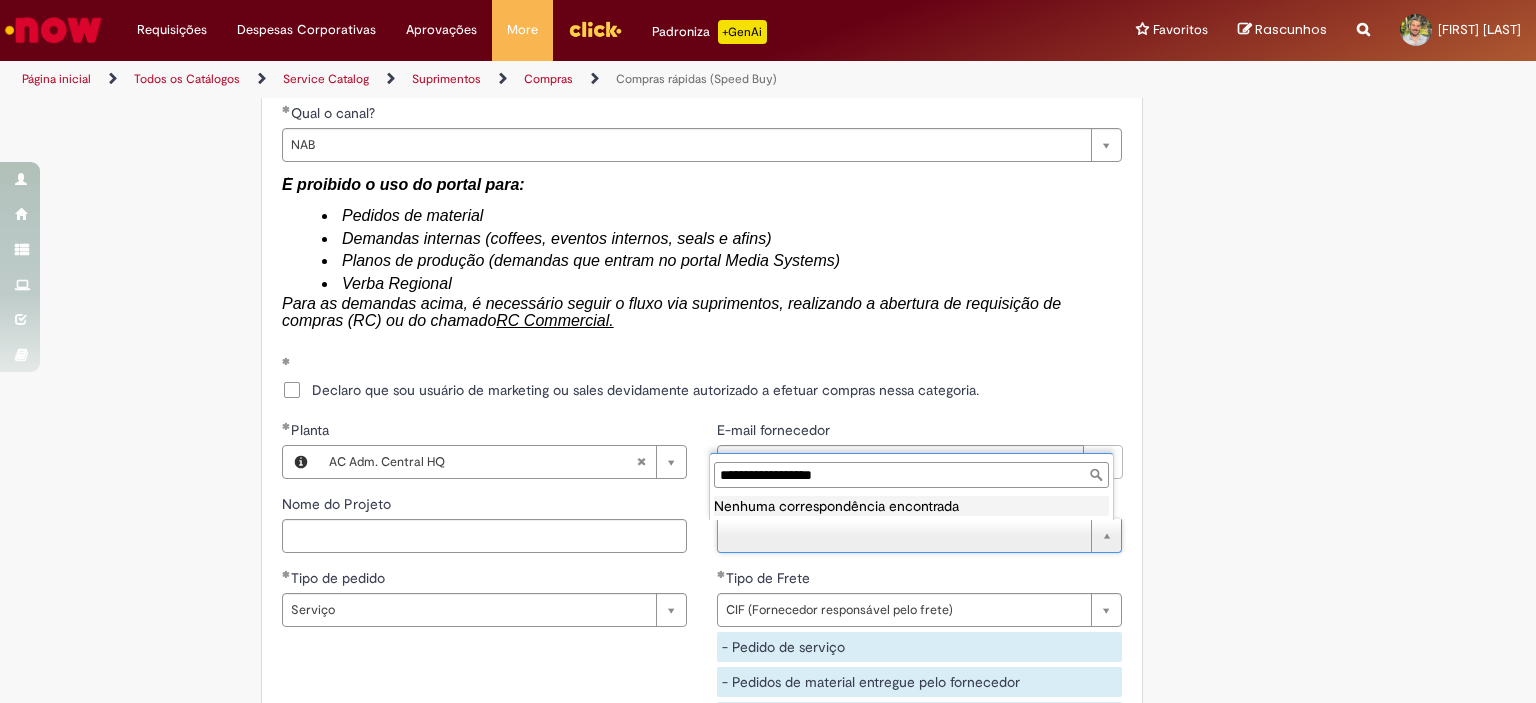 click on "**********" at bounding box center (911, 475) 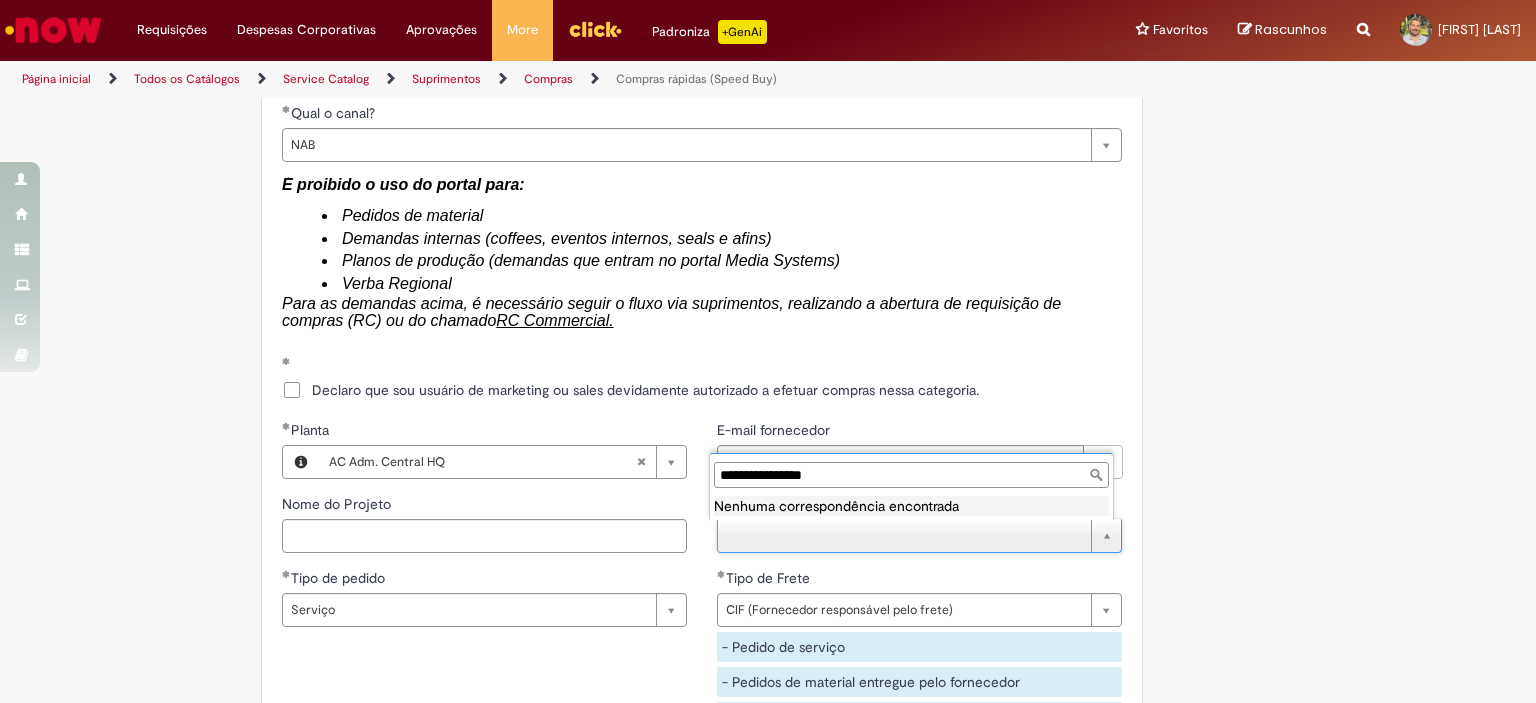 click on "**********" at bounding box center (911, 475) 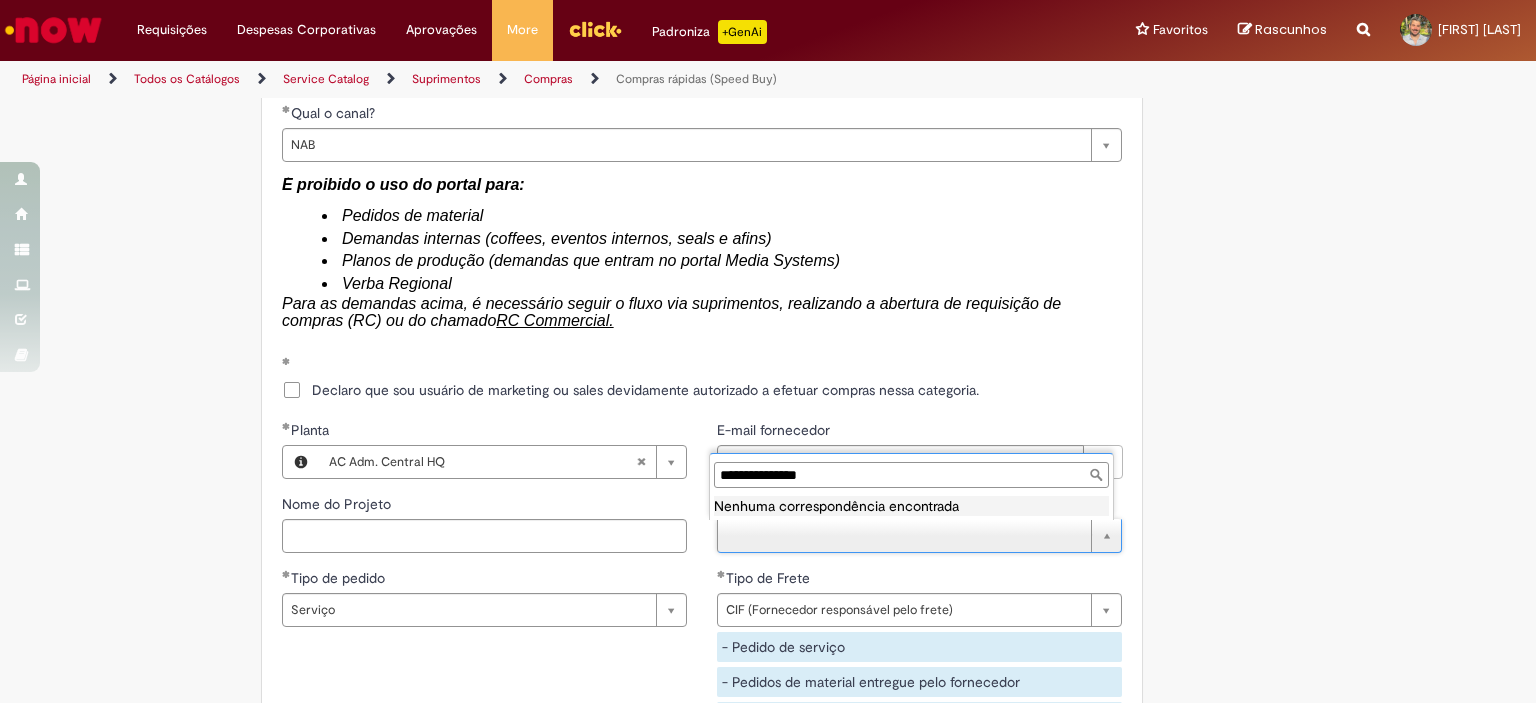 click on "**********" at bounding box center (911, 475) 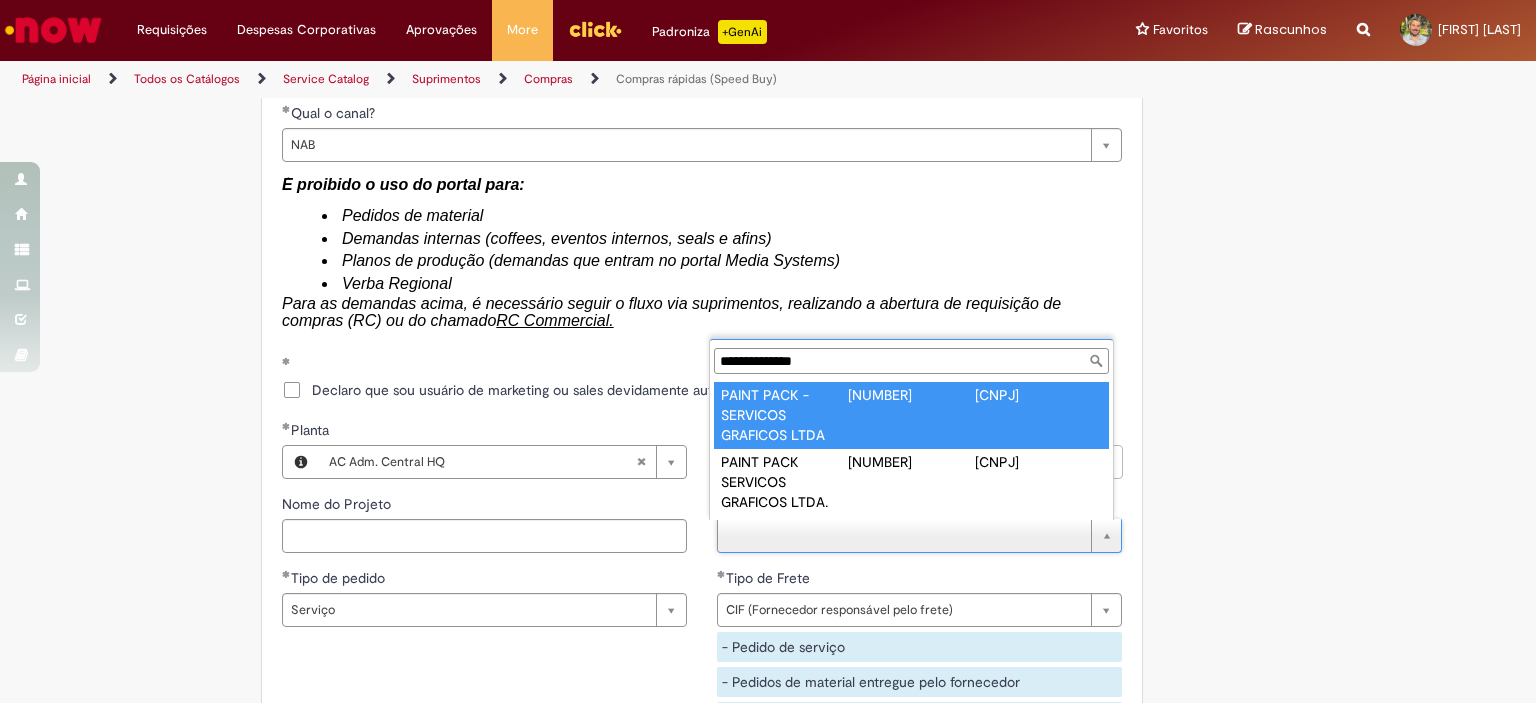 type on "**********" 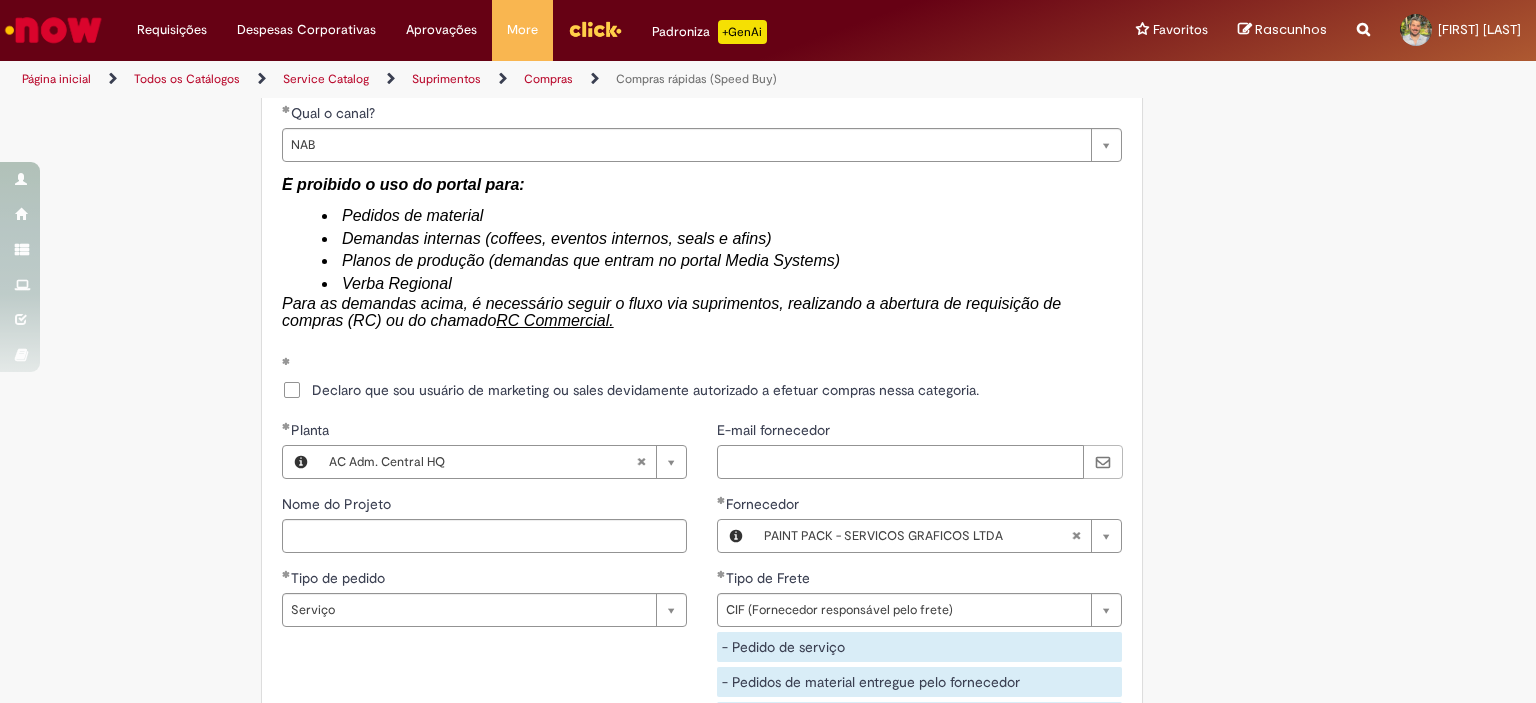 click on "E-mail fornecedor" at bounding box center [900, 462] 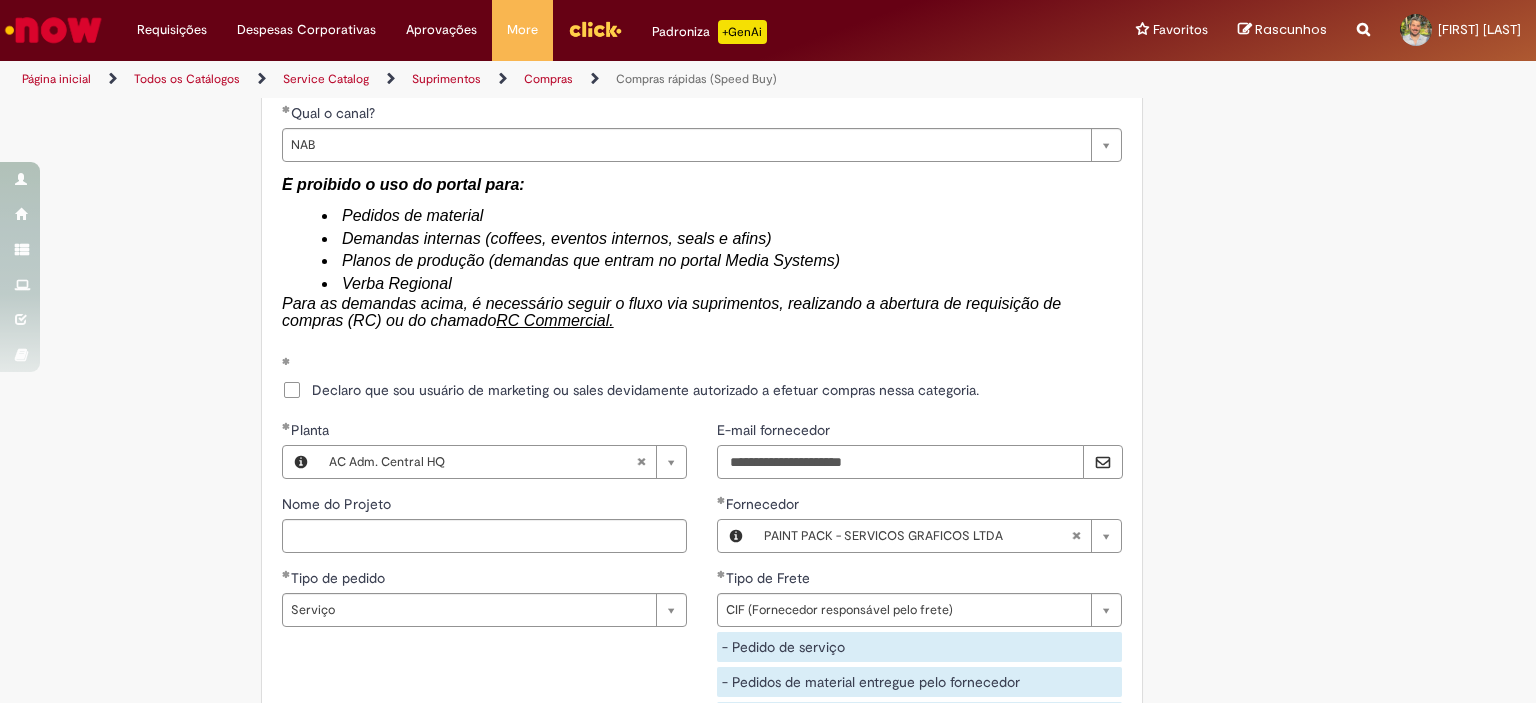 type on "**********" 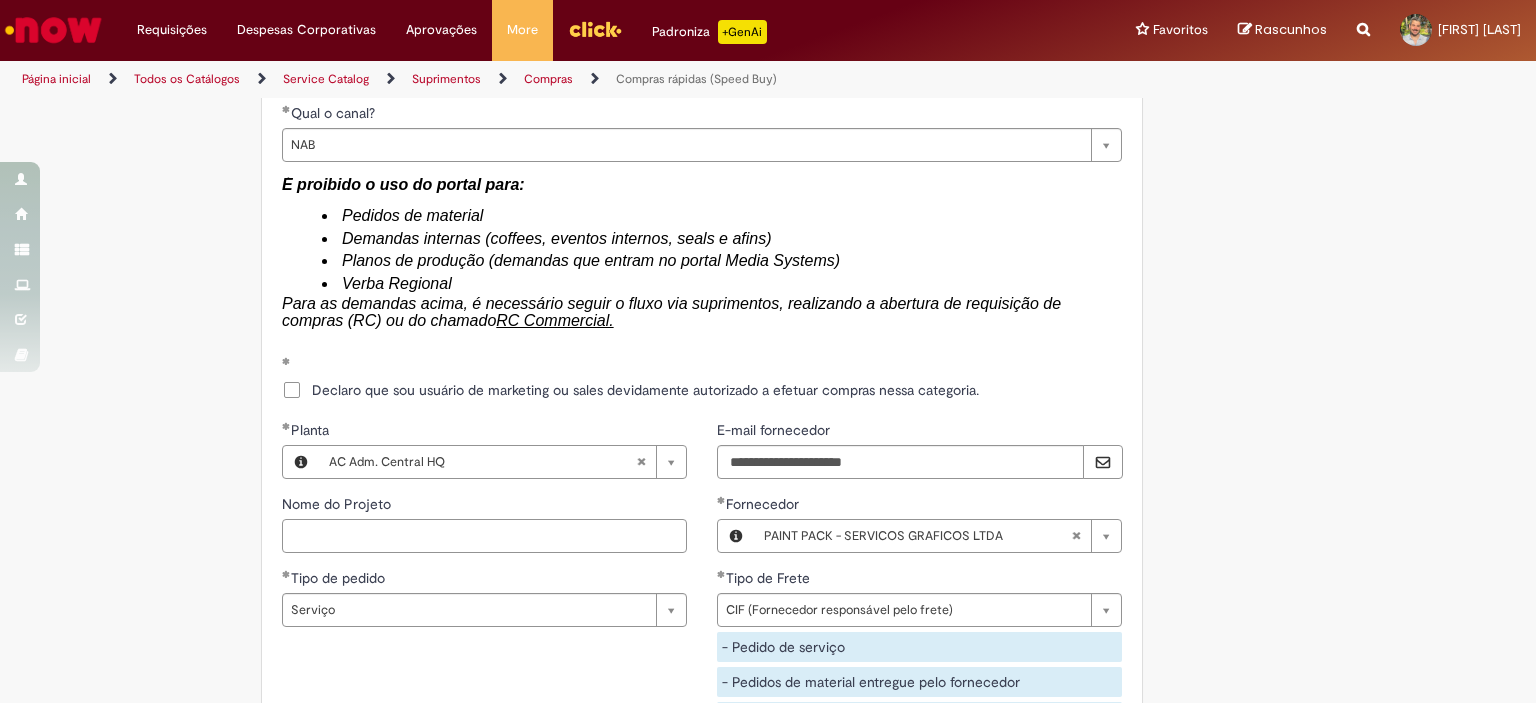 click on "Nome do Projeto" at bounding box center (484, 536) 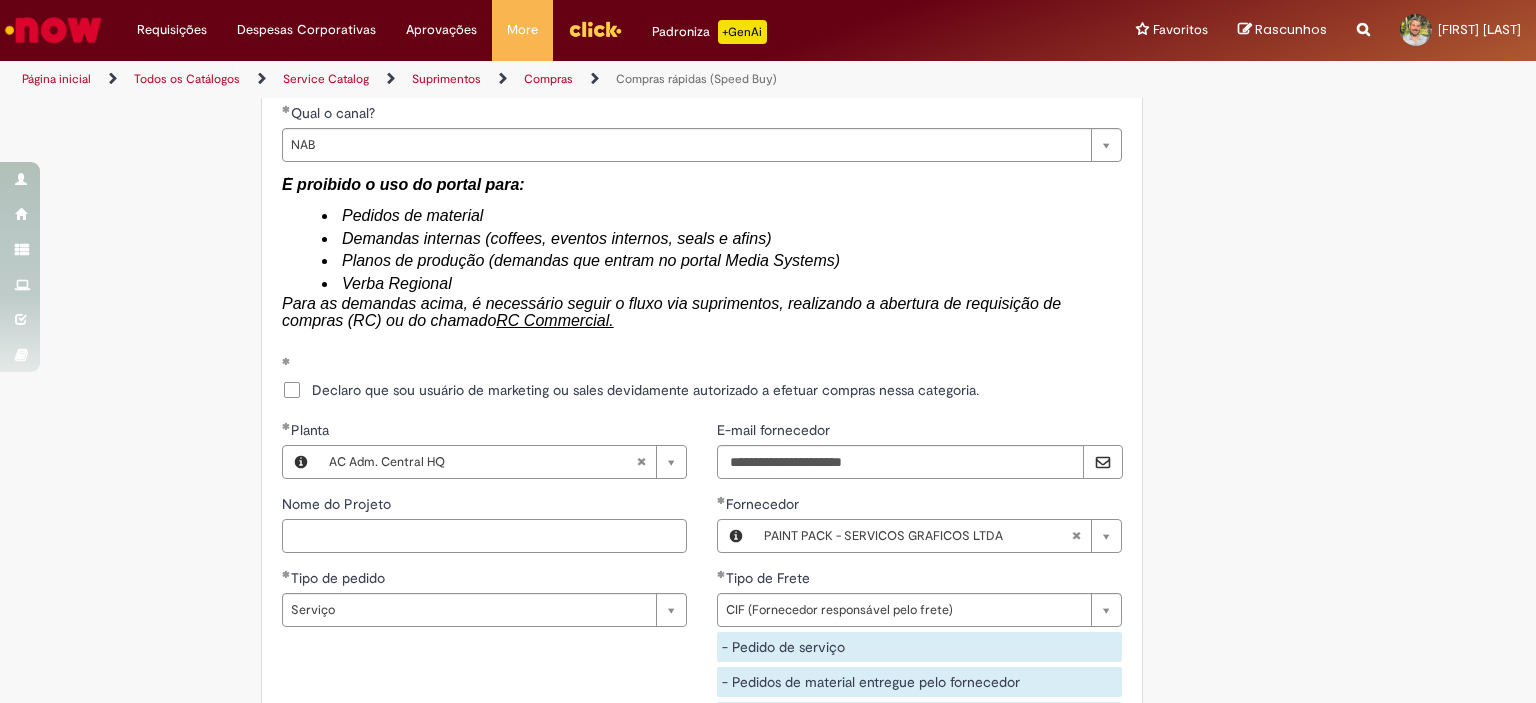 paste on "**********" 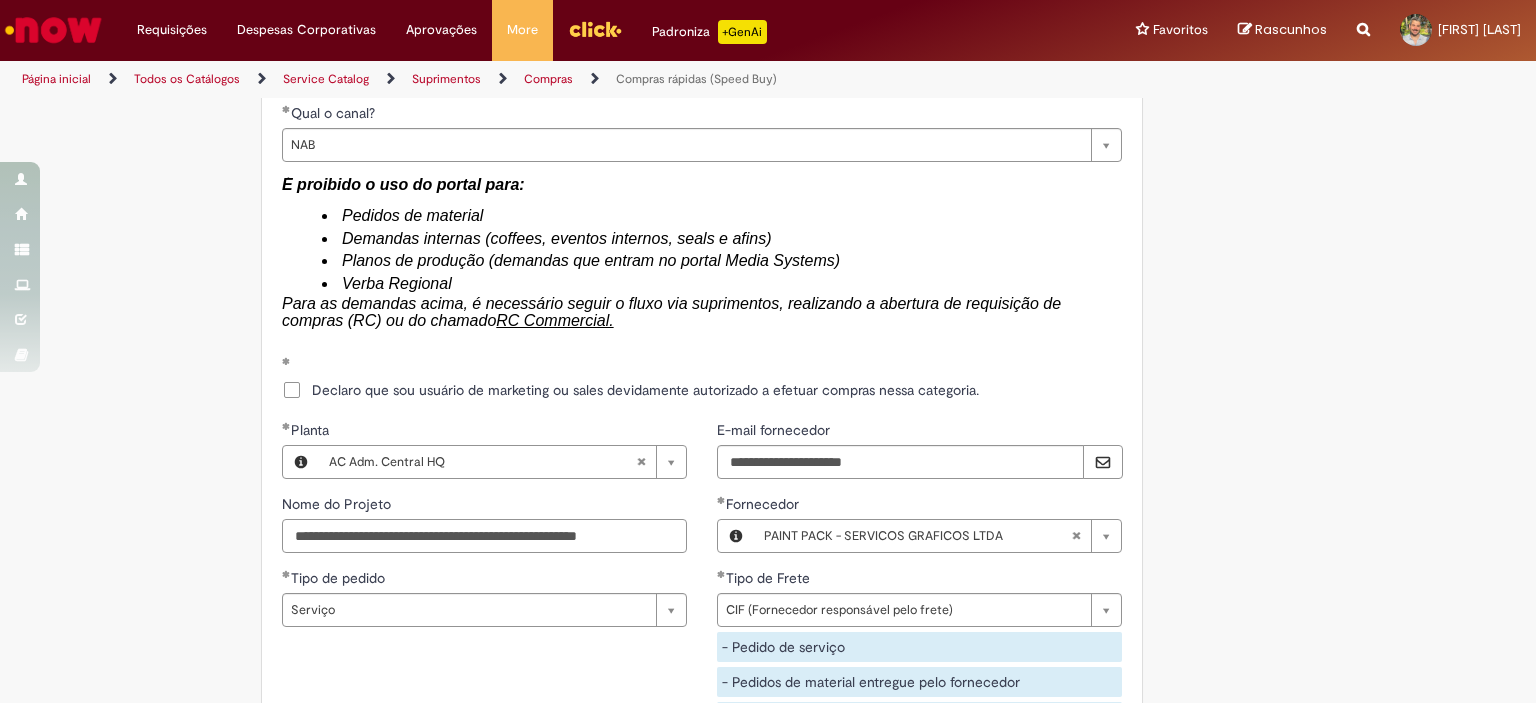 scroll, scrollTop: 0, scrollLeft: 84, axis: horizontal 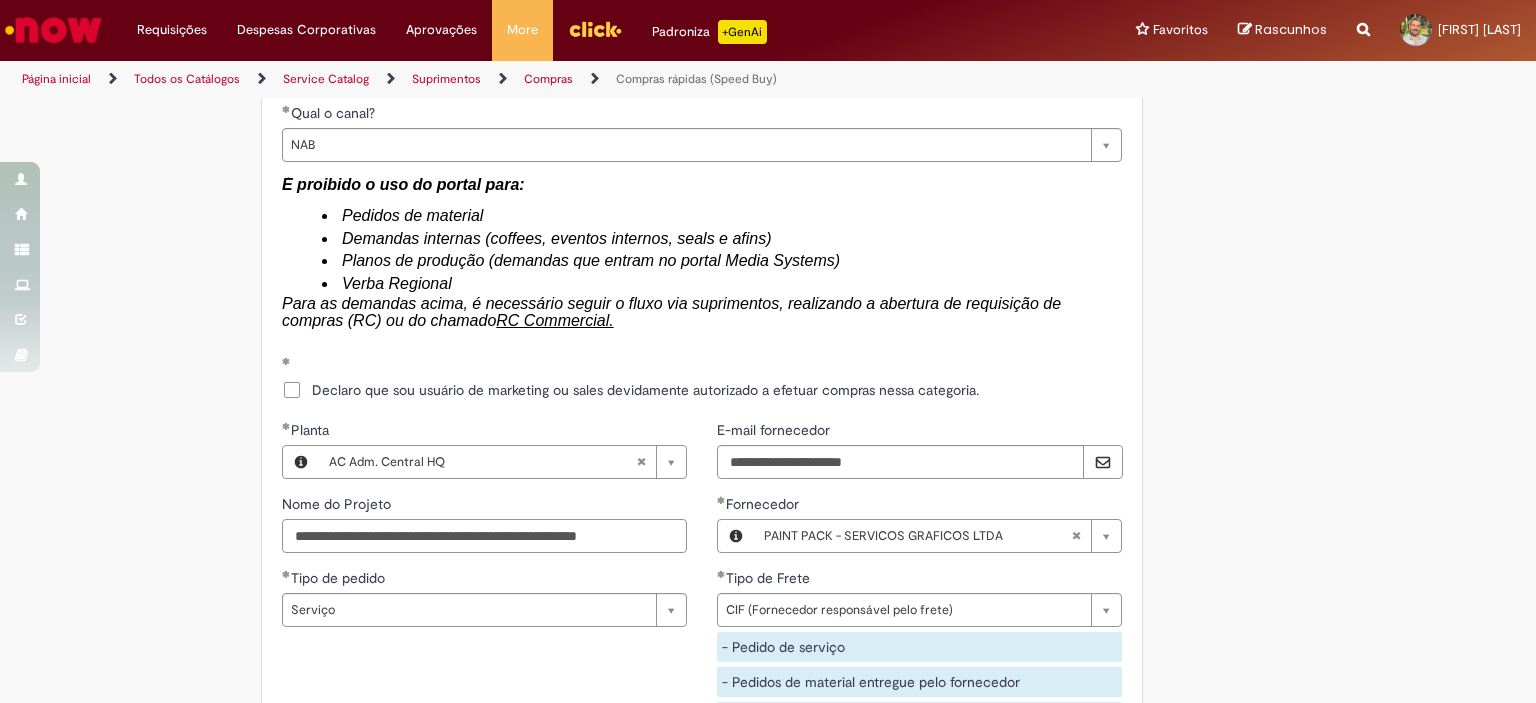 type on "**********" 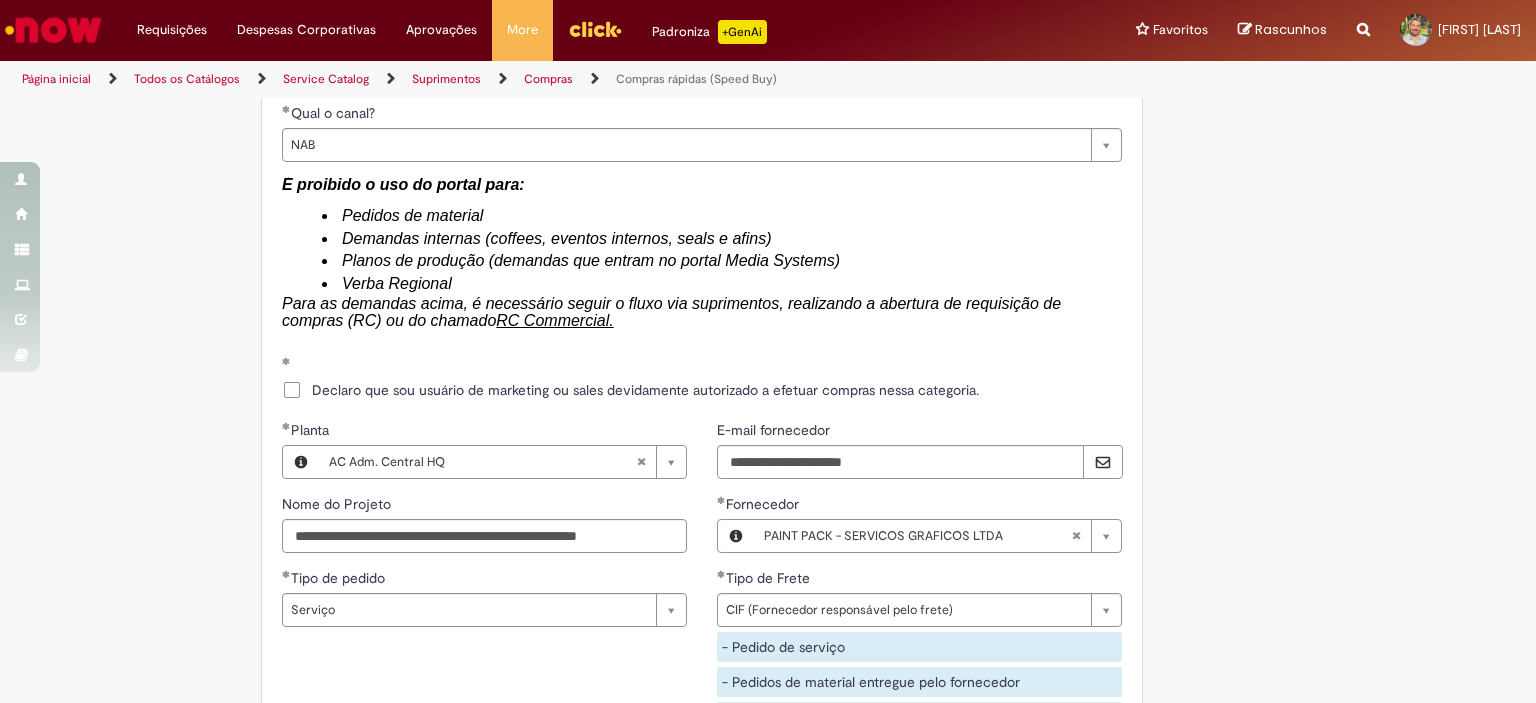 scroll, scrollTop: 0, scrollLeft: 0, axis: both 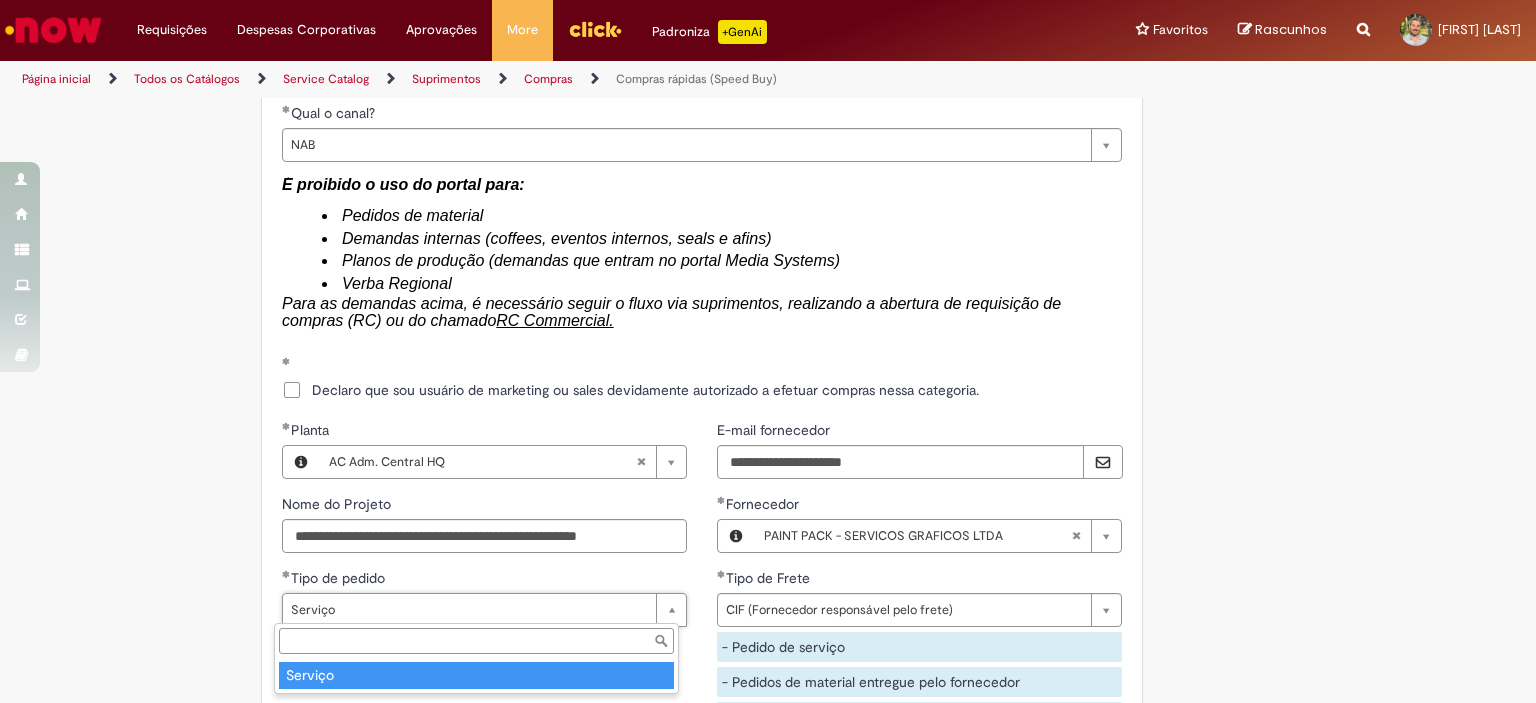 type on "*******" 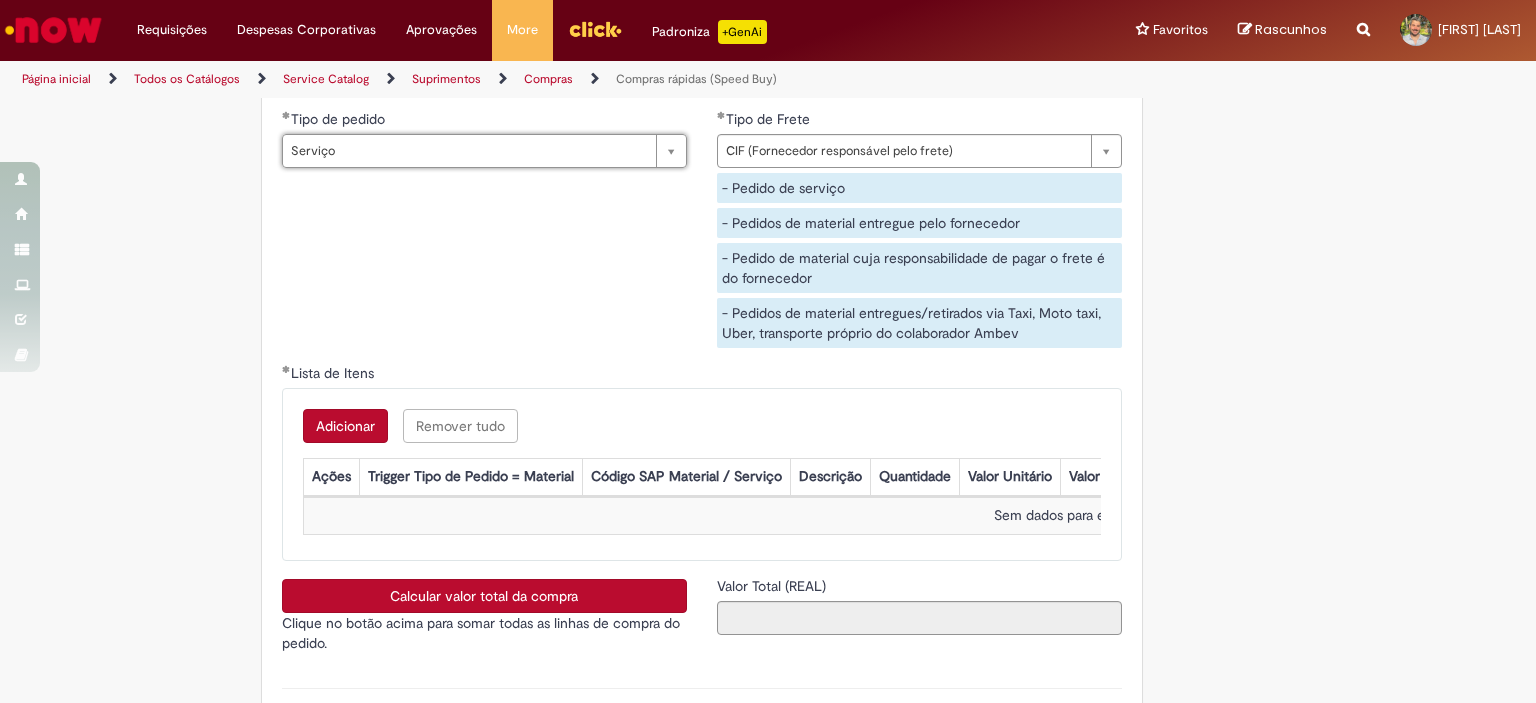 scroll, scrollTop: 3548, scrollLeft: 0, axis: vertical 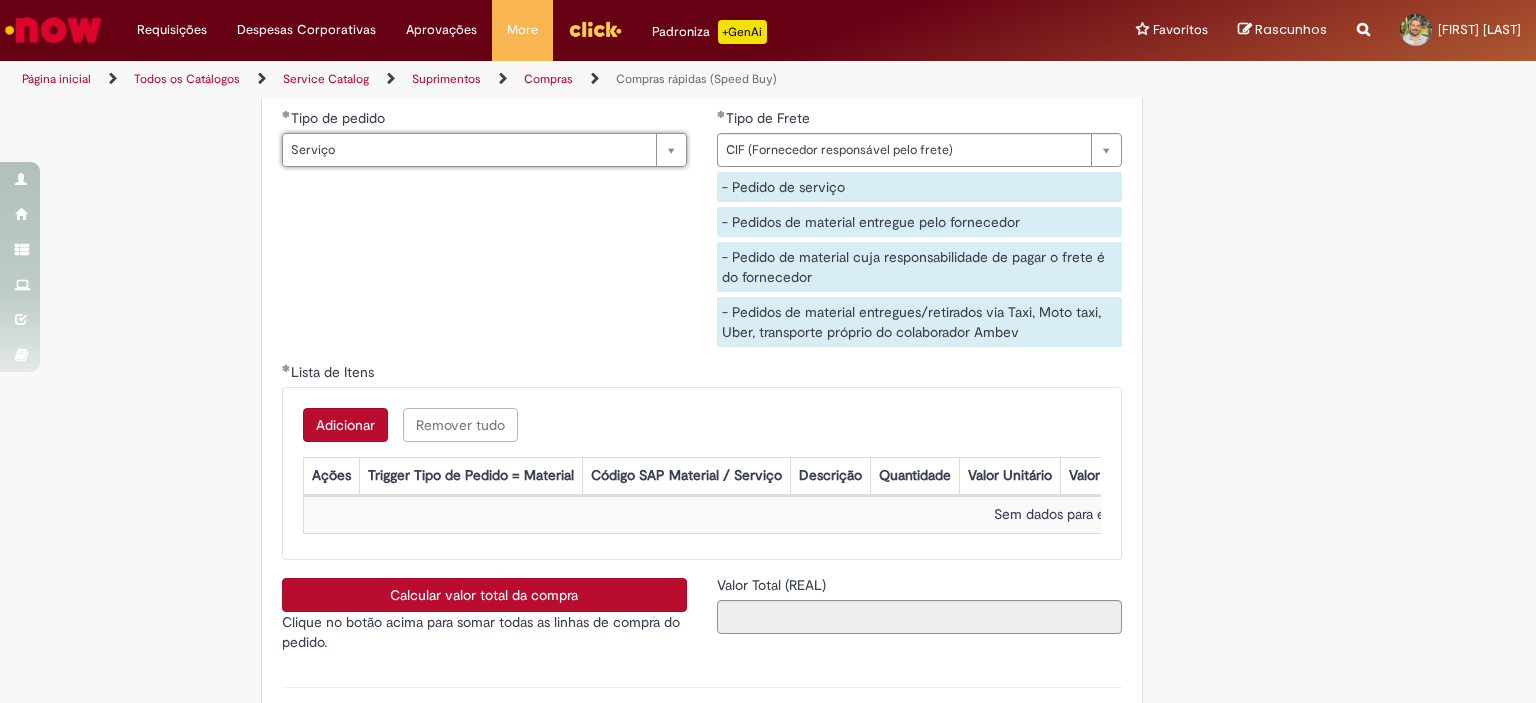 click on "Adicionar" at bounding box center [345, 425] 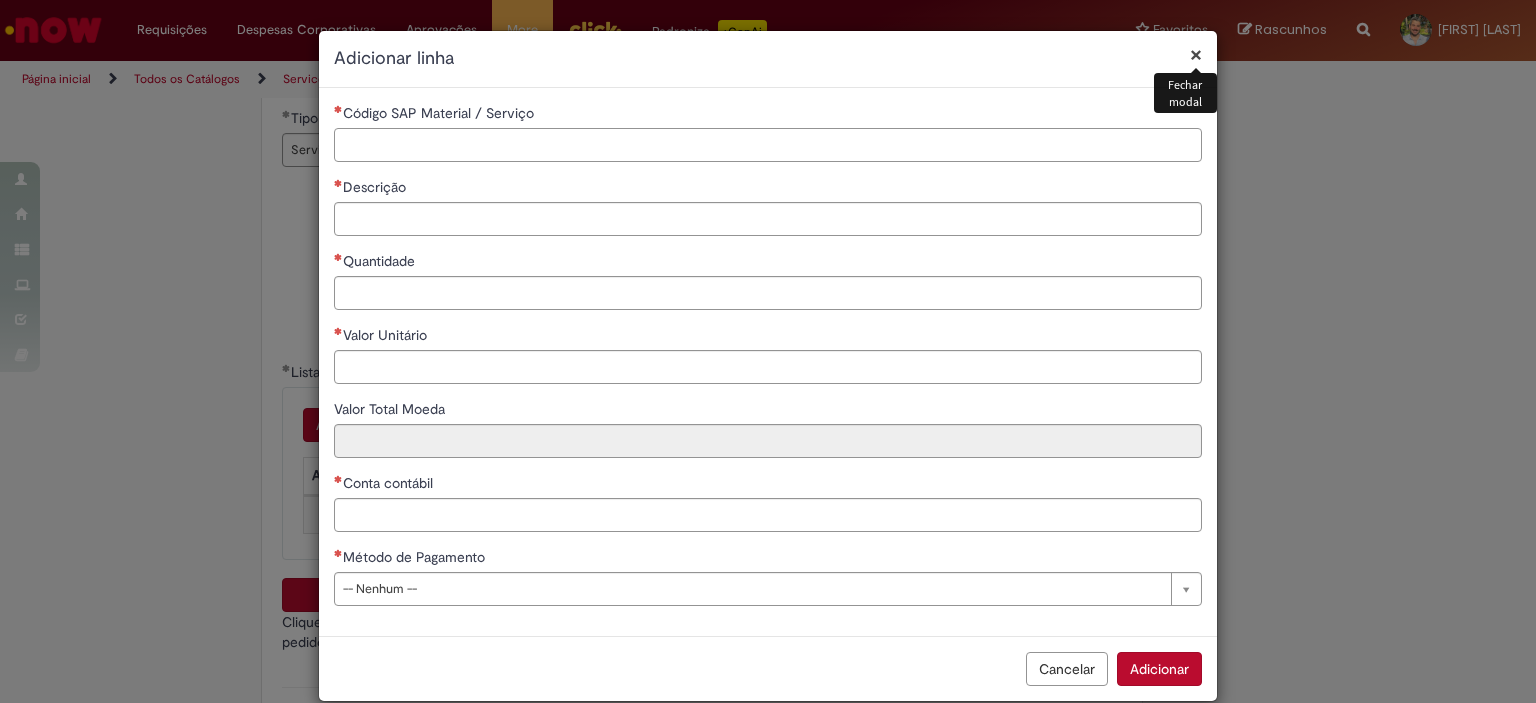 click on "Código SAP Material / Serviço" at bounding box center (768, 145) 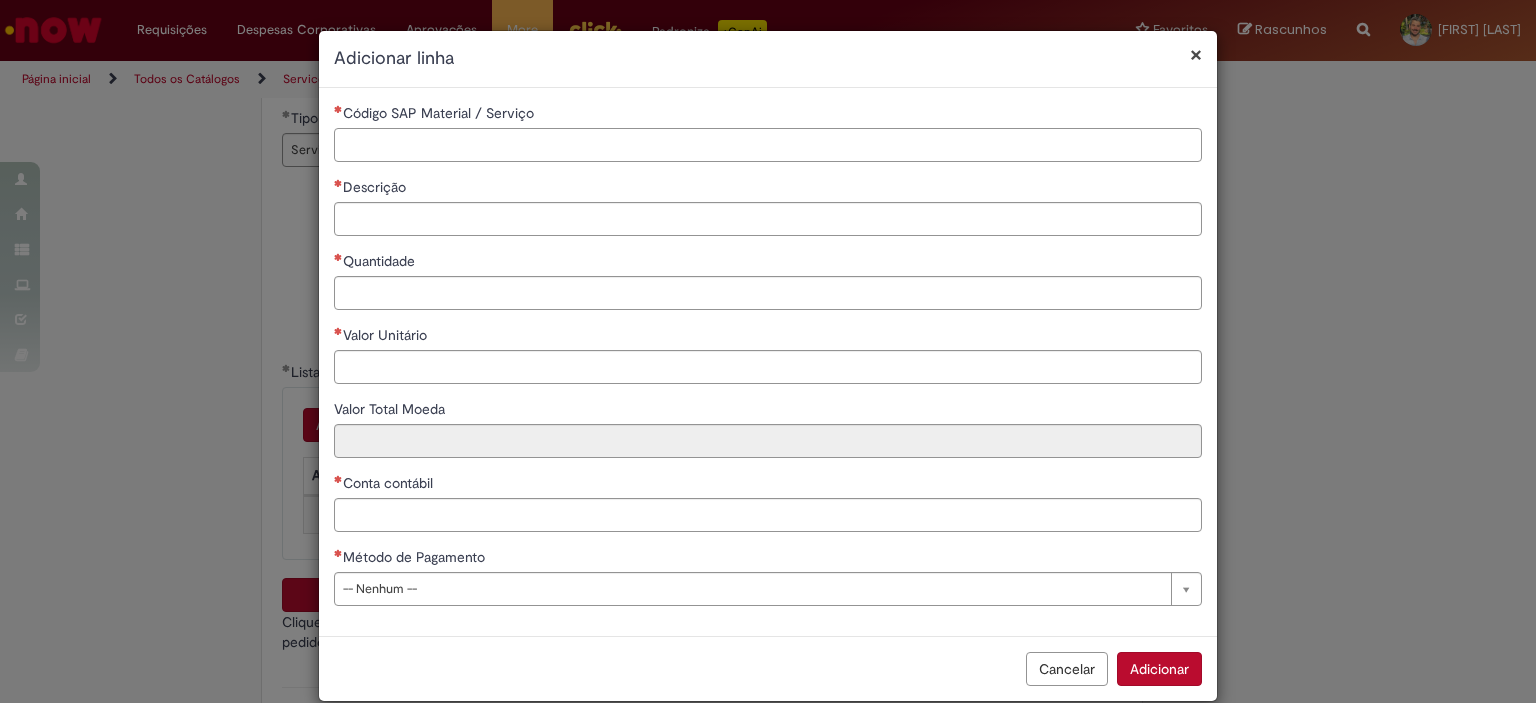 paste on "*******" 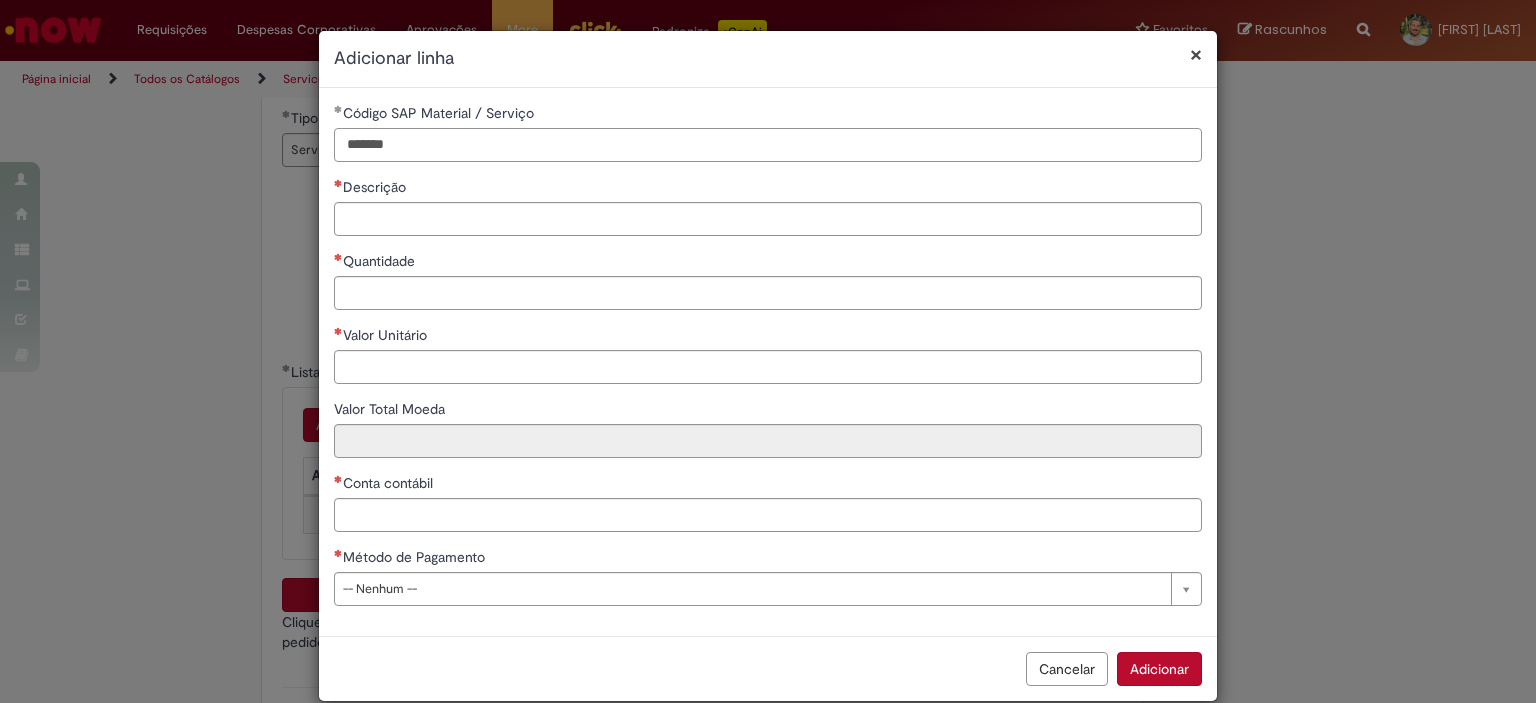 type on "*******" 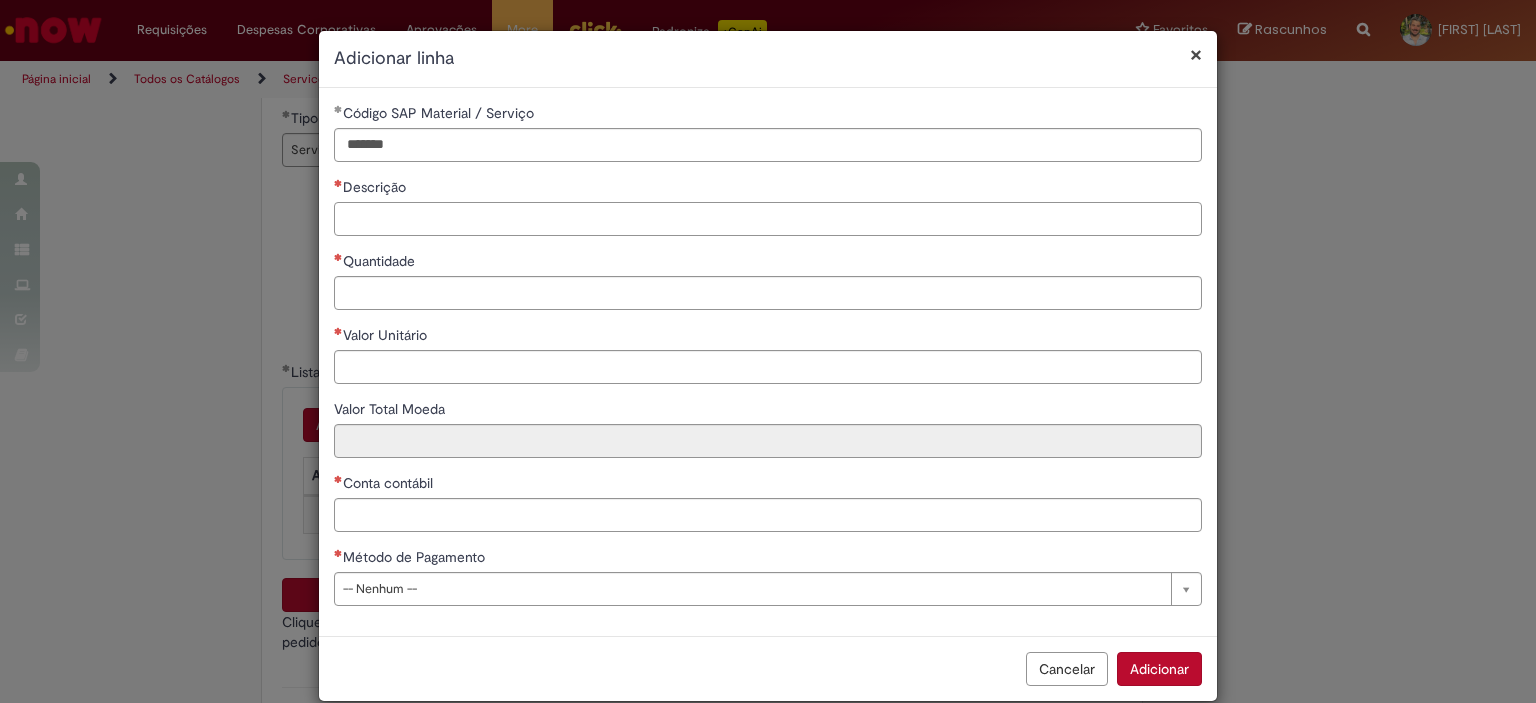 click on "Descrição" at bounding box center (768, 219) 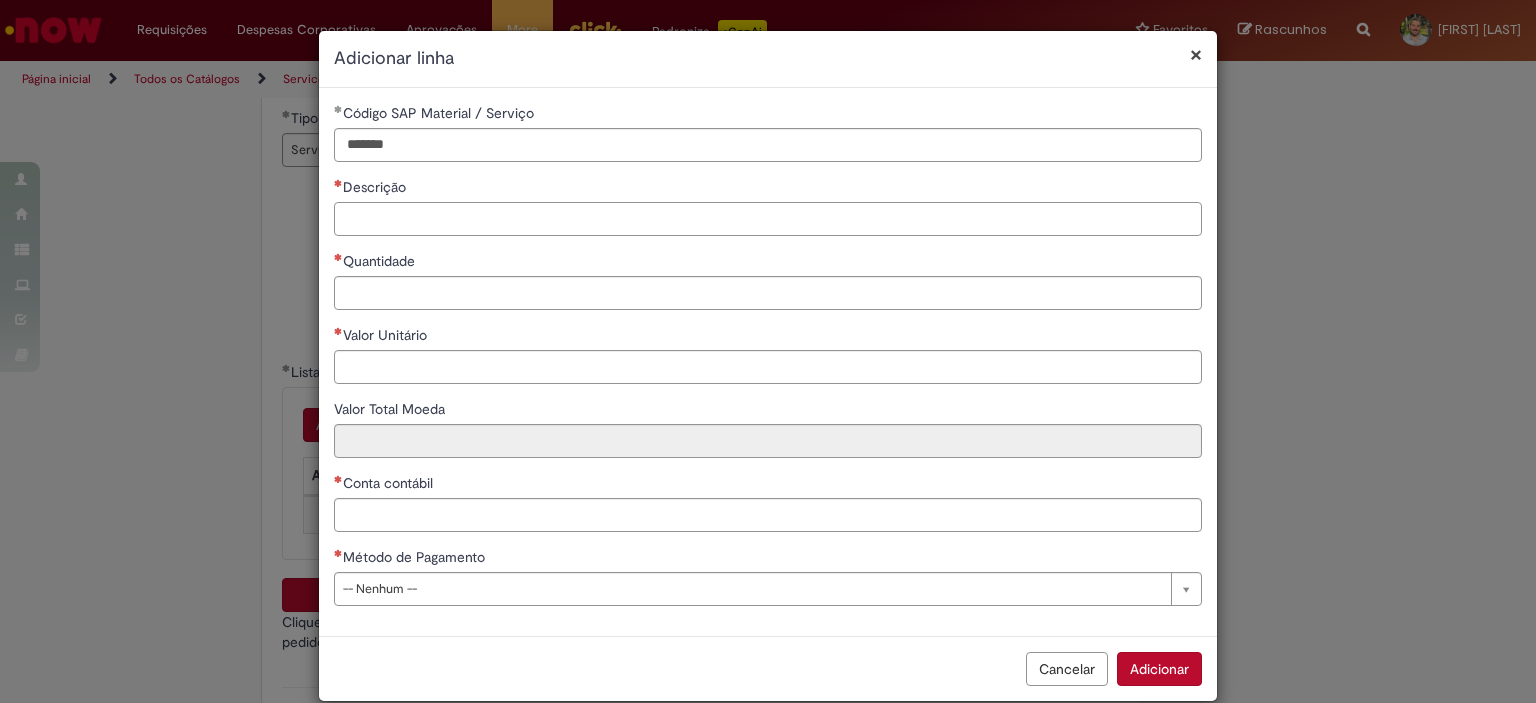 paste on "**********" 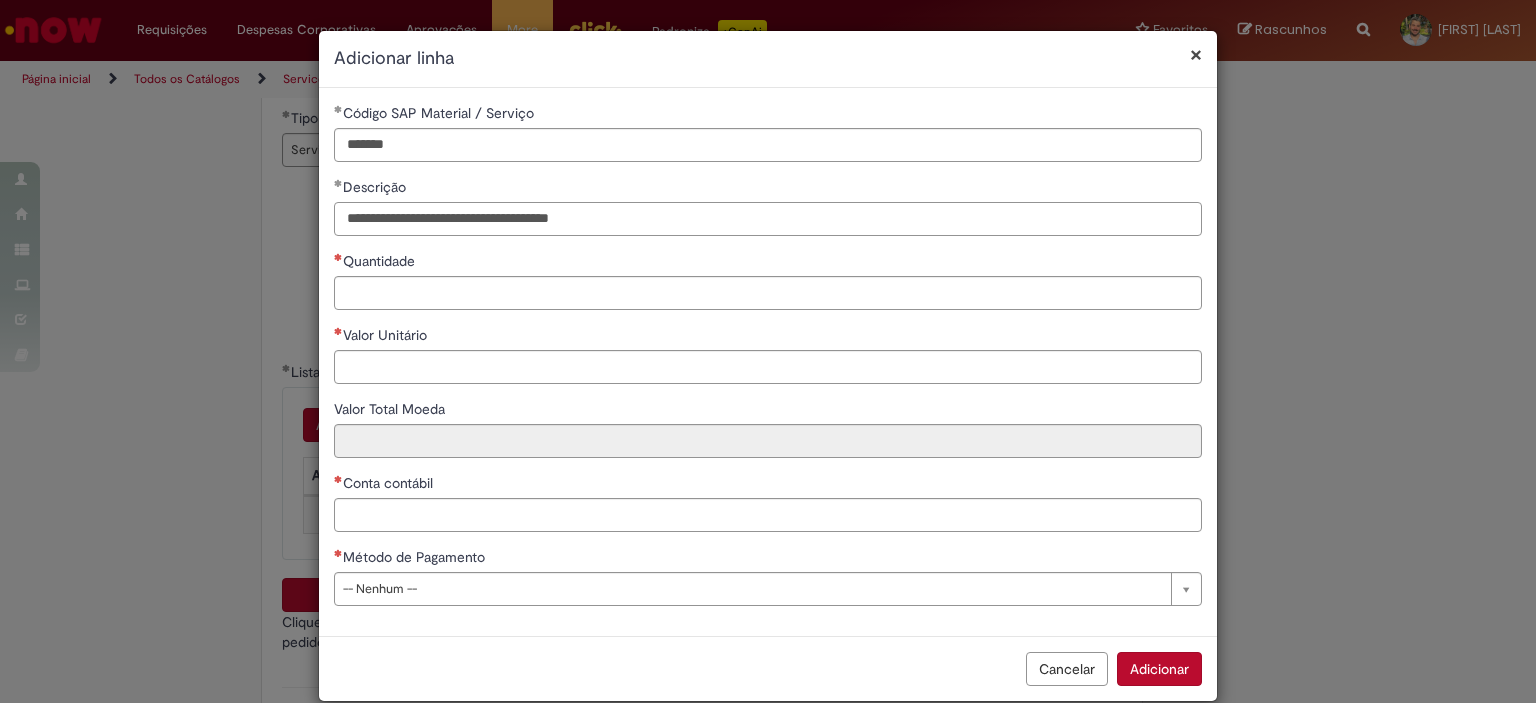 type on "**********" 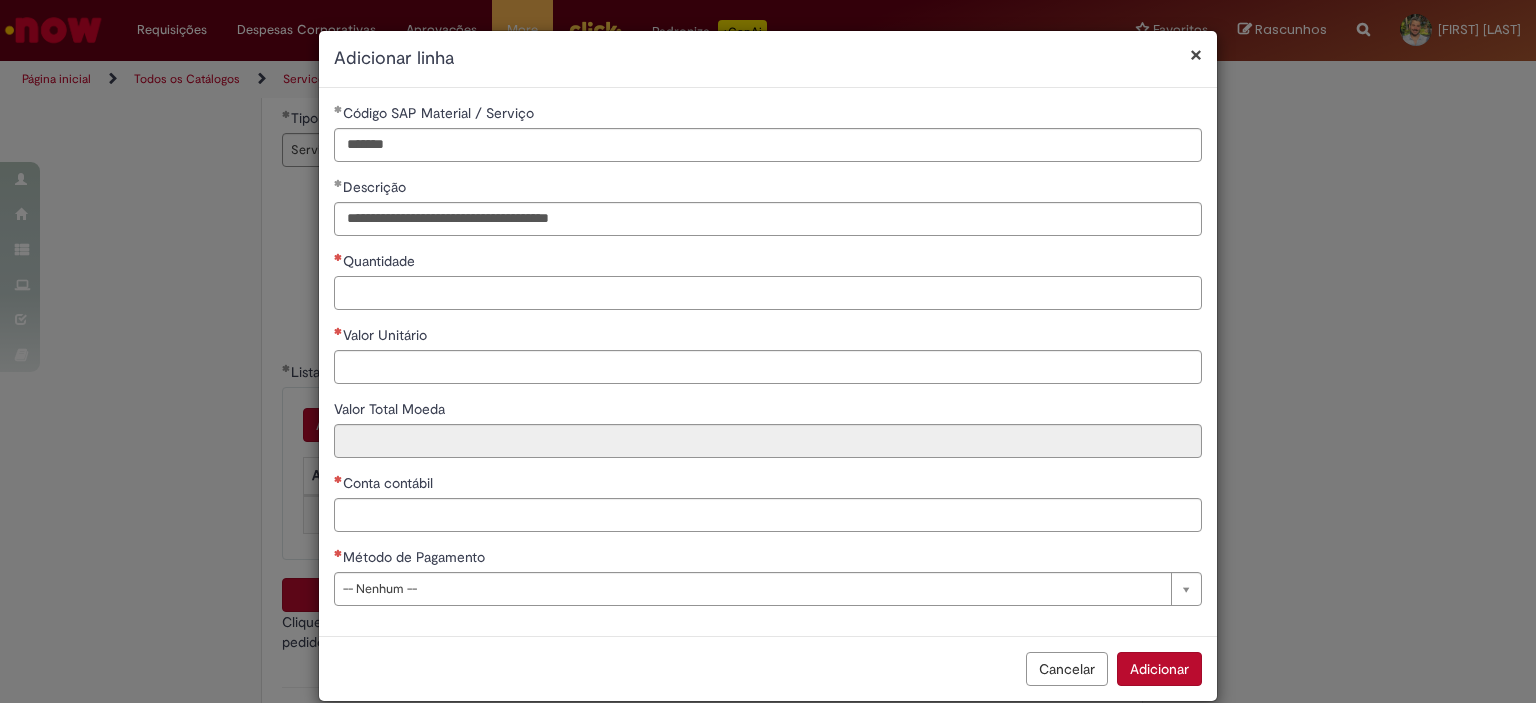 click on "Quantidade" at bounding box center [768, 293] 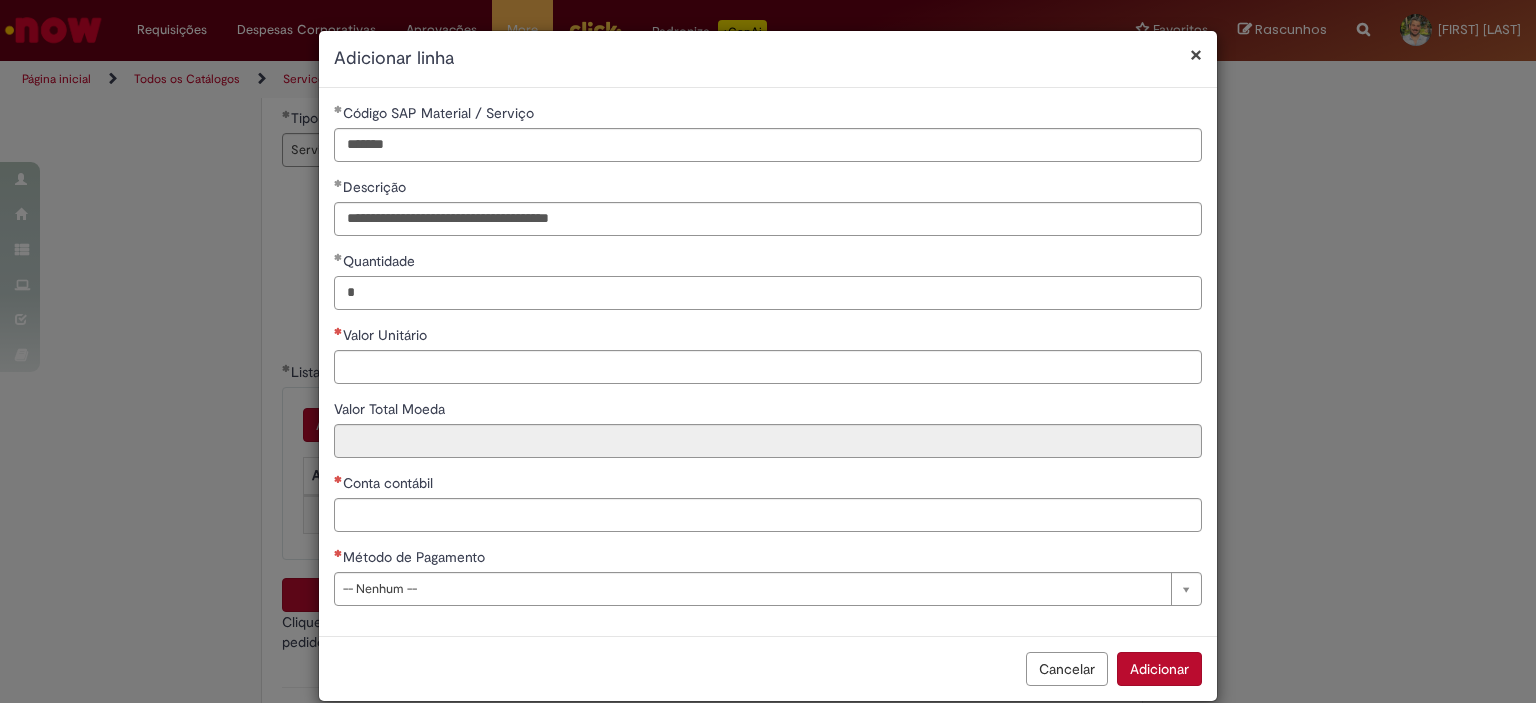 type on "*" 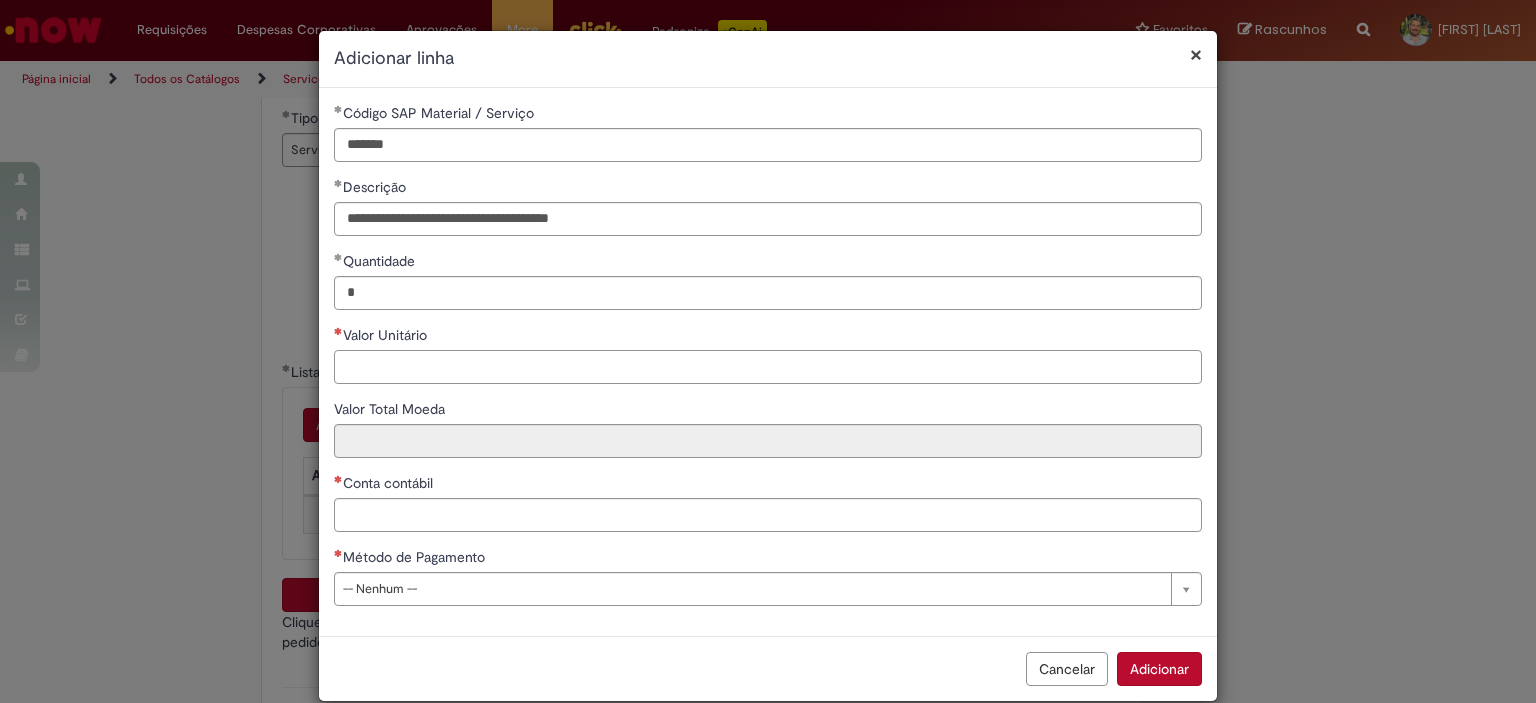 click on "Valor Unitário" at bounding box center (768, 367) 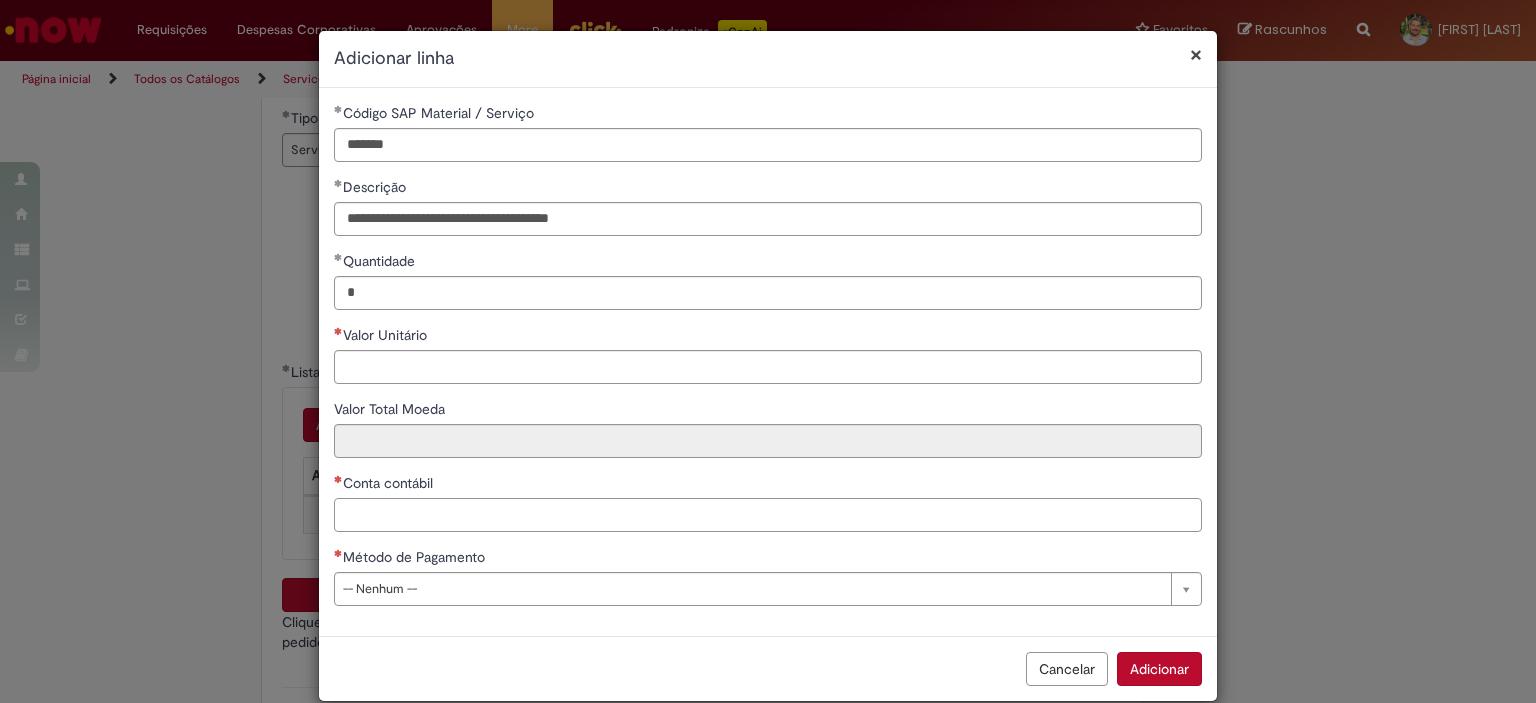 click on "Conta contábil" at bounding box center (768, 515) 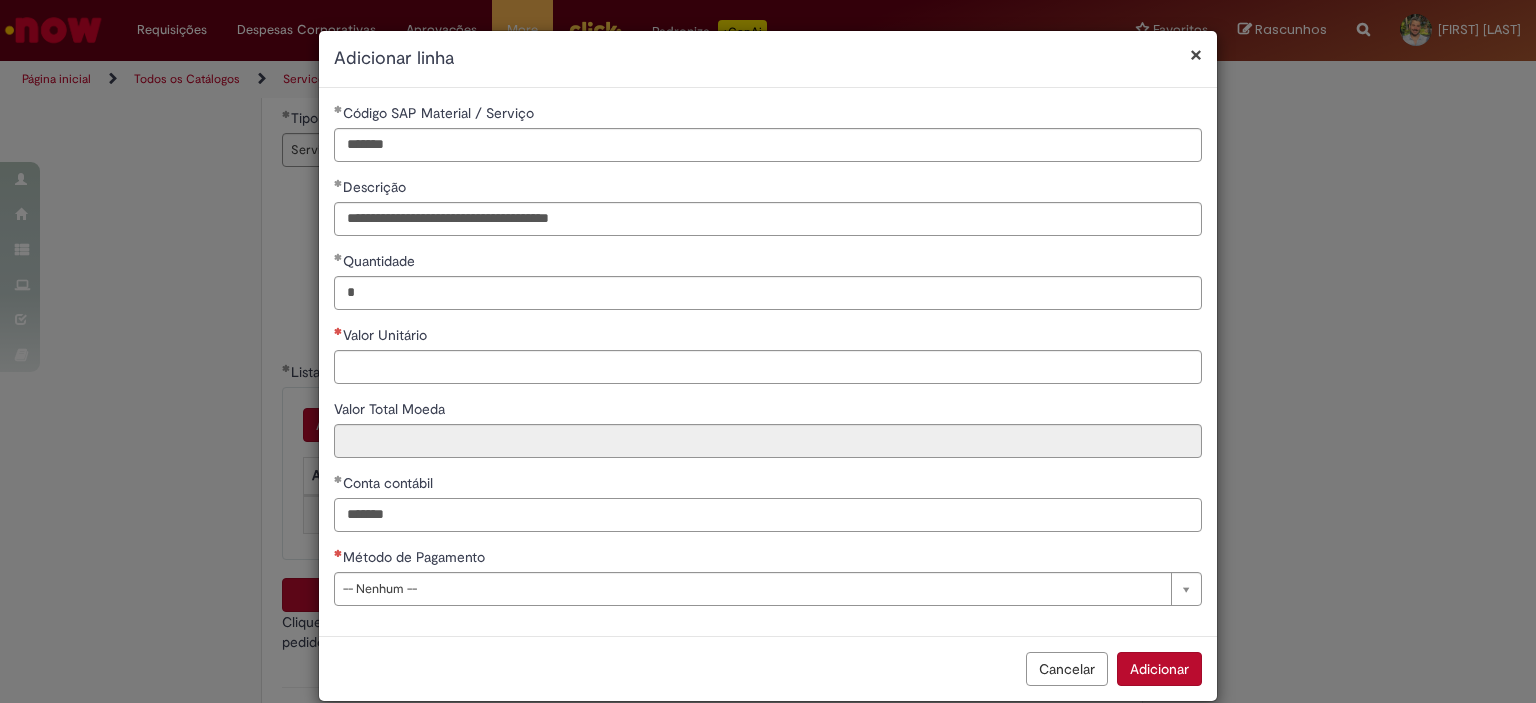 type on "*******" 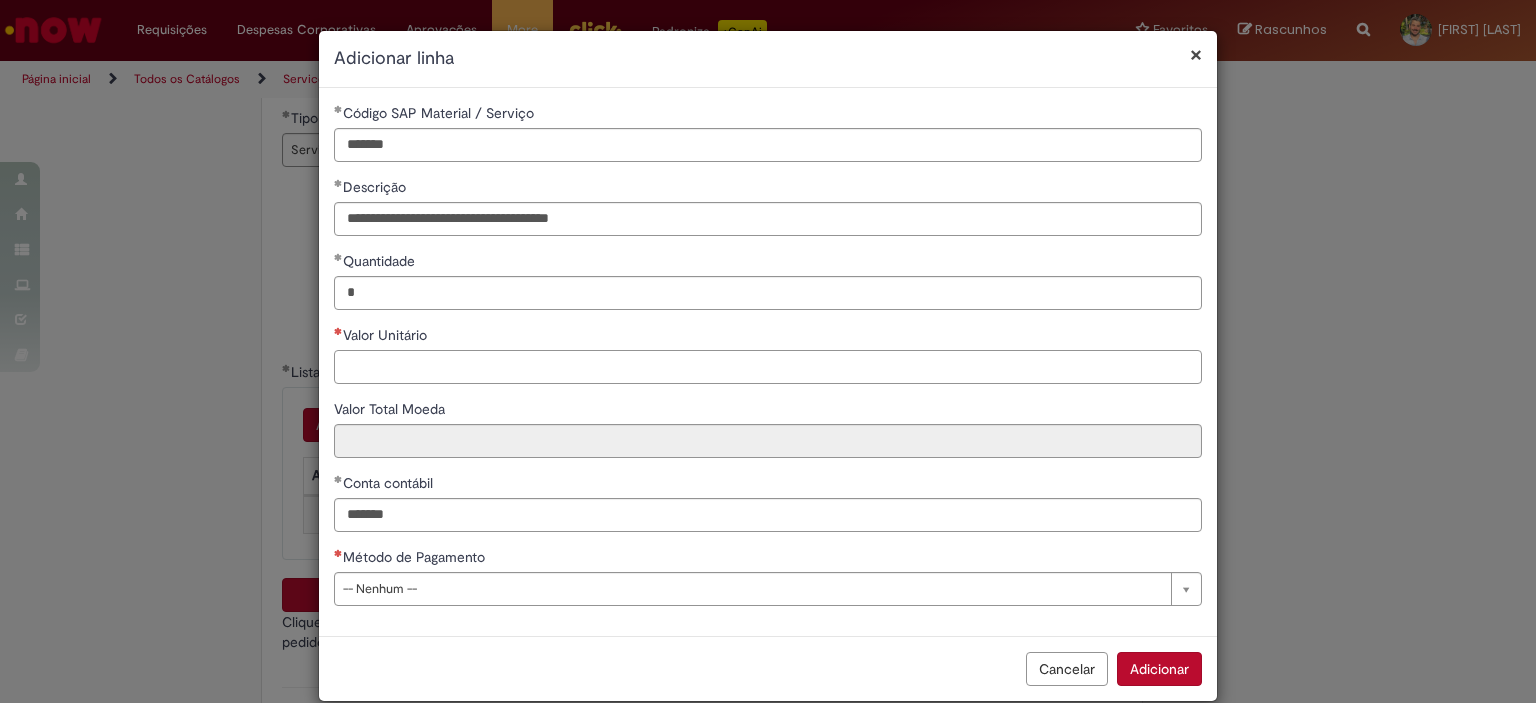 click on "Valor Unitário" at bounding box center [768, 367] 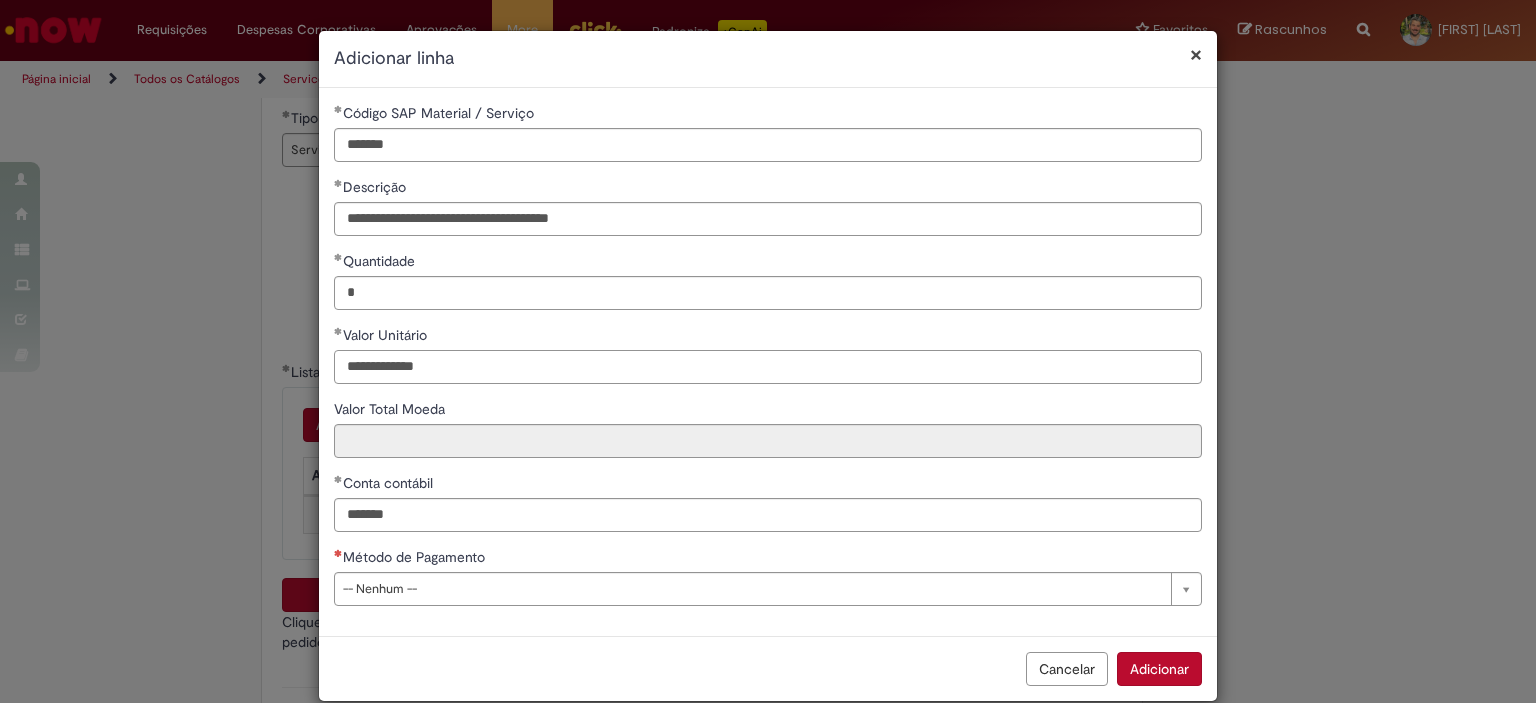 drag, startPoint x: 435, startPoint y: 360, endPoint x: 198, endPoint y: 339, distance: 237.92856 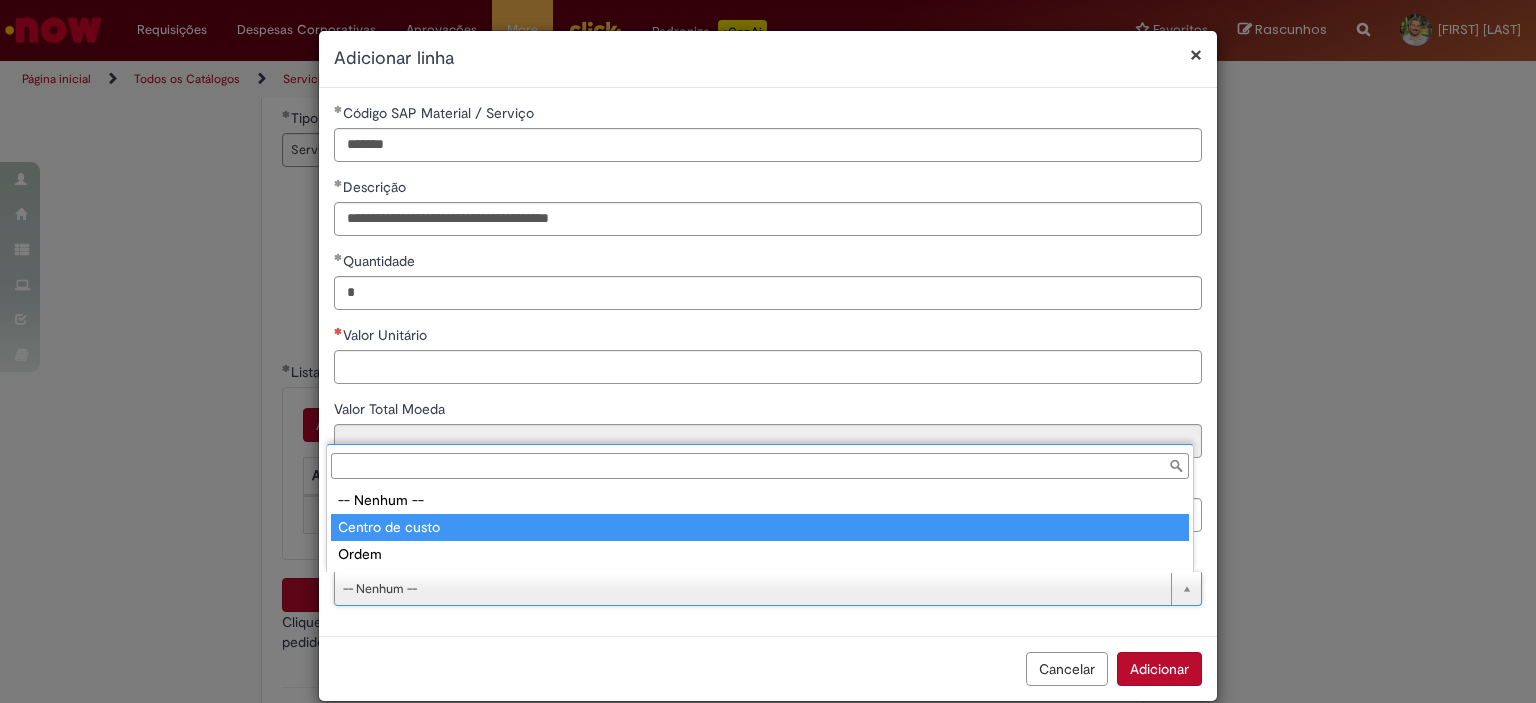 type on "**********" 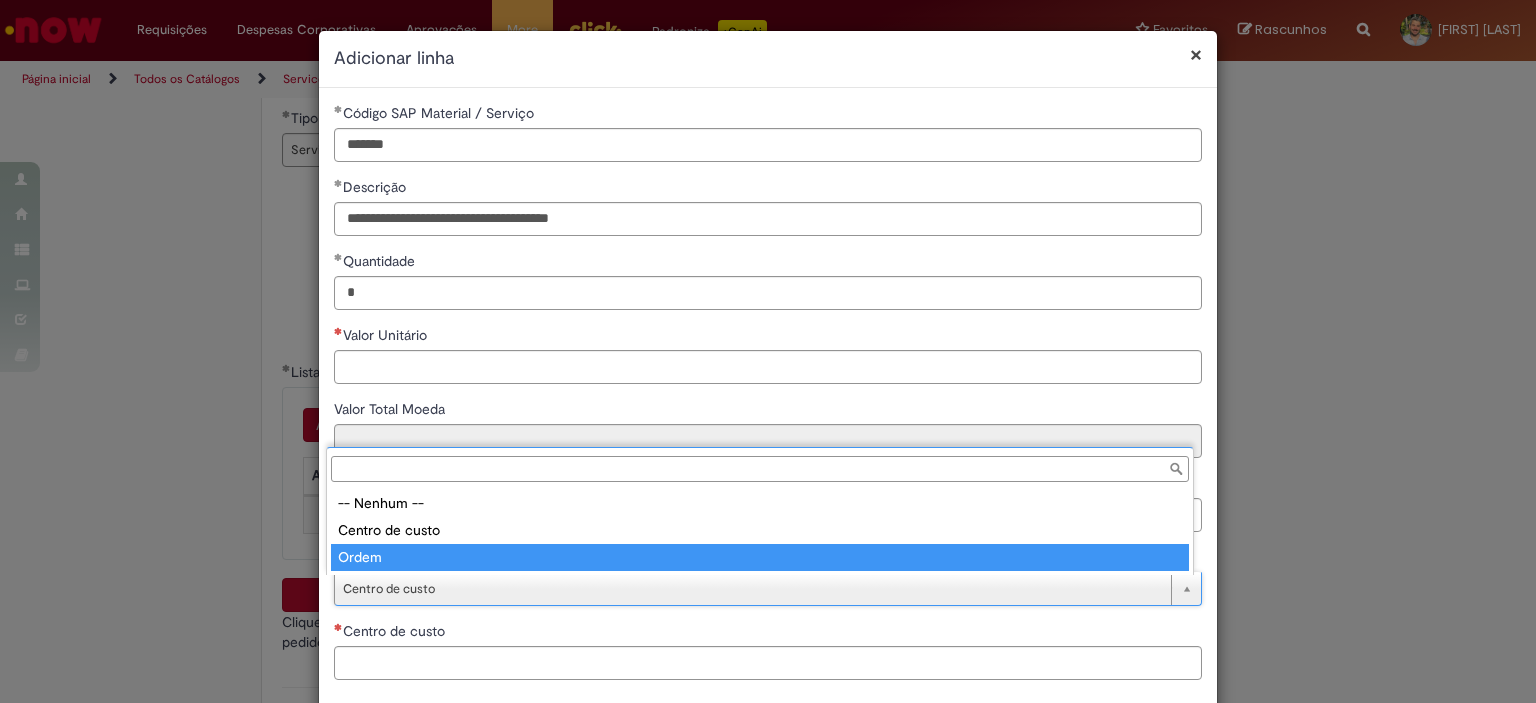 type on "*****" 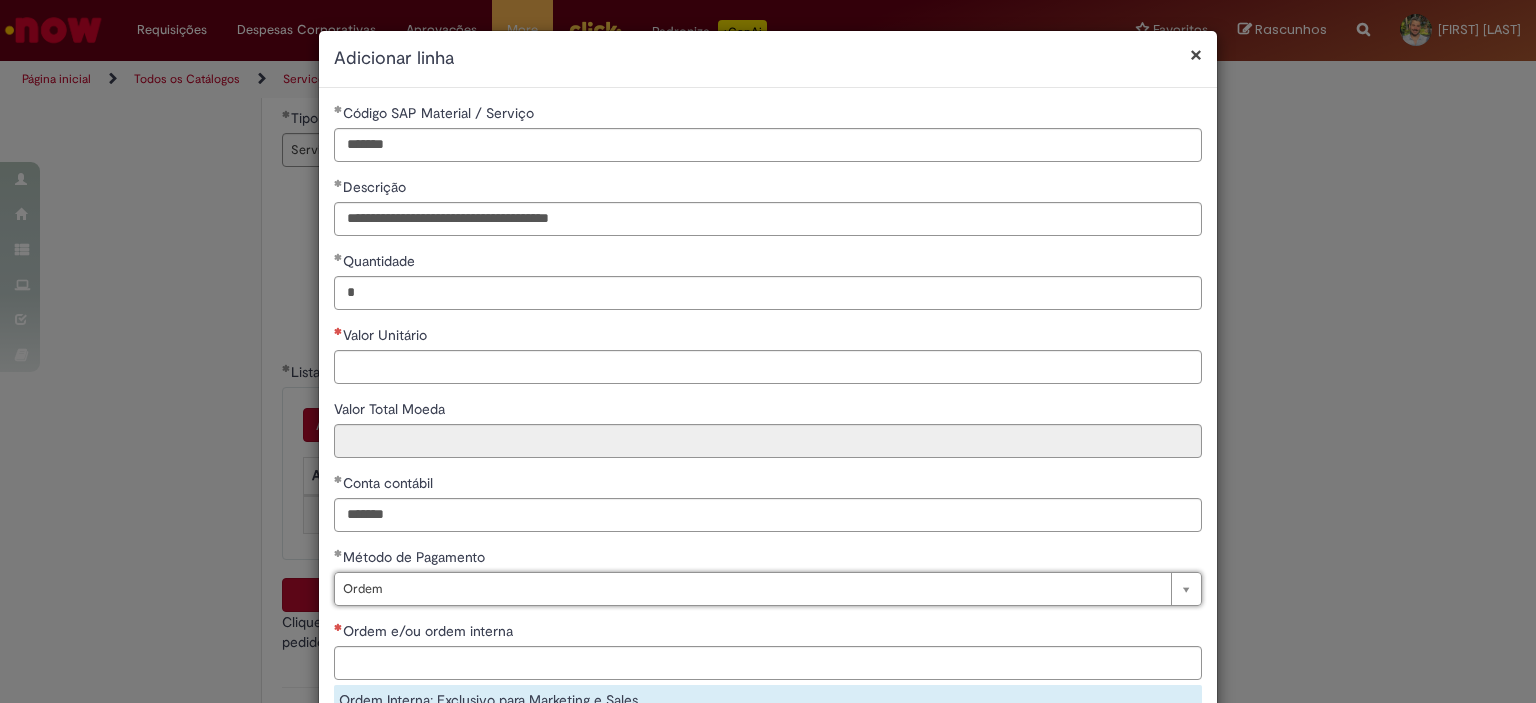 scroll, scrollTop: 0, scrollLeft: 43, axis: horizontal 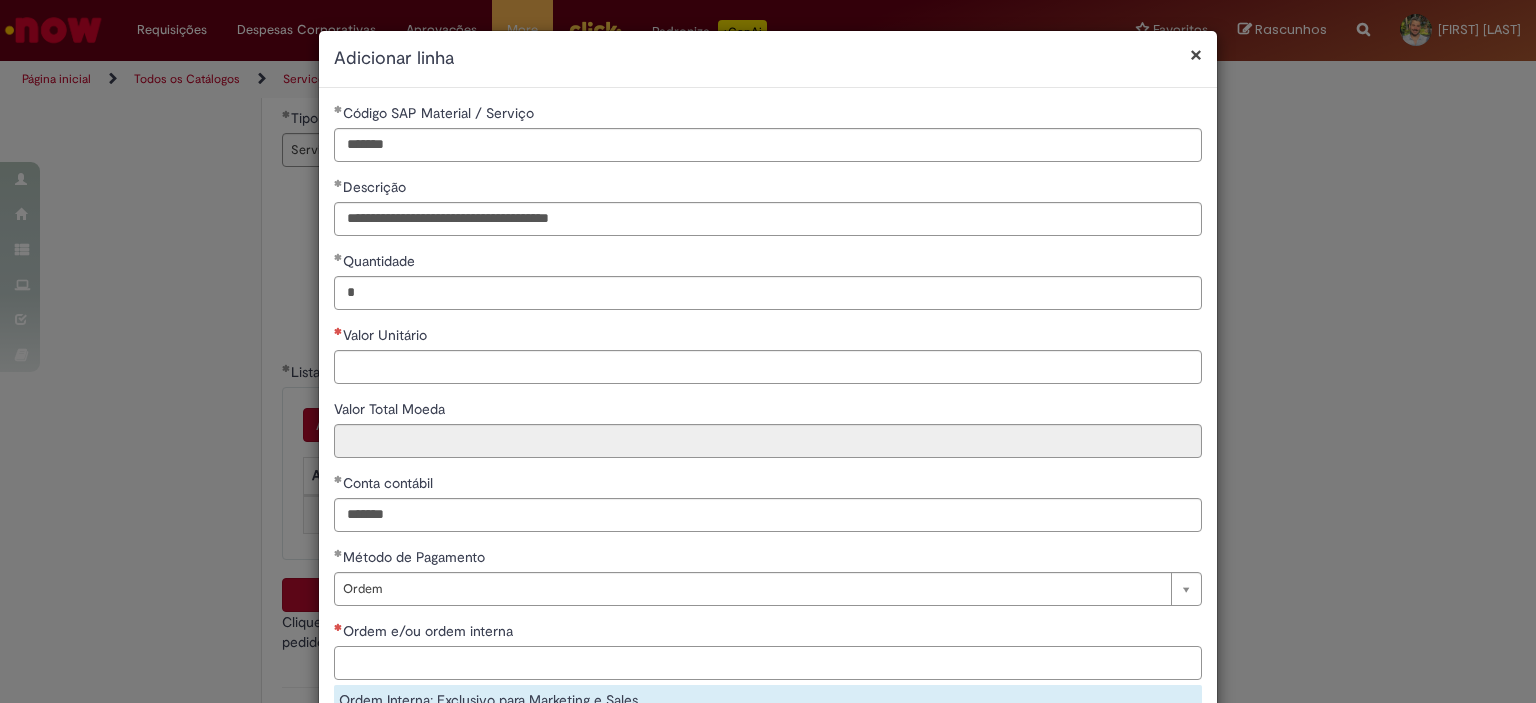 click on "Ordem e/ou ordem interna" at bounding box center (768, 663) 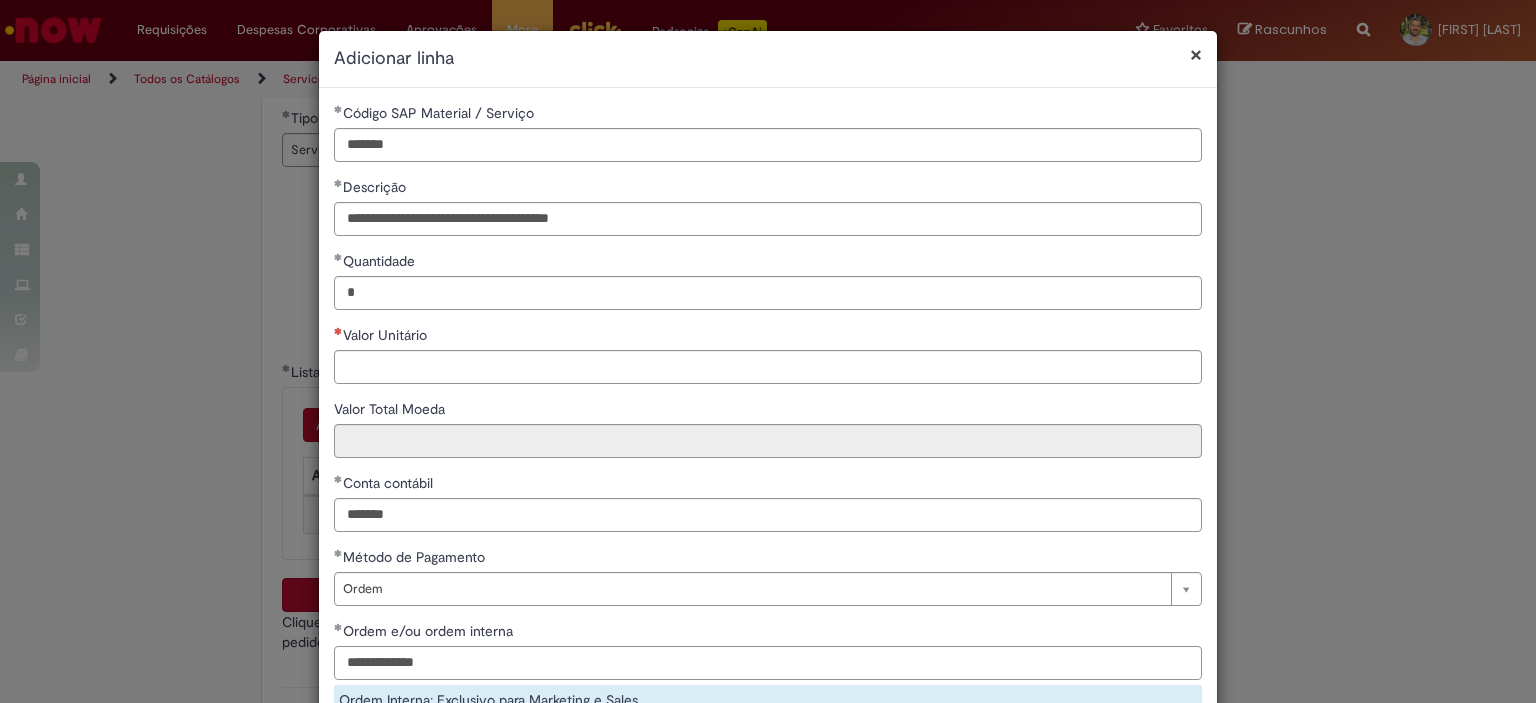 type on "**********" 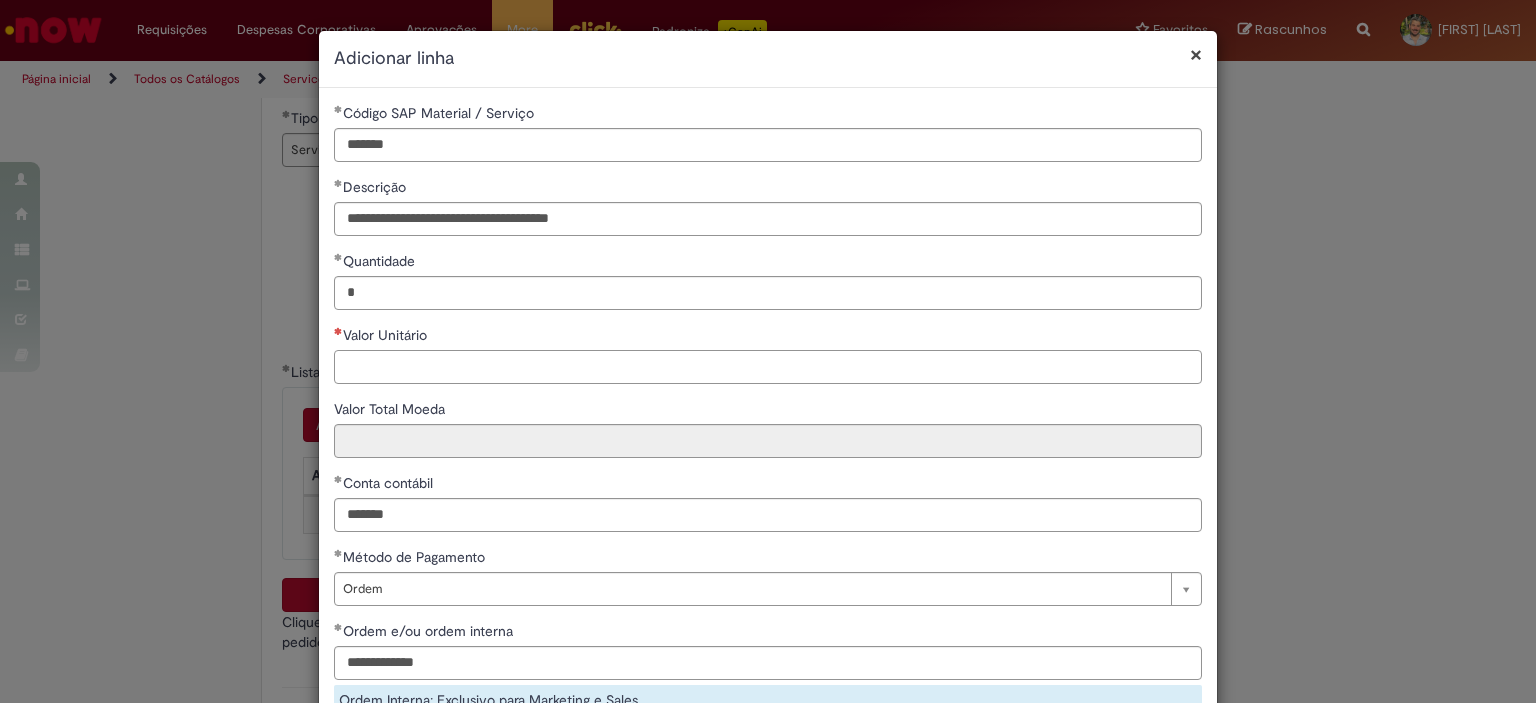 click on "Valor Unitário" at bounding box center [768, 367] 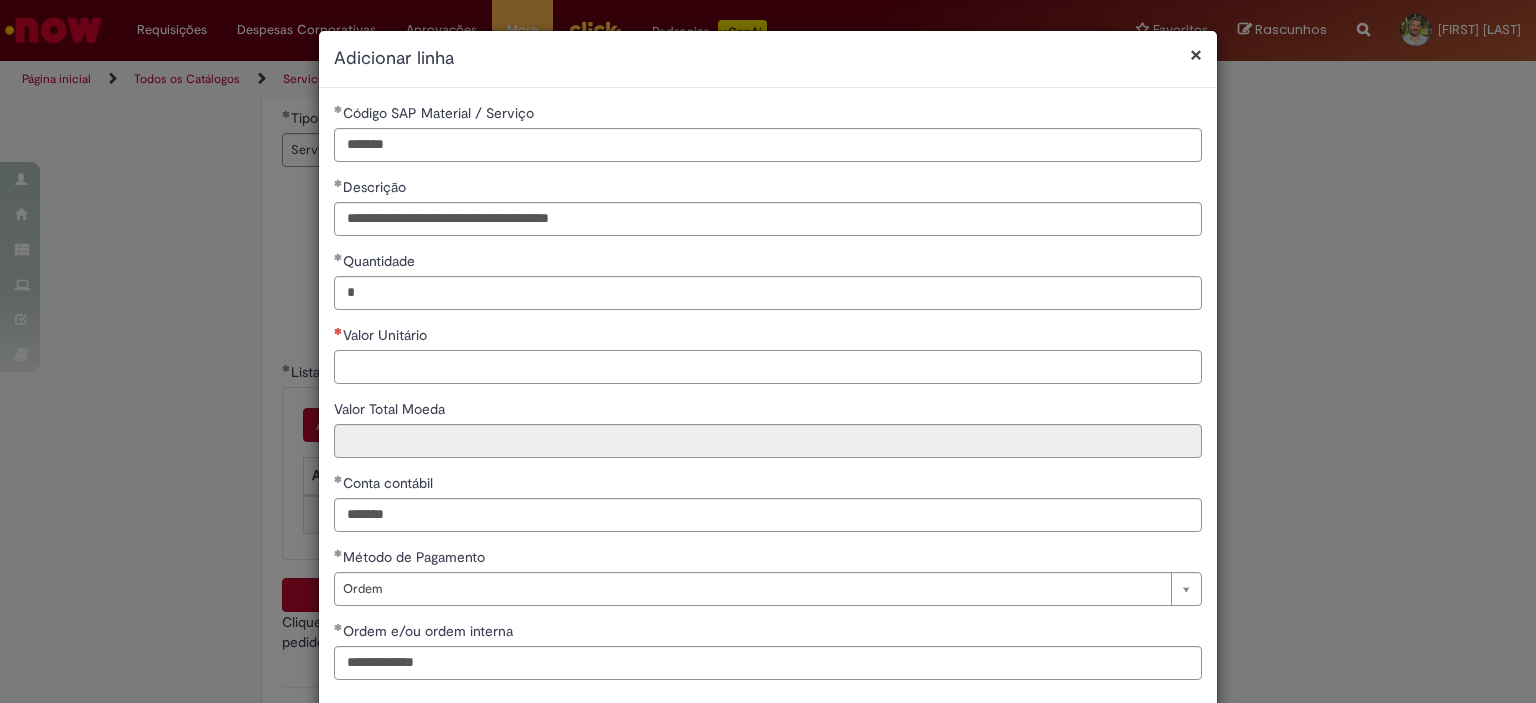 paste on "*********" 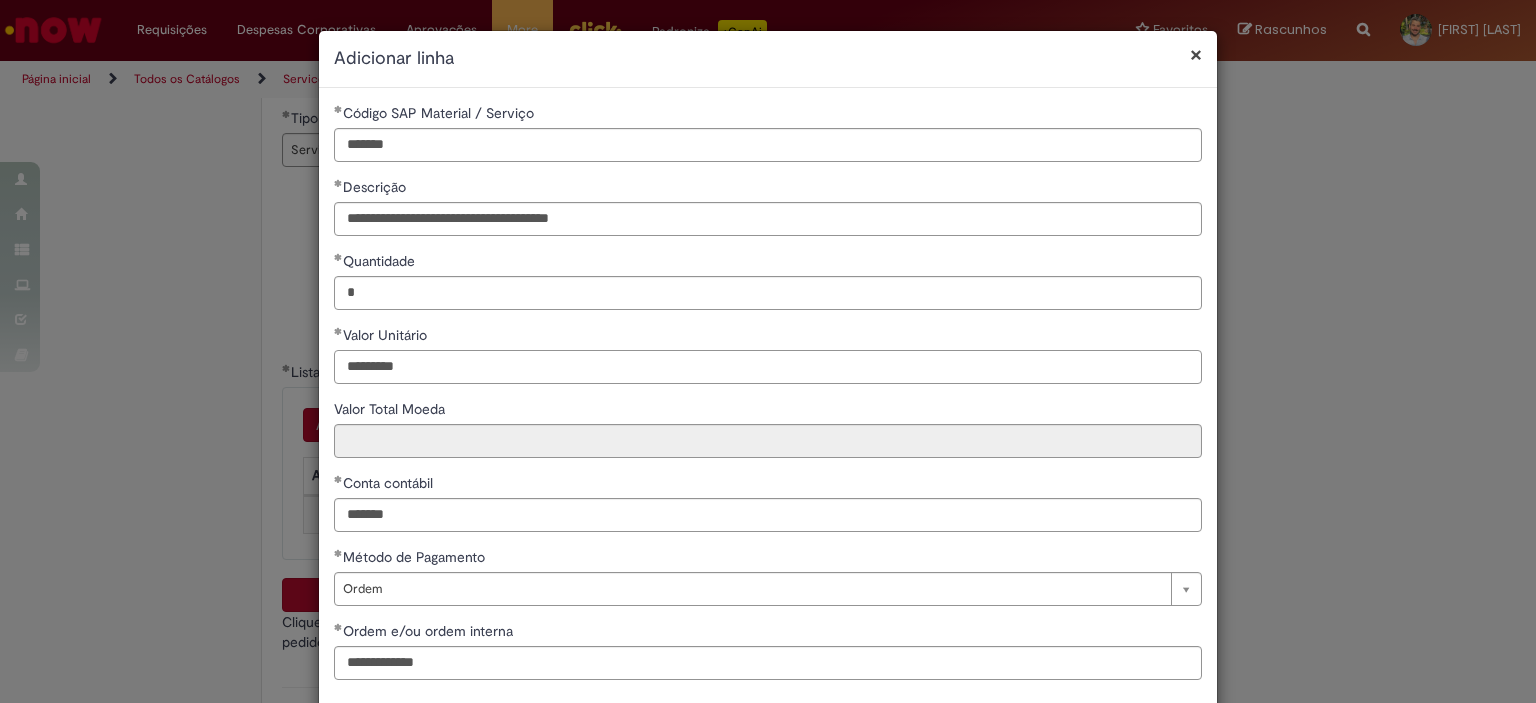 type on "*********" 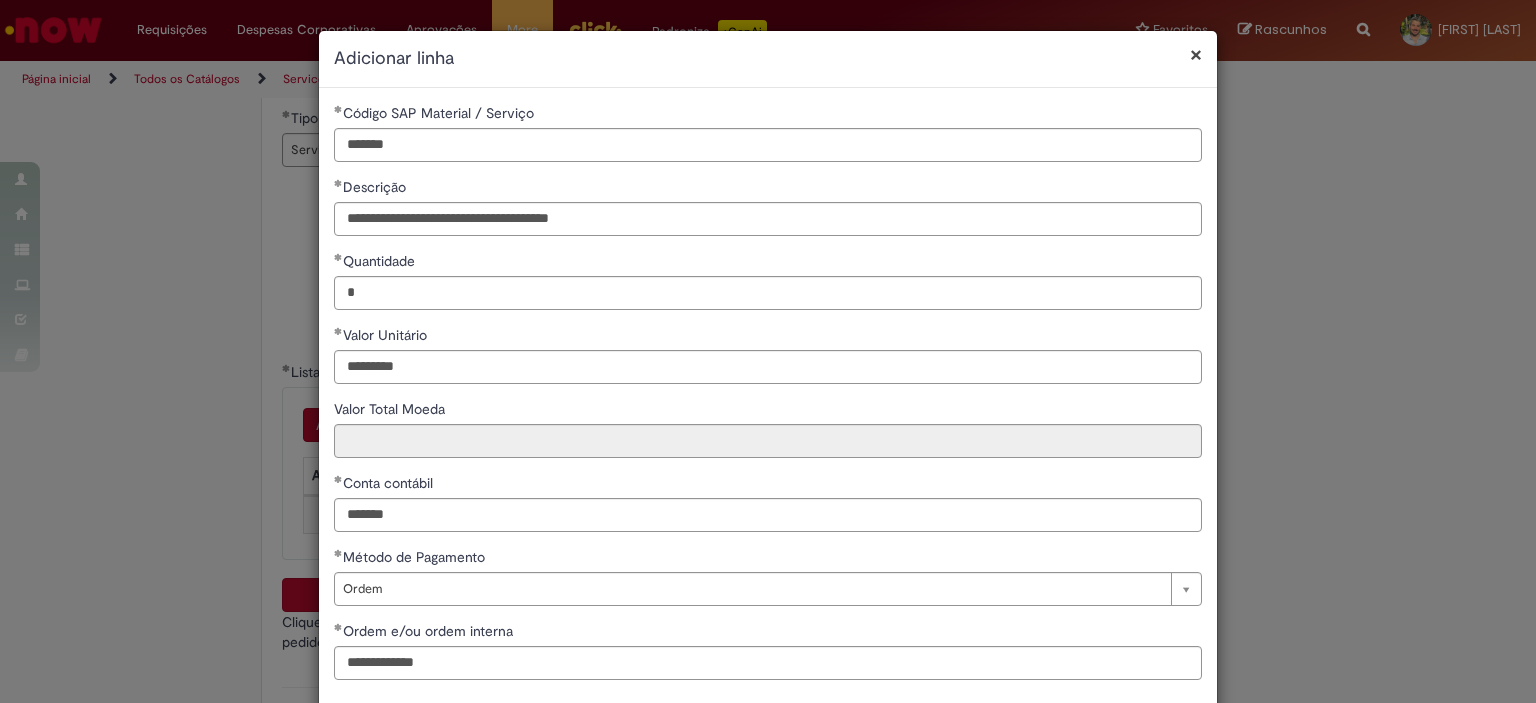 type on "*********" 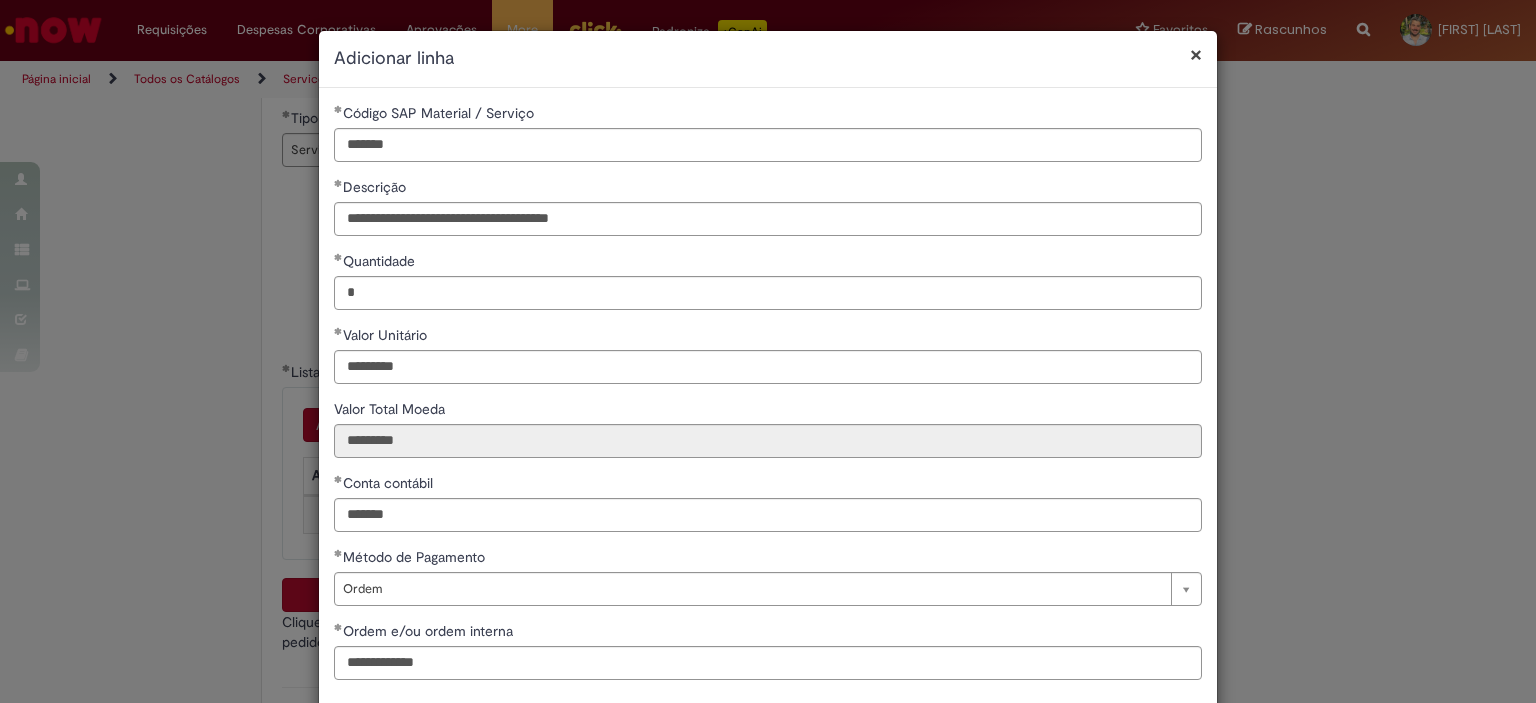 click on "Valor Total Moeda" at bounding box center (768, 411) 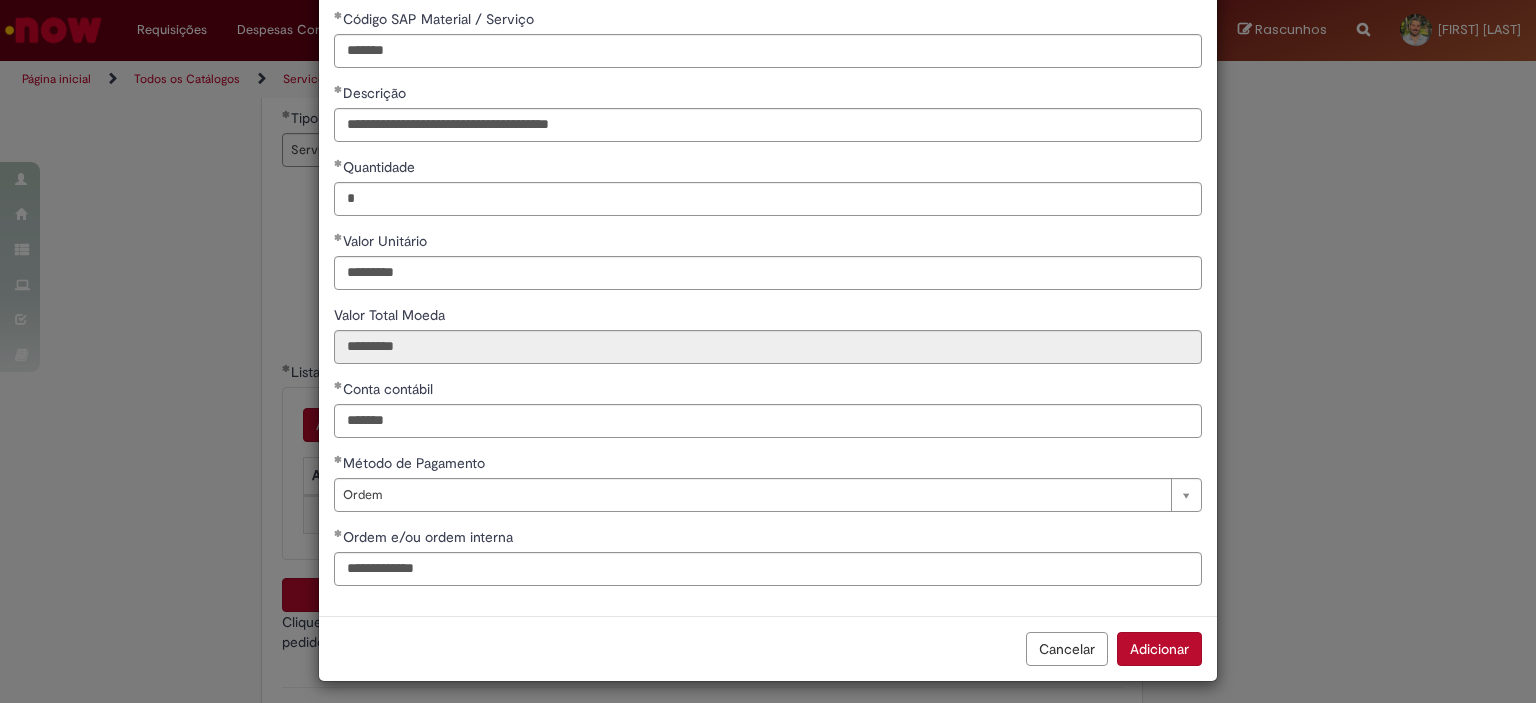 scroll, scrollTop: 103, scrollLeft: 0, axis: vertical 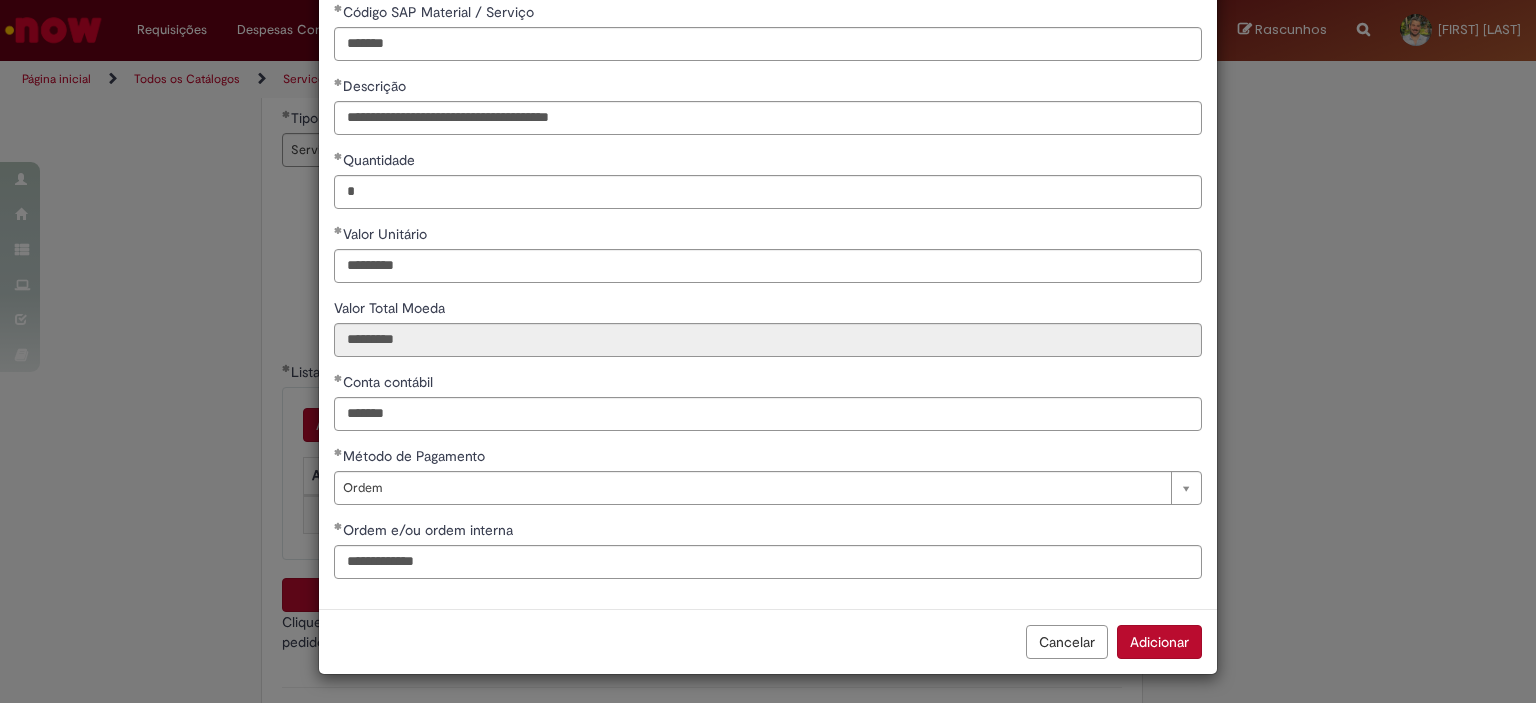 click on "Adicionar" at bounding box center (1159, 642) 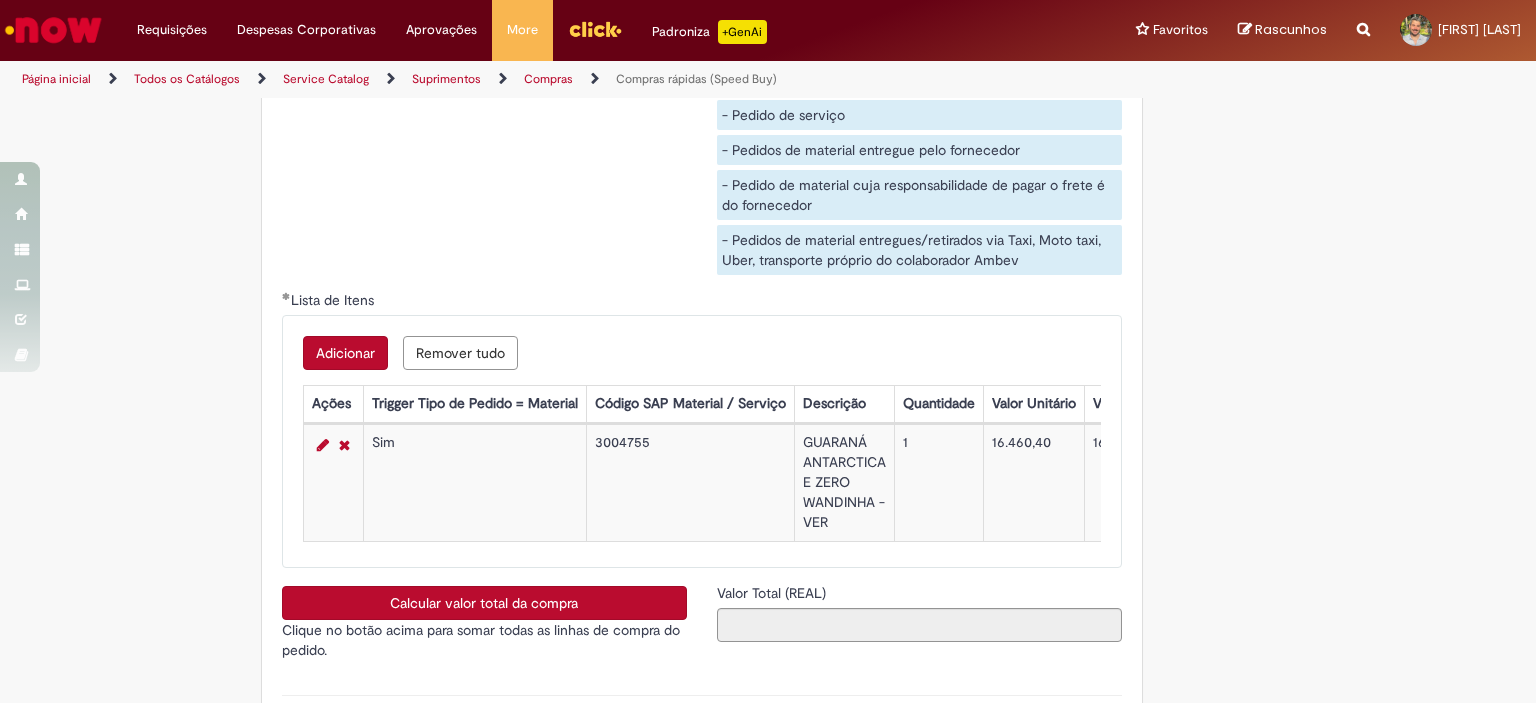 scroll, scrollTop: 3686, scrollLeft: 0, axis: vertical 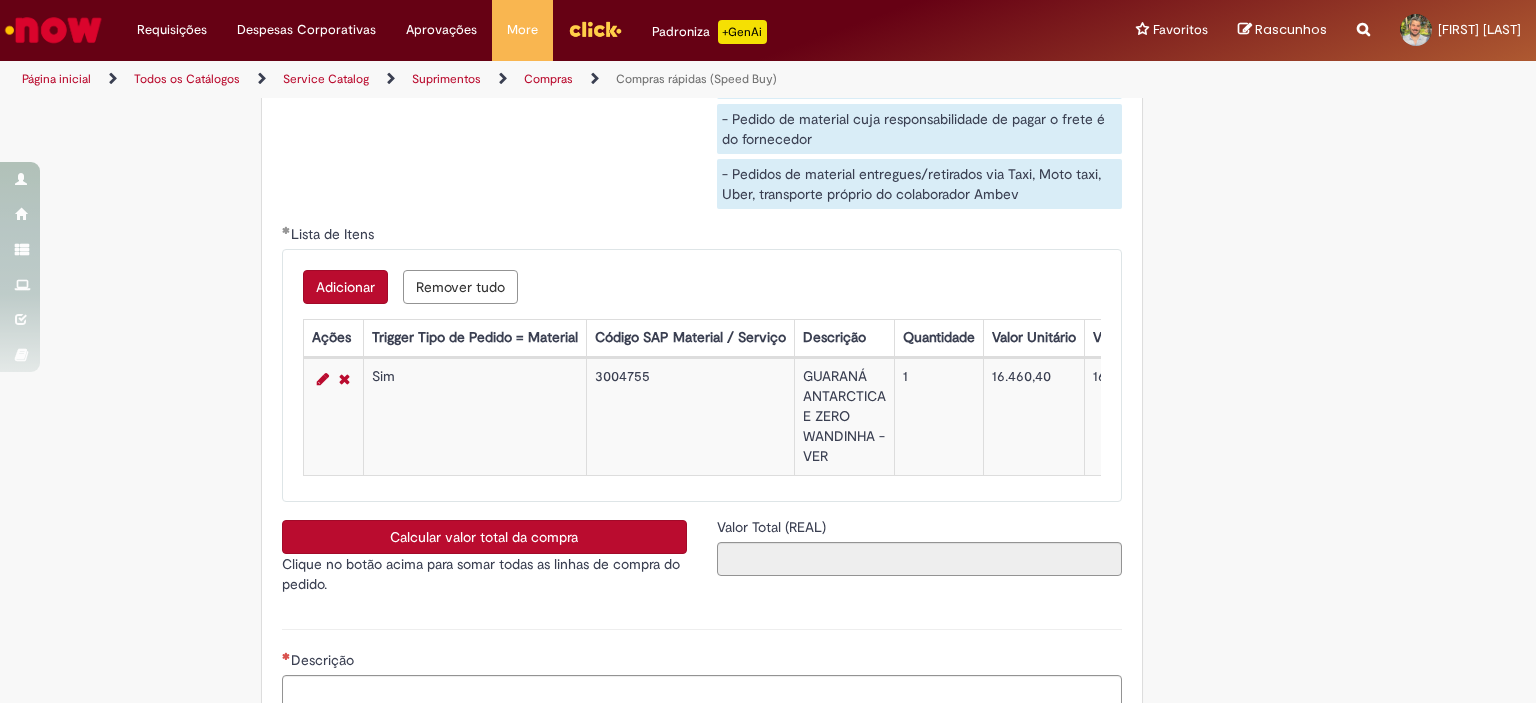 click on "Calcular valor total da compra" at bounding box center (484, 537) 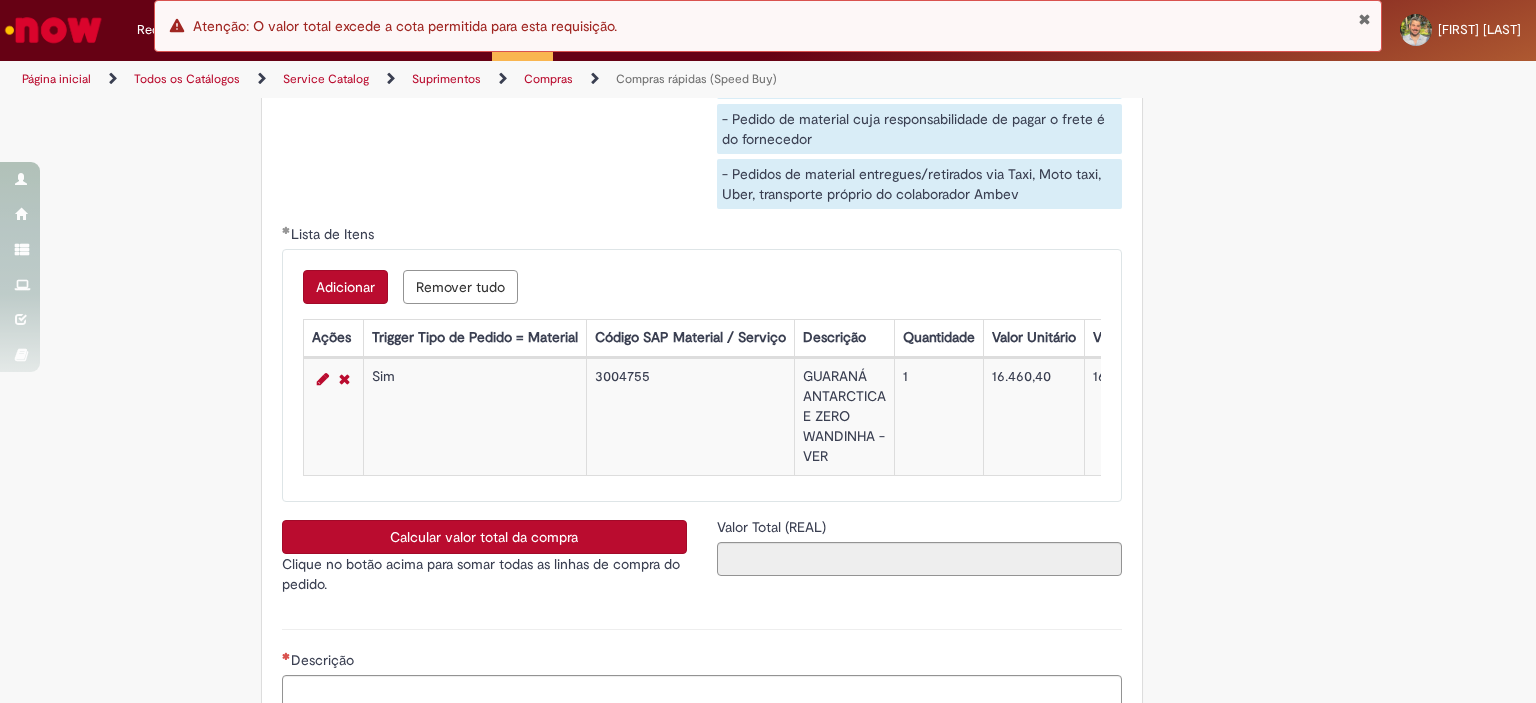 scroll, scrollTop: 3706, scrollLeft: 0, axis: vertical 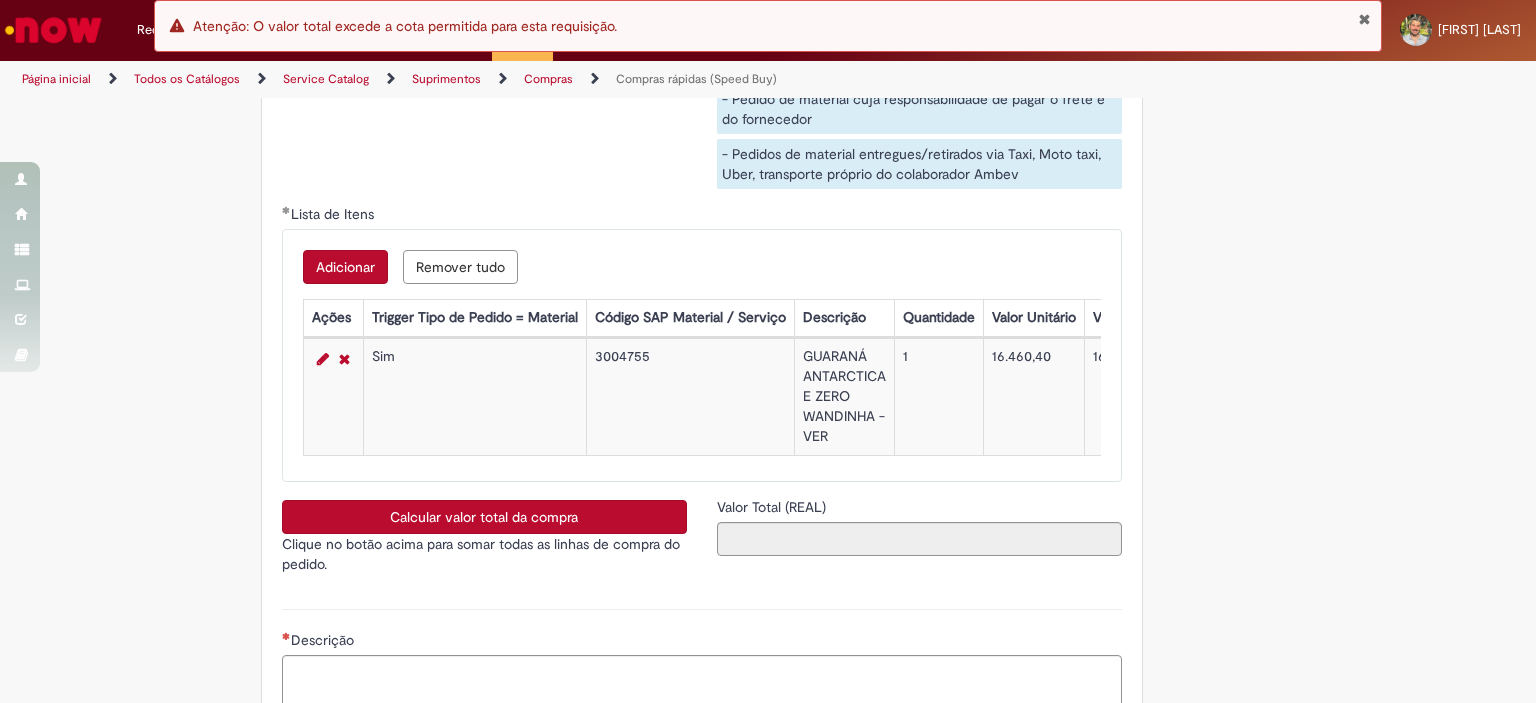 click on "Calcular valor total da compra" at bounding box center [484, 517] 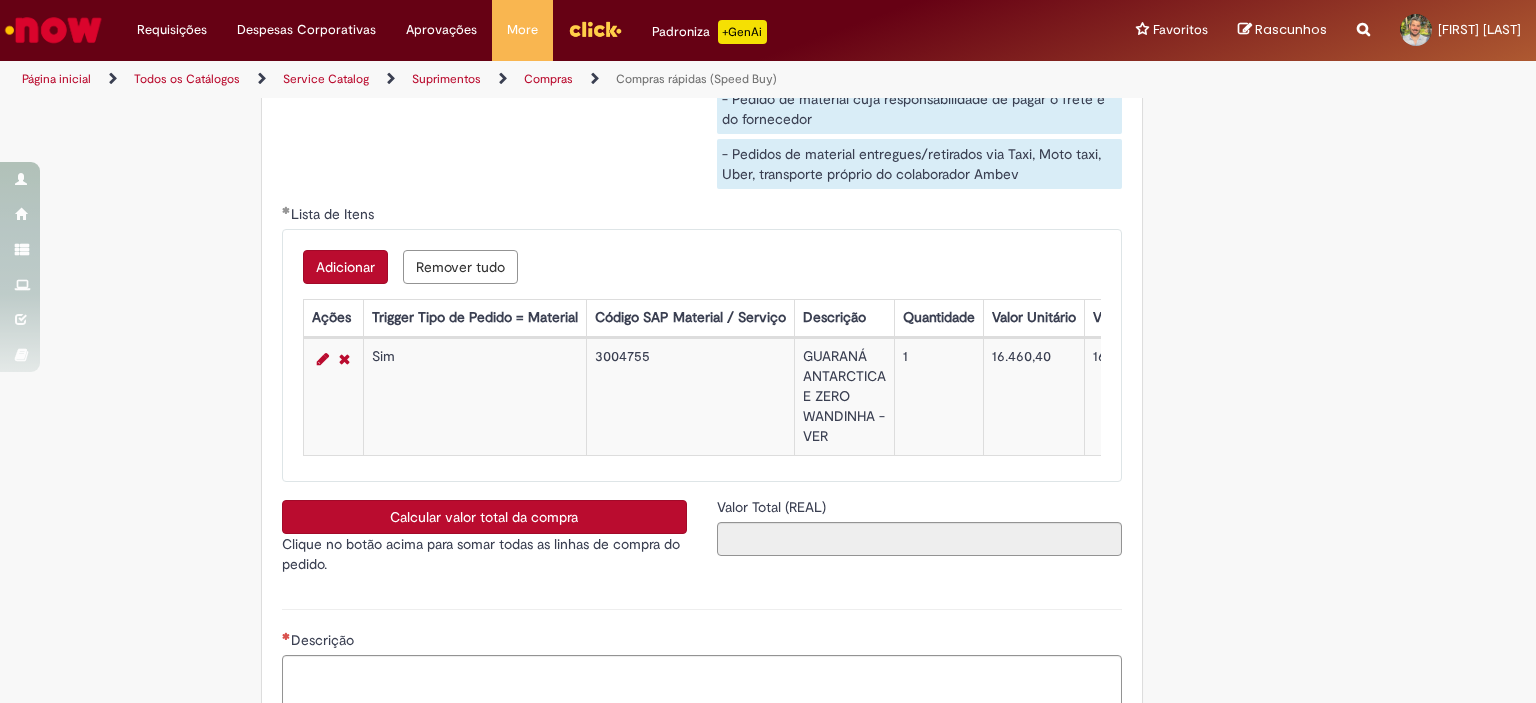 scroll, scrollTop: 3804, scrollLeft: 0, axis: vertical 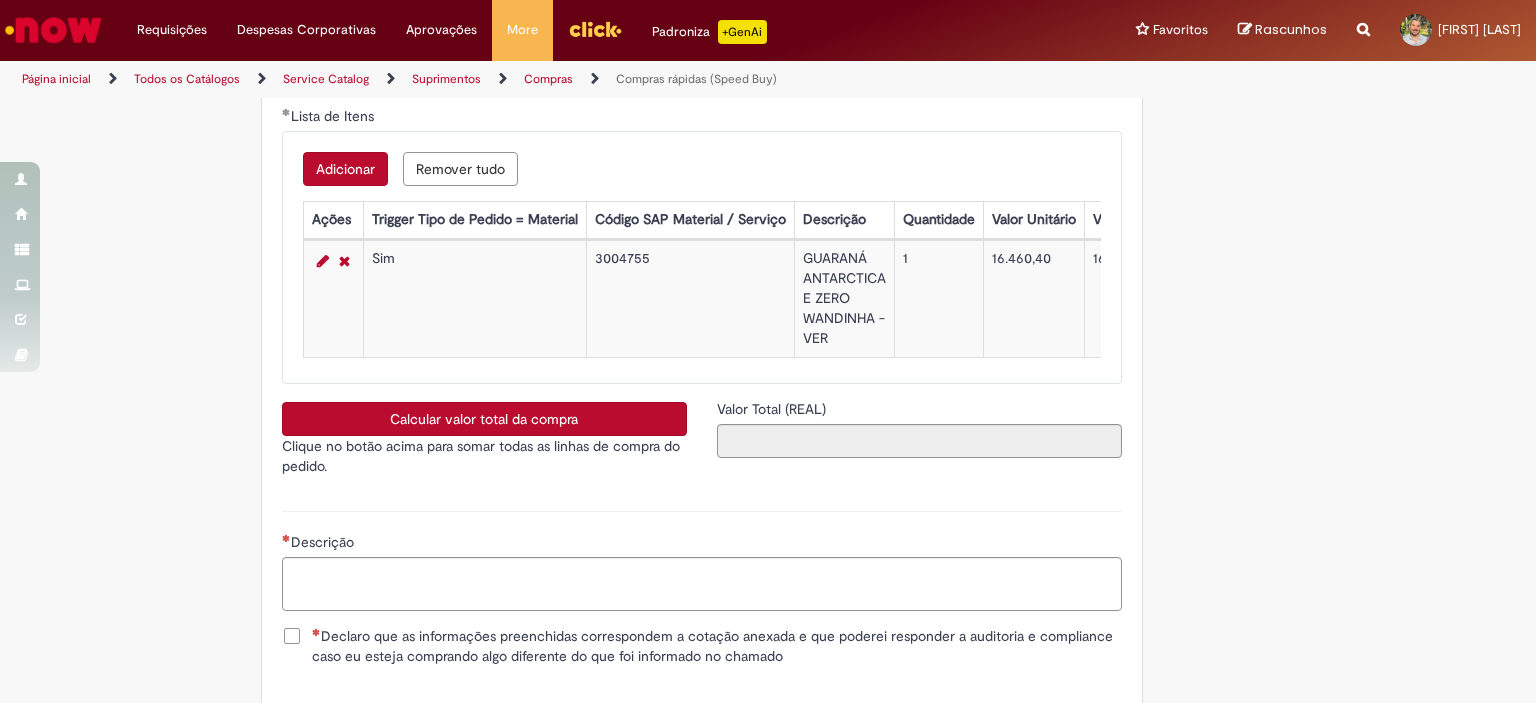 click on "Calcular valor total da compra" at bounding box center [484, 419] 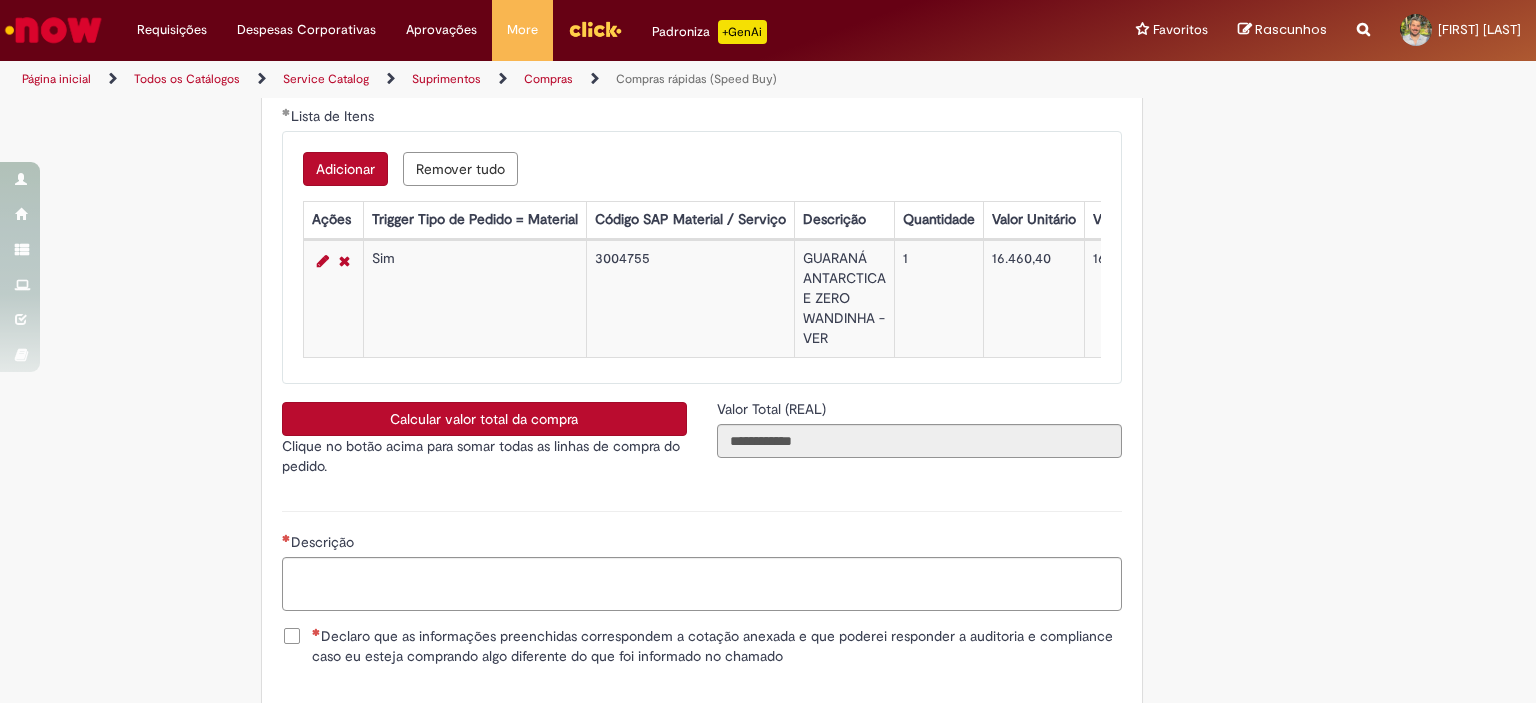 type 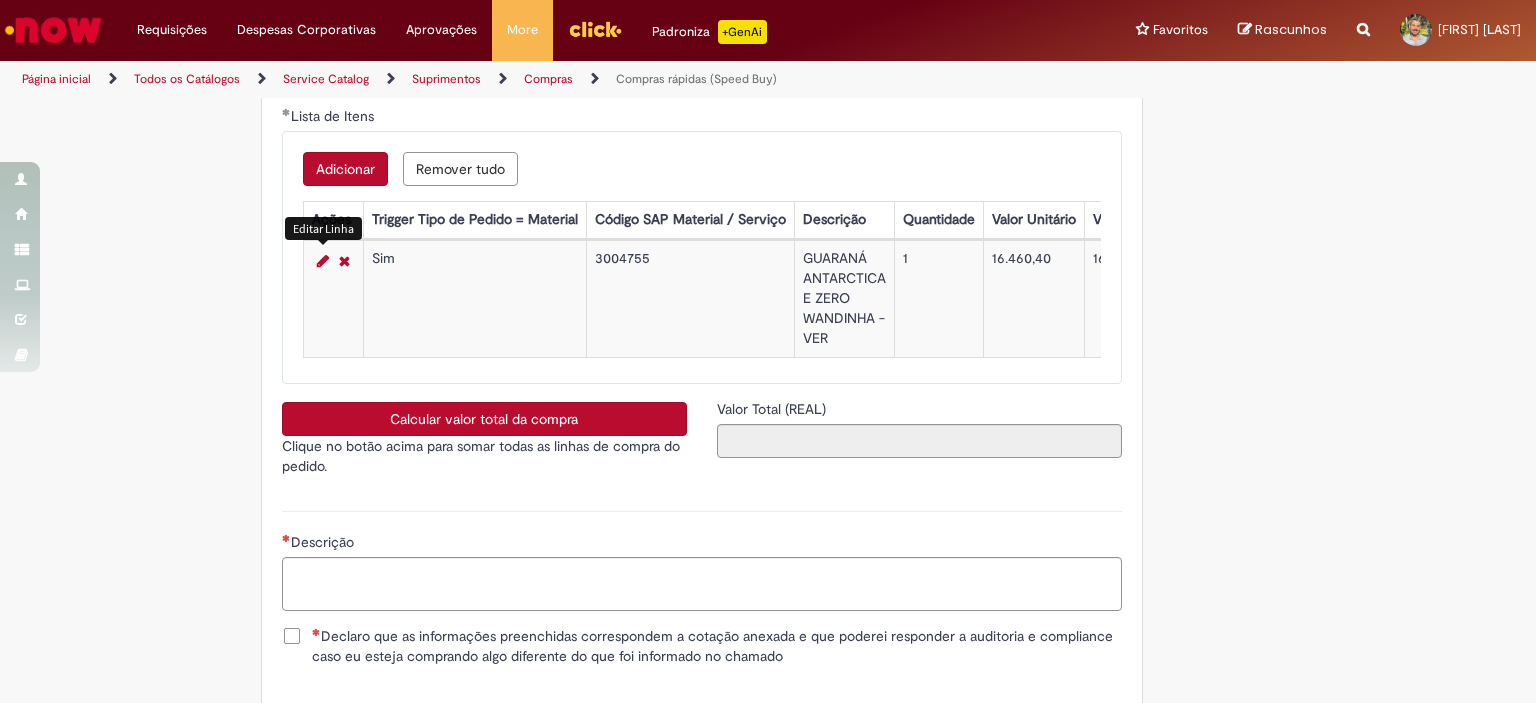click at bounding box center [323, 261] 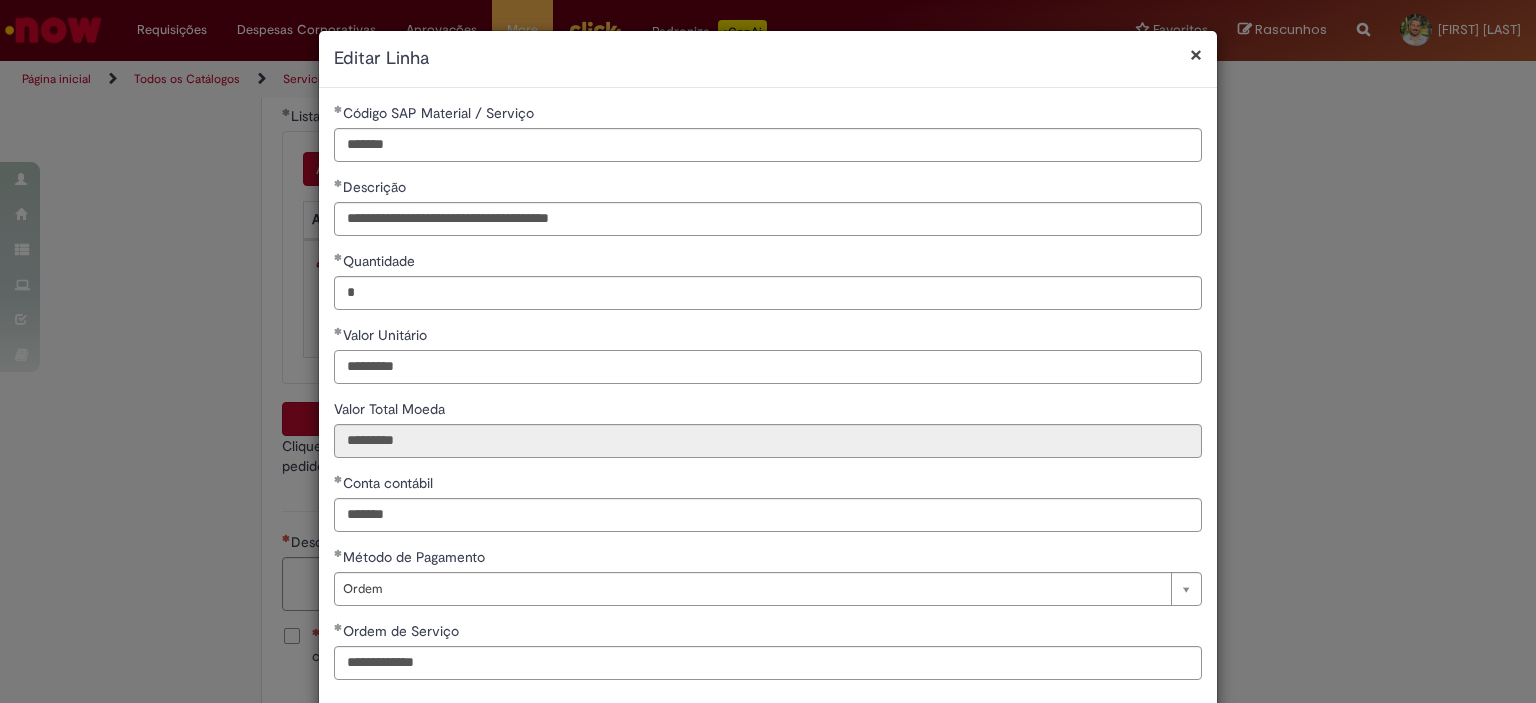 drag, startPoint x: 409, startPoint y: 372, endPoint x: 302, endPoint y: 355, distance: 108.34205 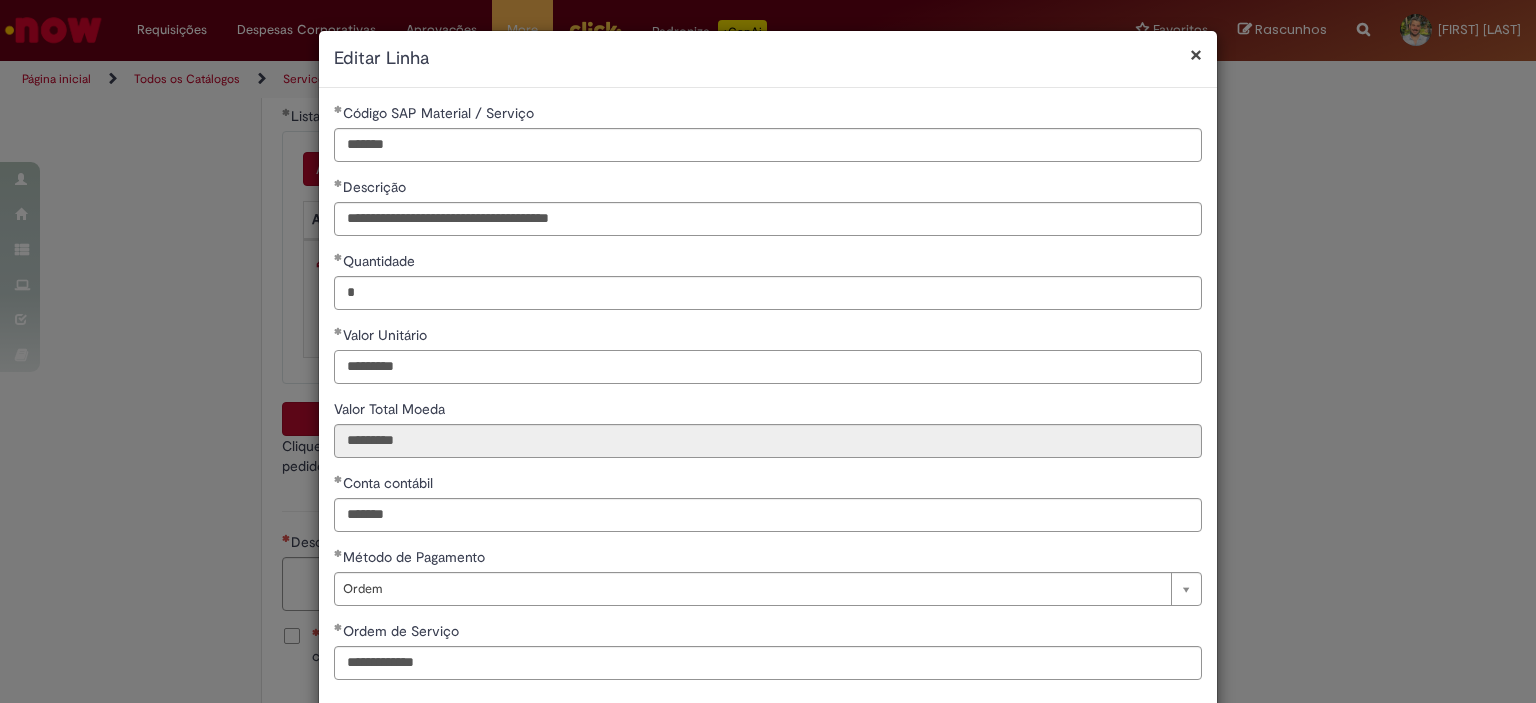type on "*********" 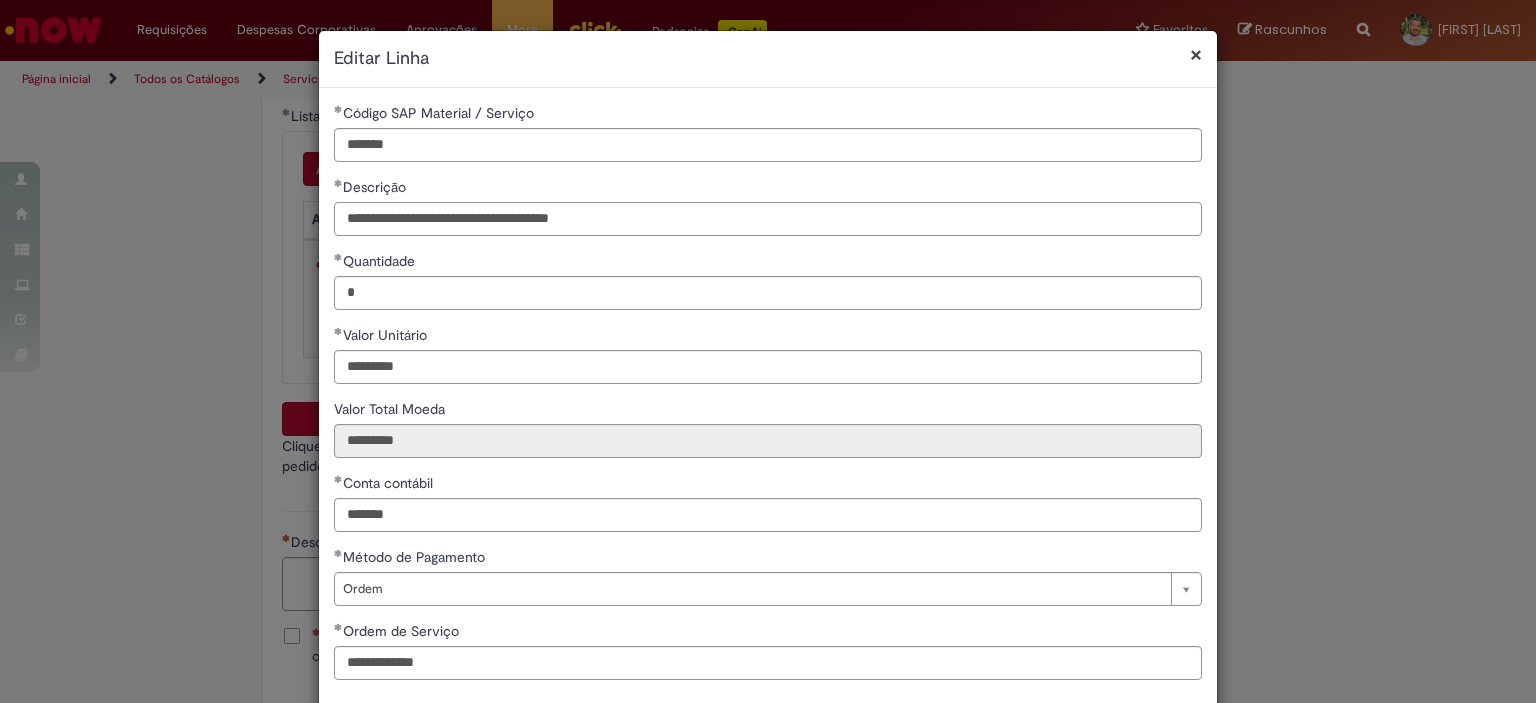 type on "*********" 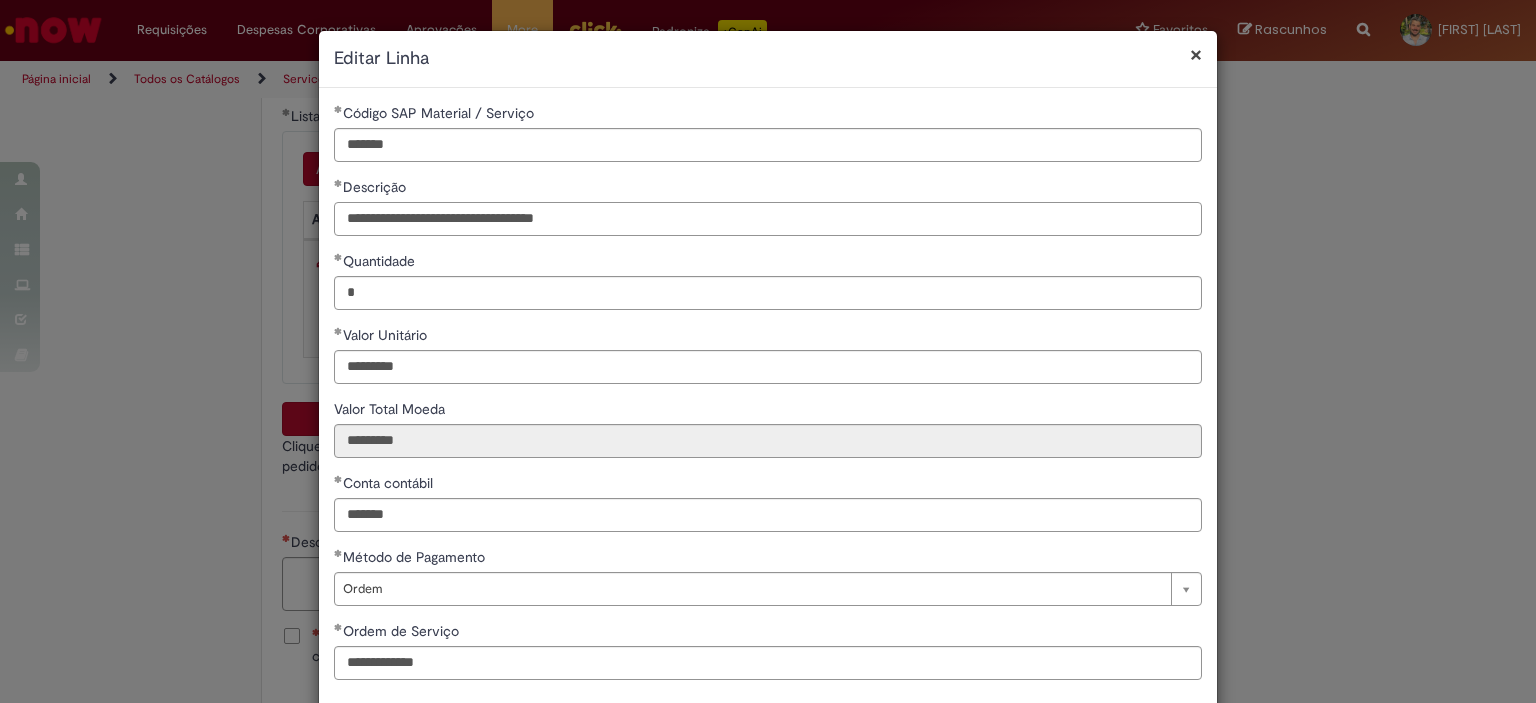 paste on "****" 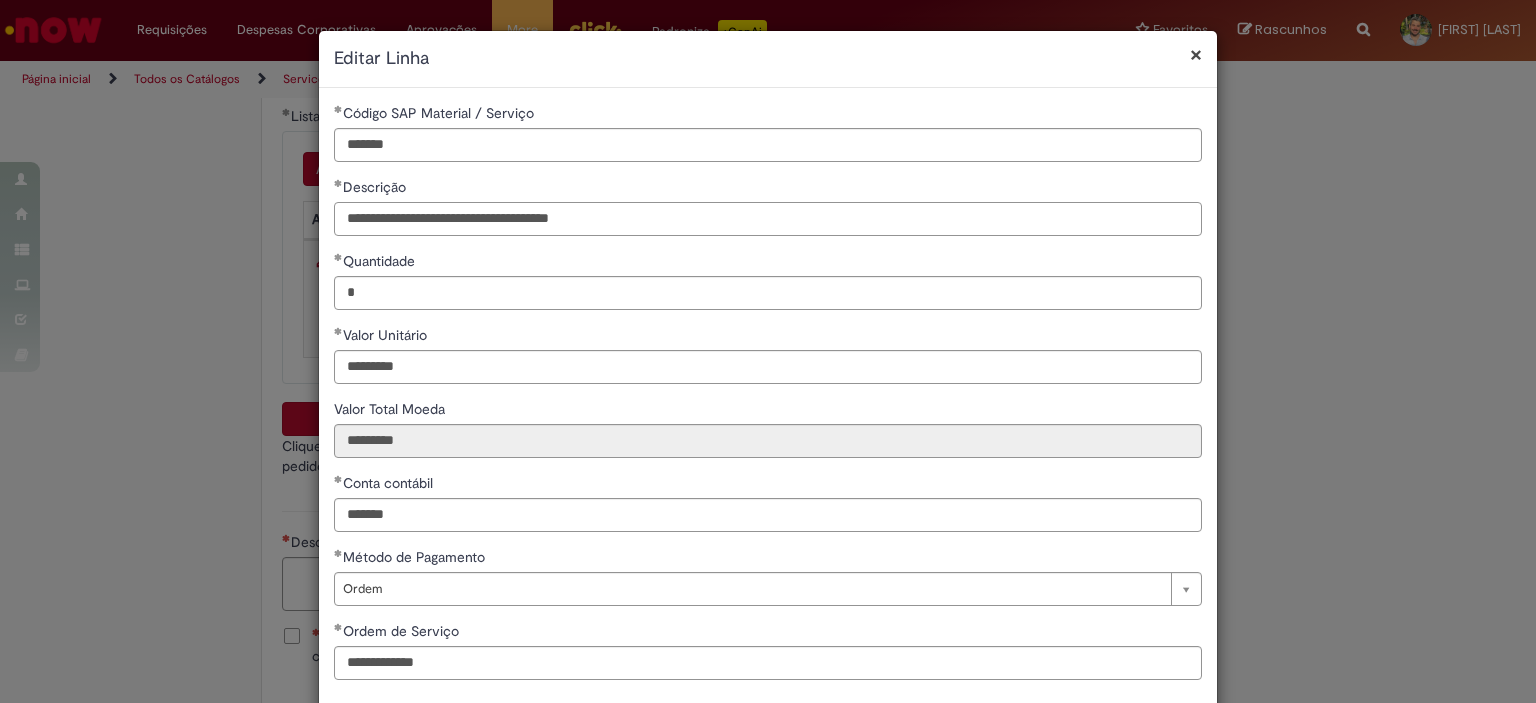 drag, startPoint x: 544, startPoint y: 219, endPoint x: 491, endPoint y: 219, distance: 53 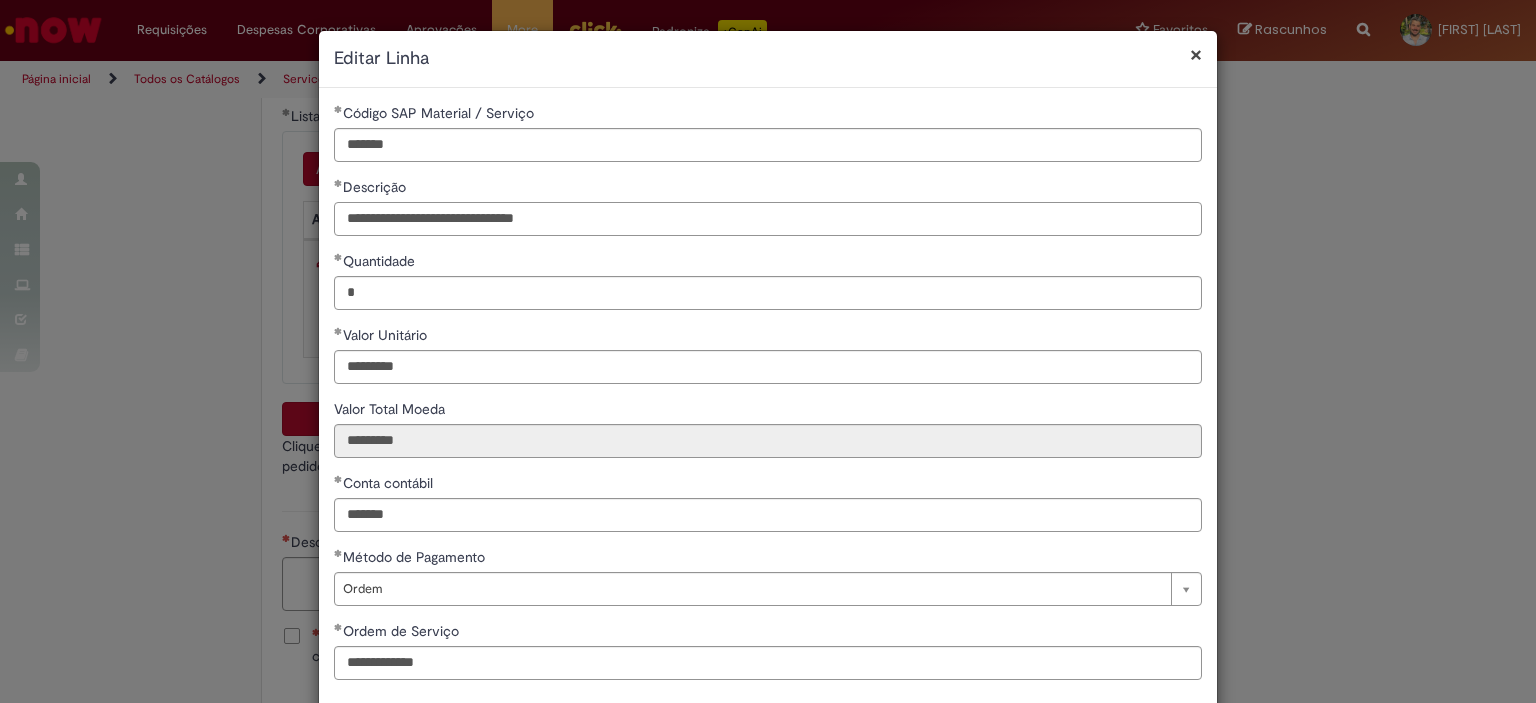 drag, startPoint x: 611, startPoint y: 216, endPoint x: 634, endPoint y: 236, distance: 30.479502 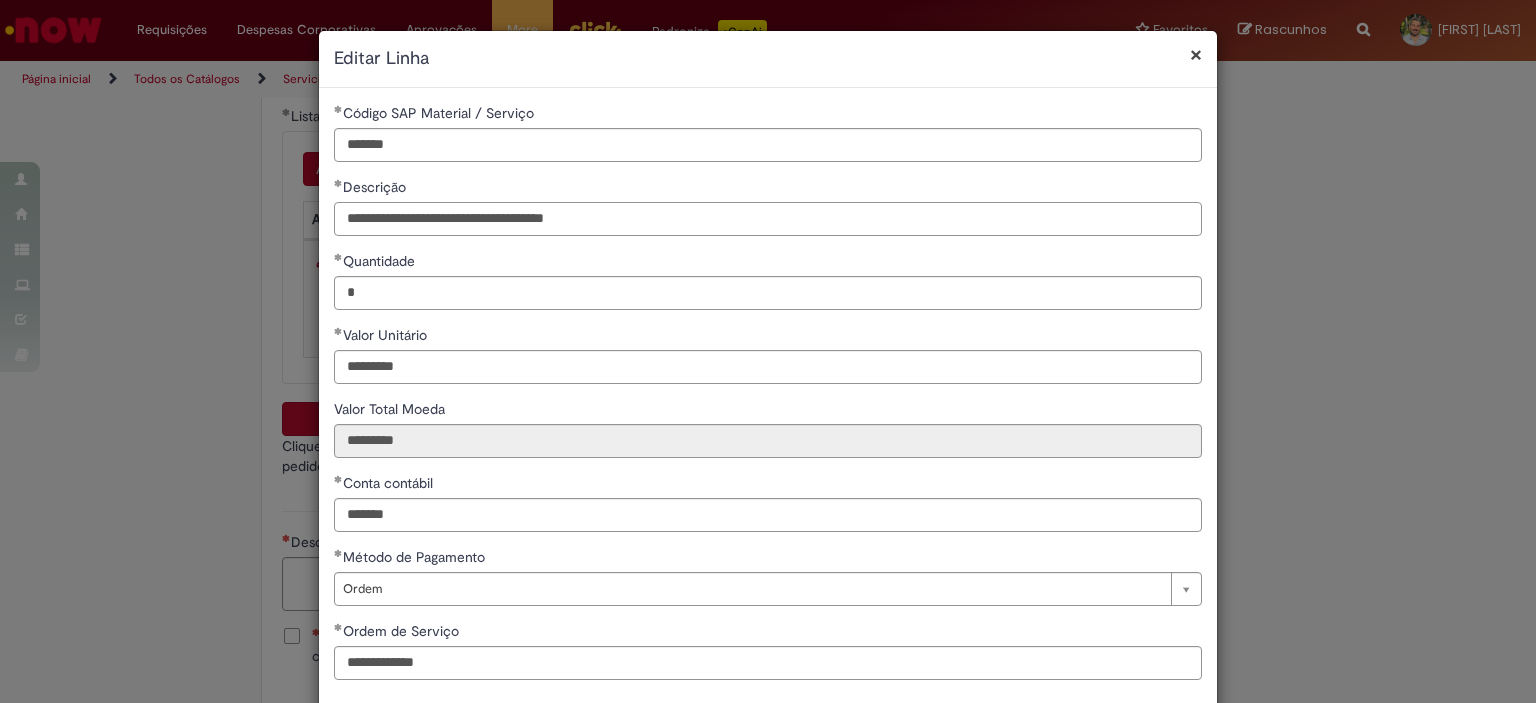 scroll, scrollTop: 52, scrollLeft: 0, axis: vertical 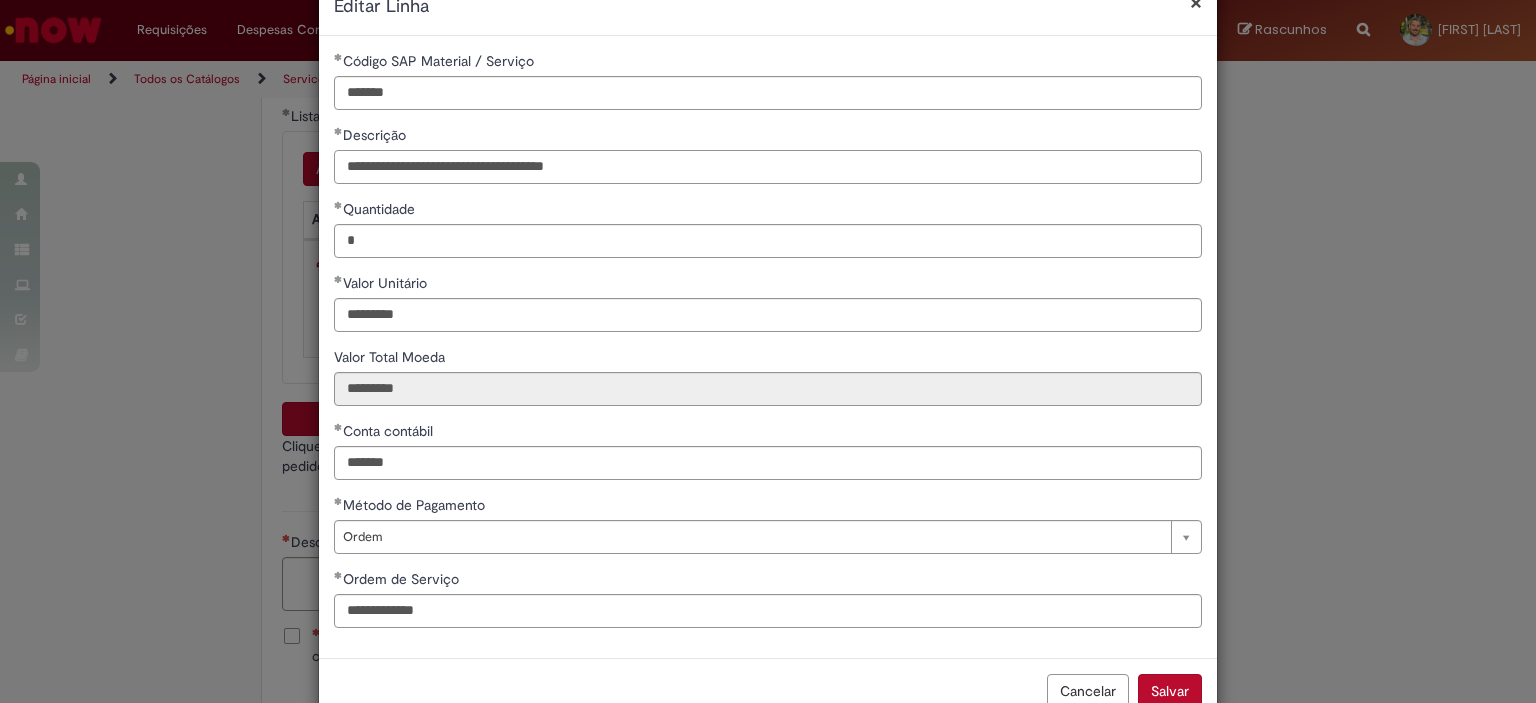 type on "**********" 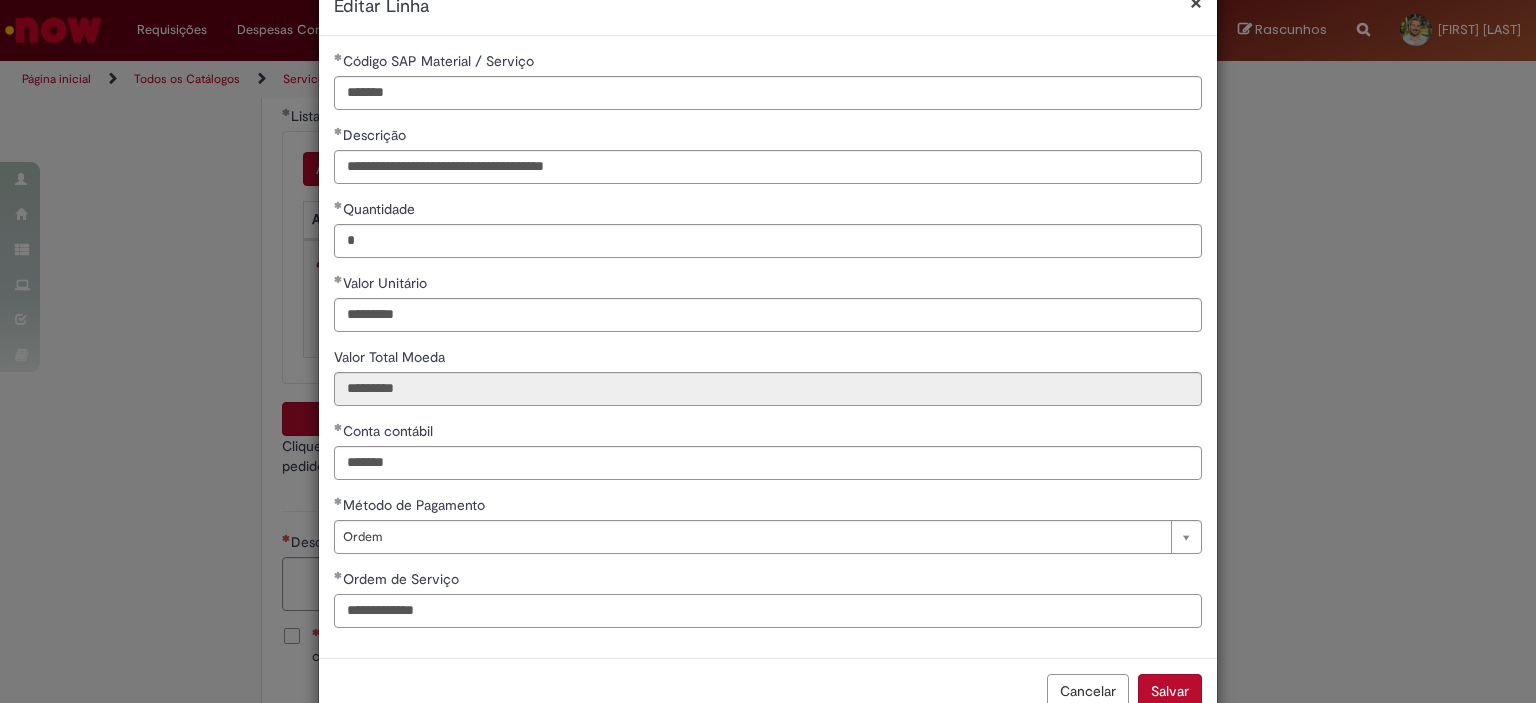 drag, startPoint x: 447, startPoint y: 611, endPoint x: 324, endPoint y: 601, distance: 123.40584 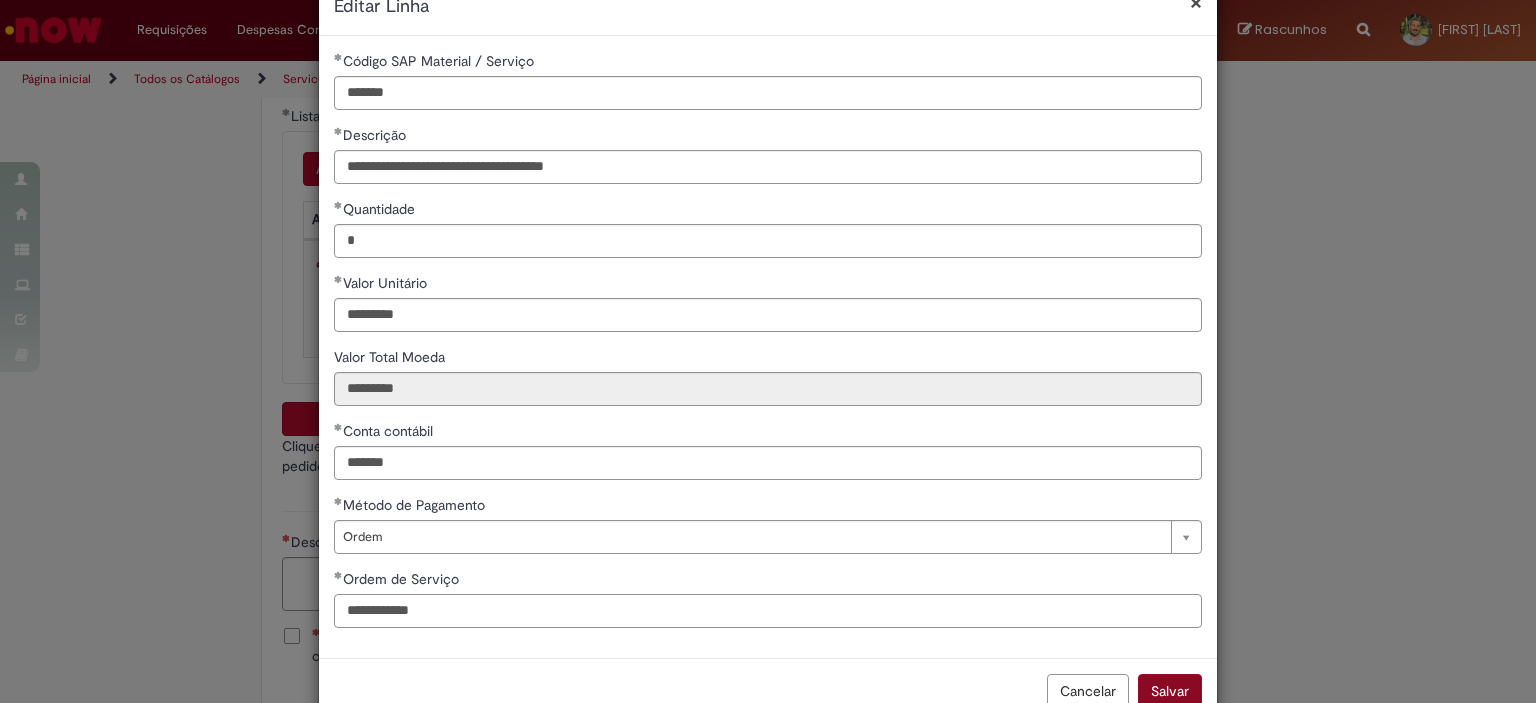 type on "**********" 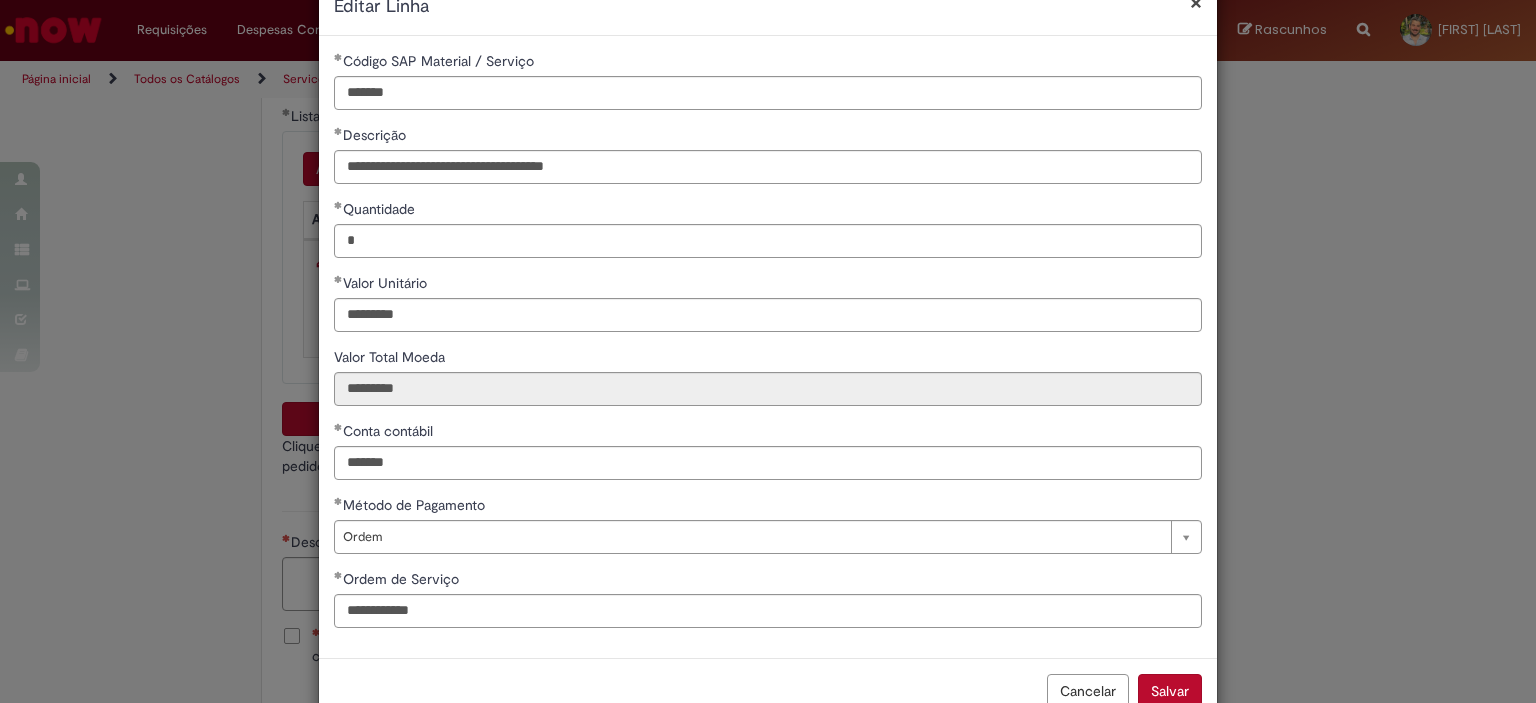 click on "Salvar" at bounding box center [1170, 691] 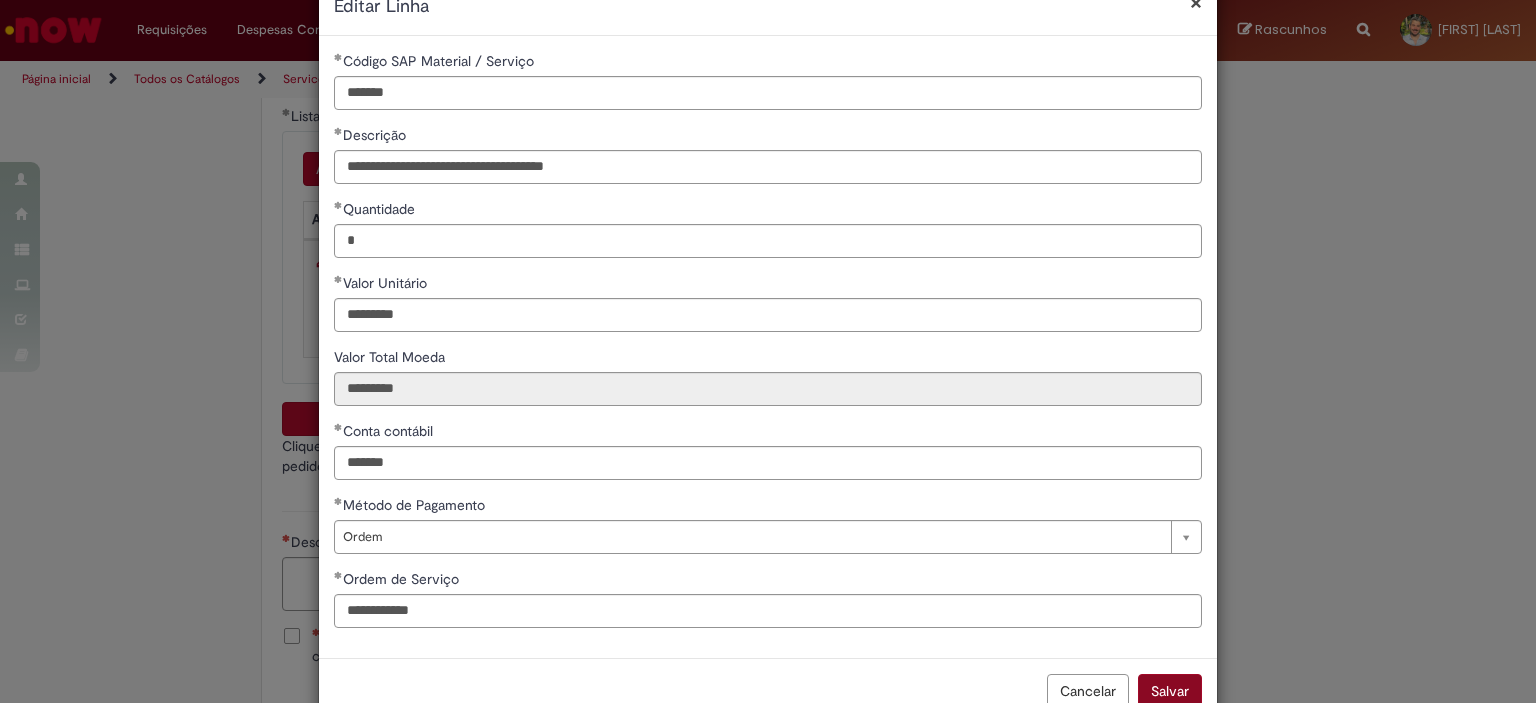 scroll, scrollTop: 55, scrollLeft: 0, axis: vertical 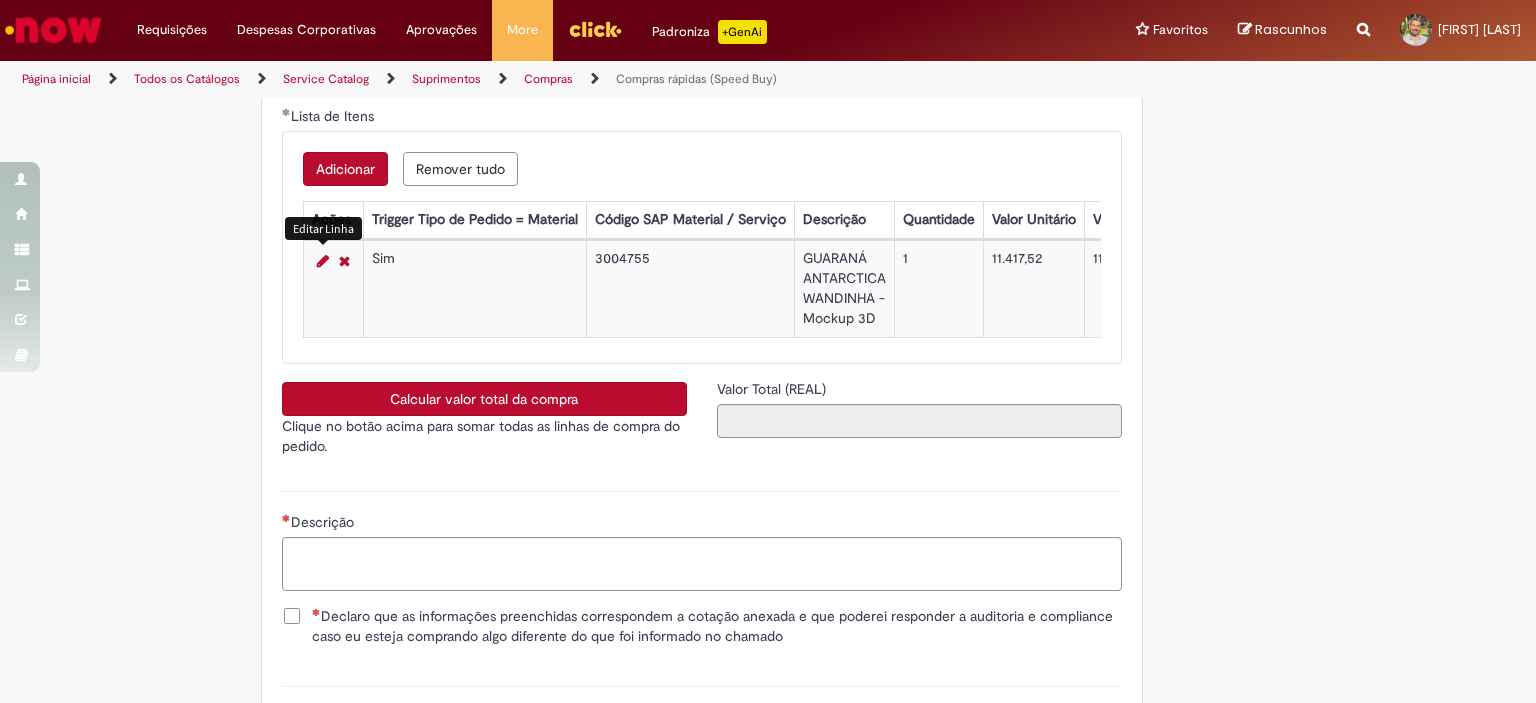 click on "Calcular valor total da compra" at bounding box center (484, 399) 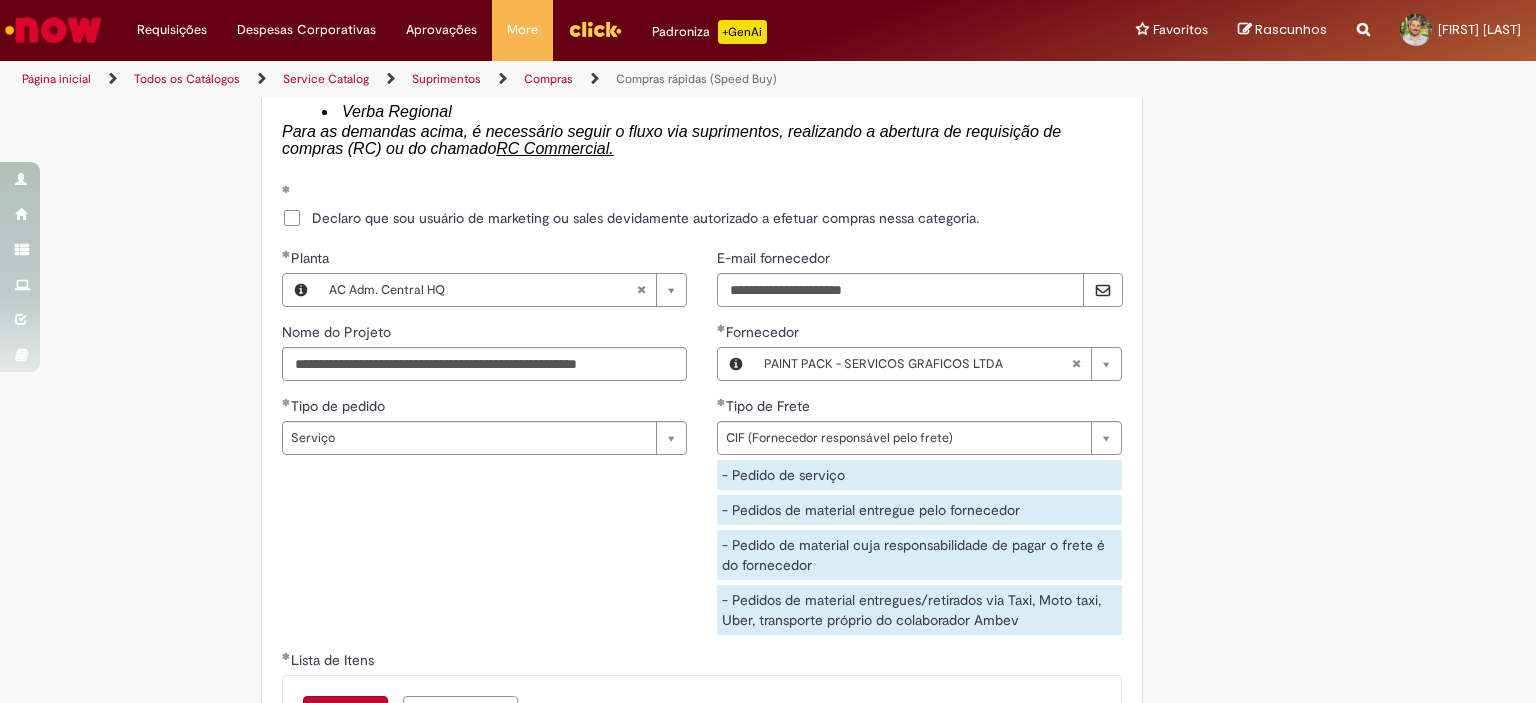 scroll, scrollTop: 3259, scrollLeft: 0, axis: vertical 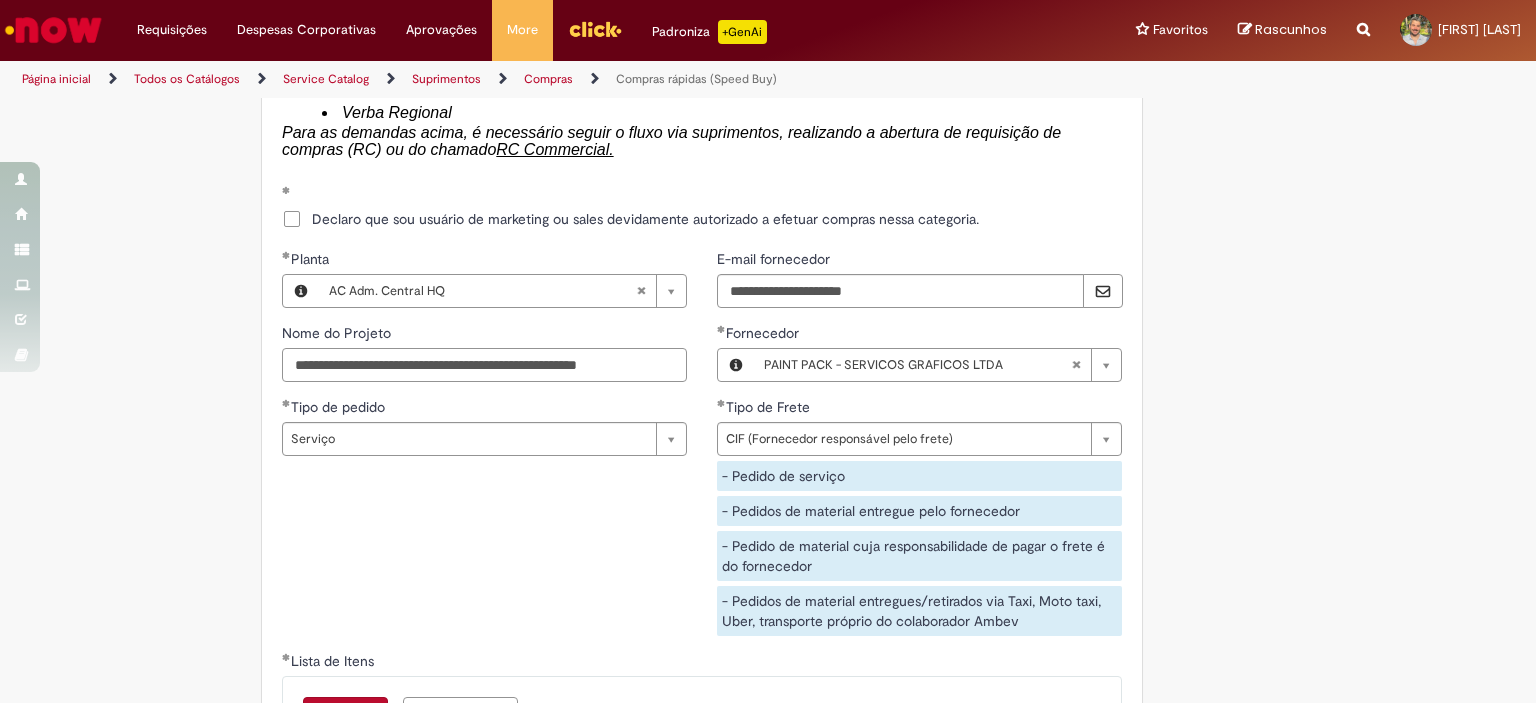 click on "**********" at bounding box center (484, 365) 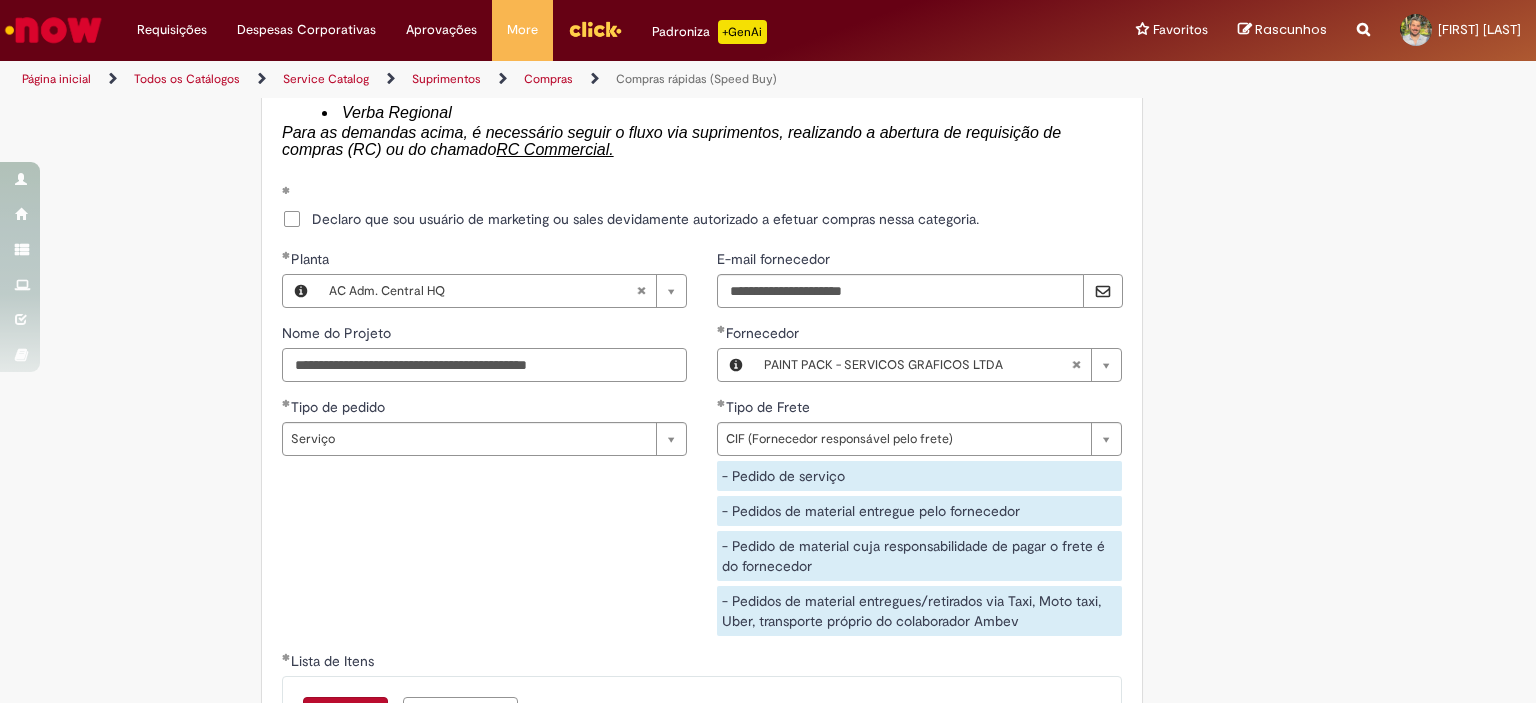 scroll, scrollTop: 0, scrollLeft: 0, axis: both 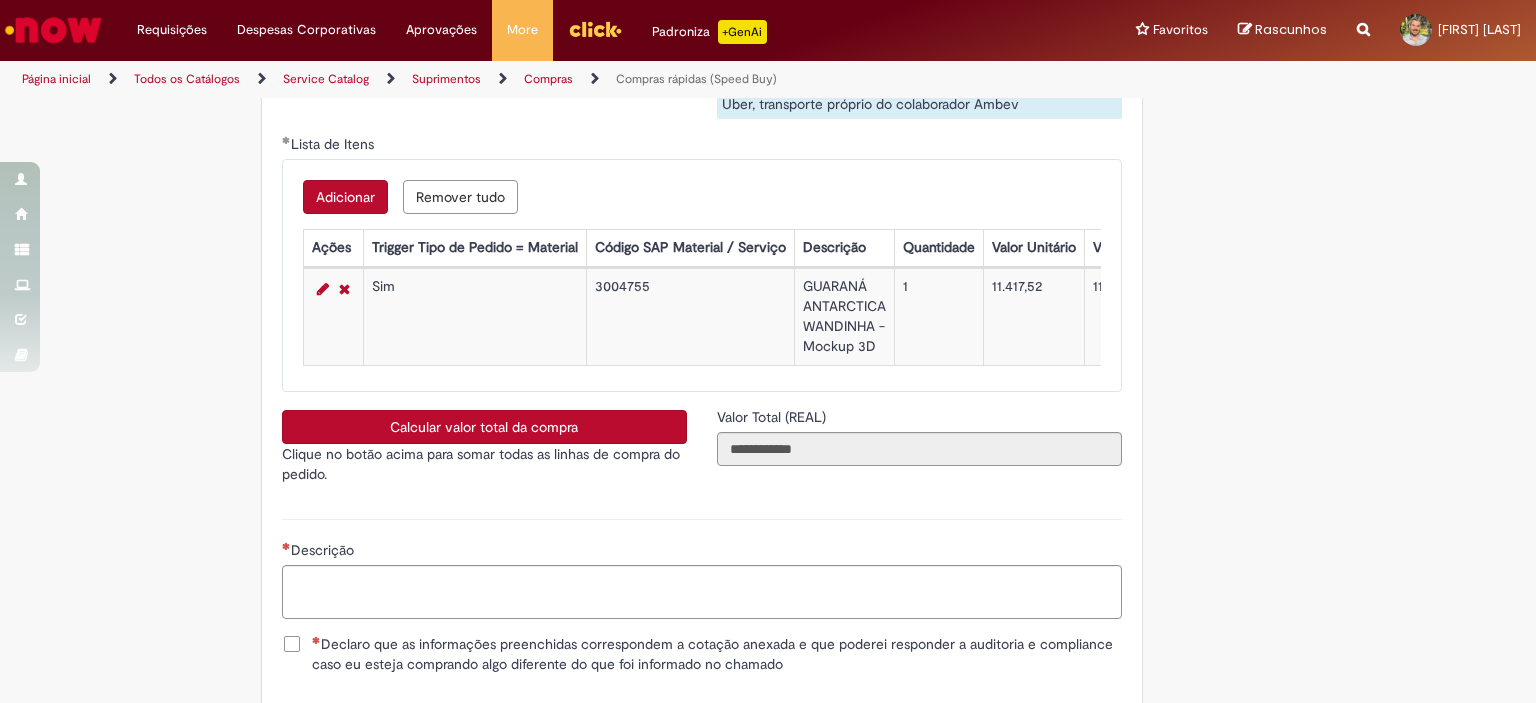 type on "**********" 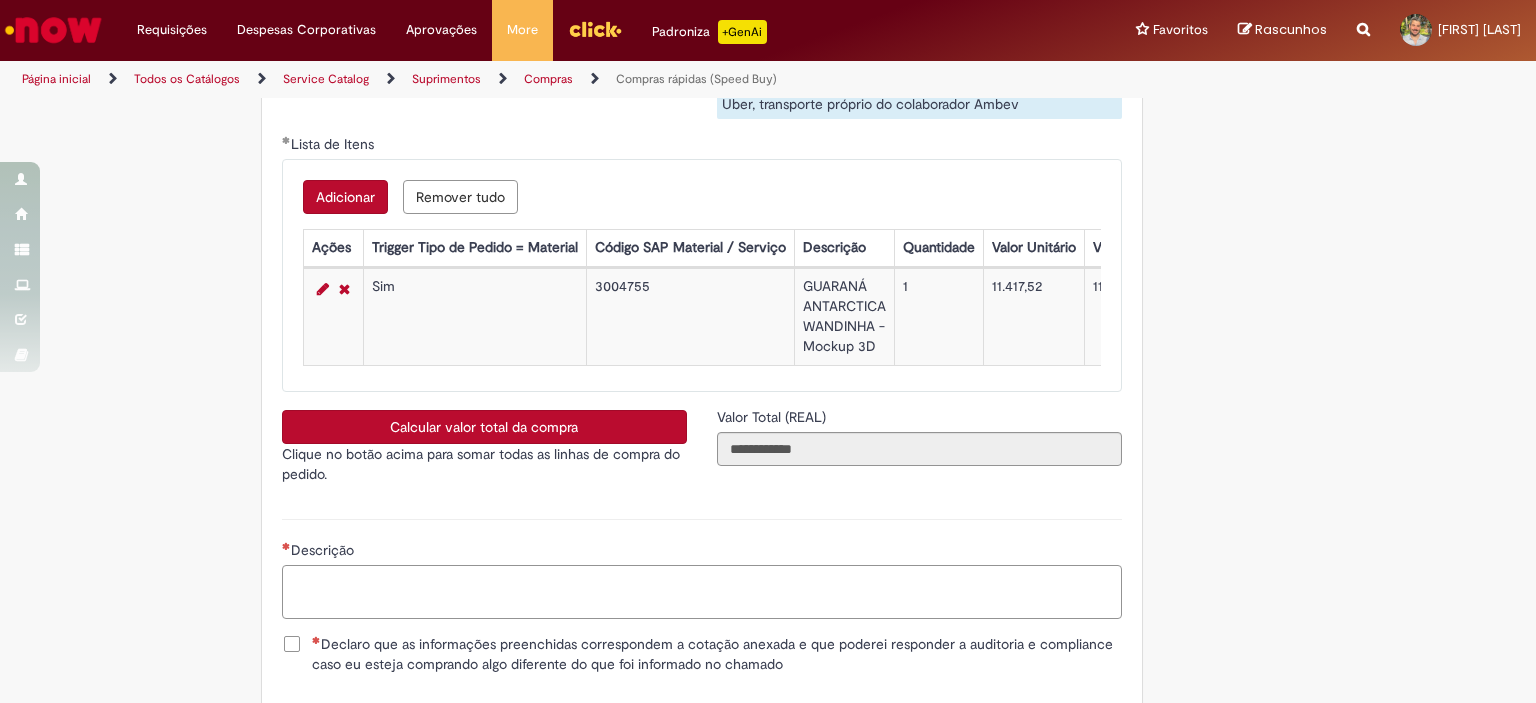 click on "Descrição" at bounding box center (702, 592) 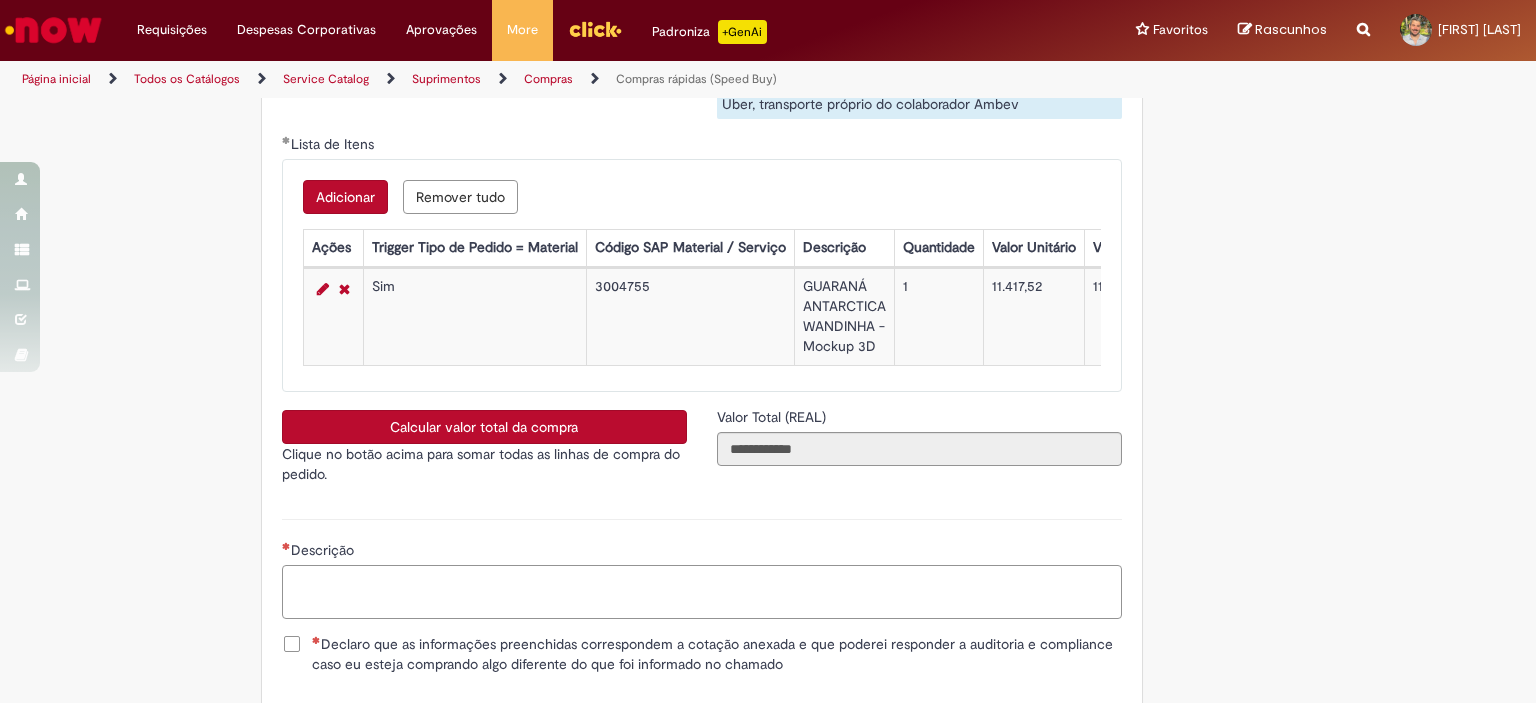 paste on "**********" 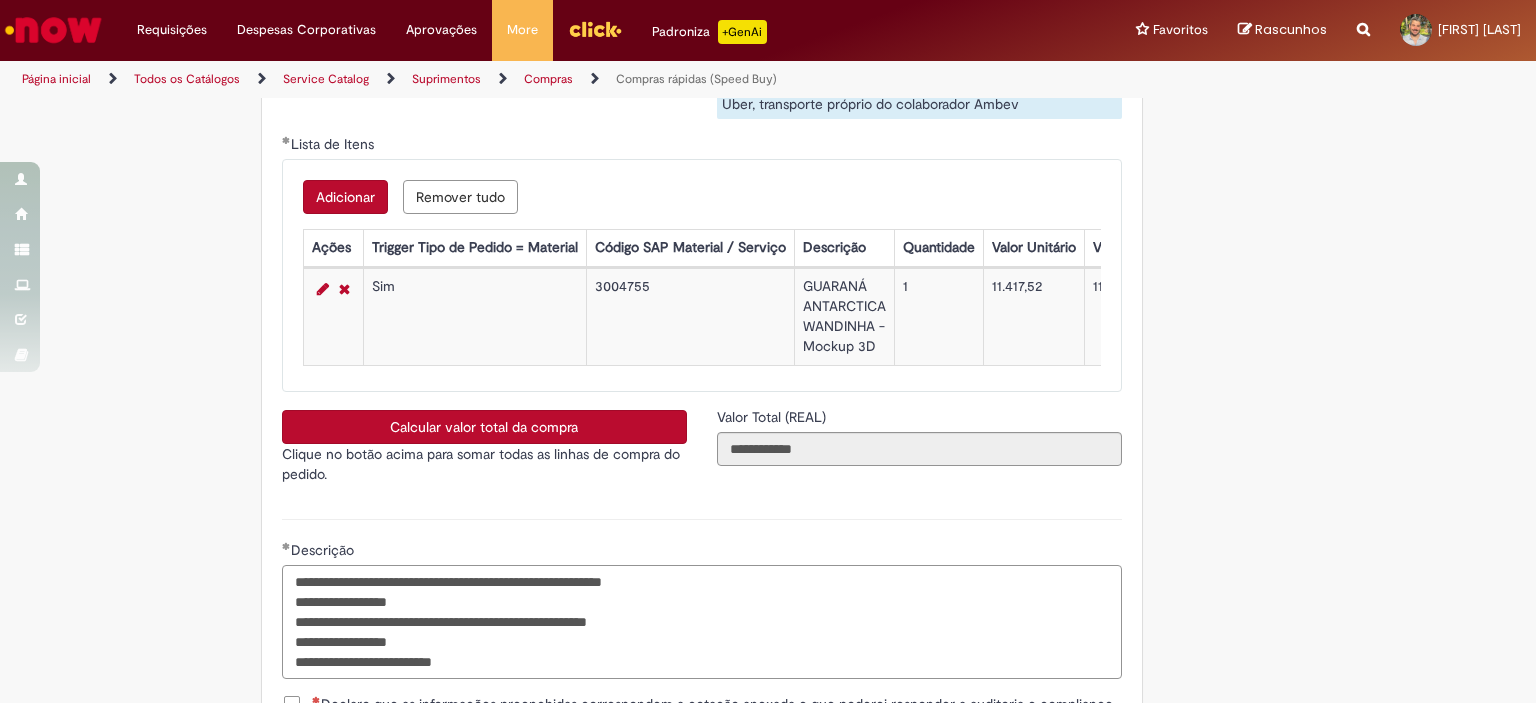 drag, startPoint x: 472, startPoint y: 668, endPoint x: 250, endPoint y: 682, distance: 222.44101 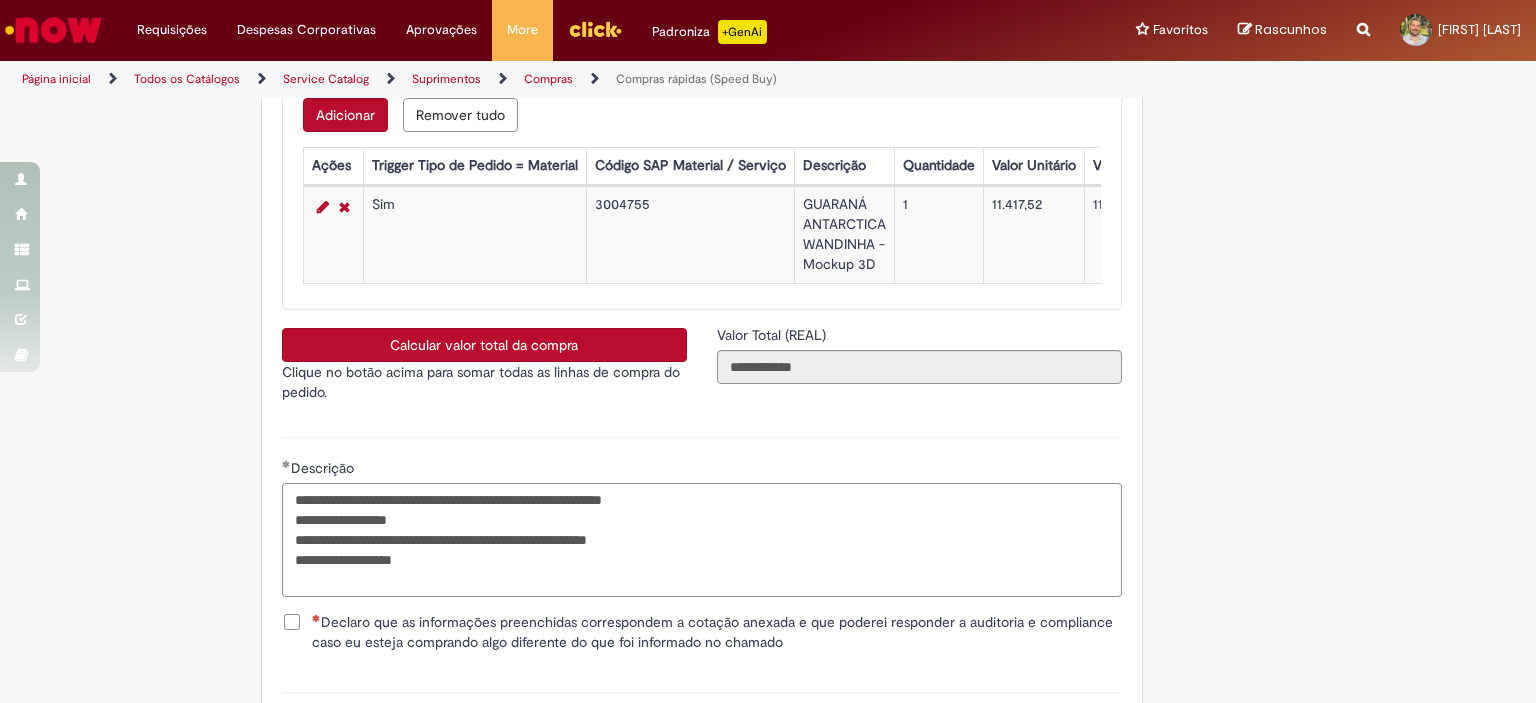 type on "**********" 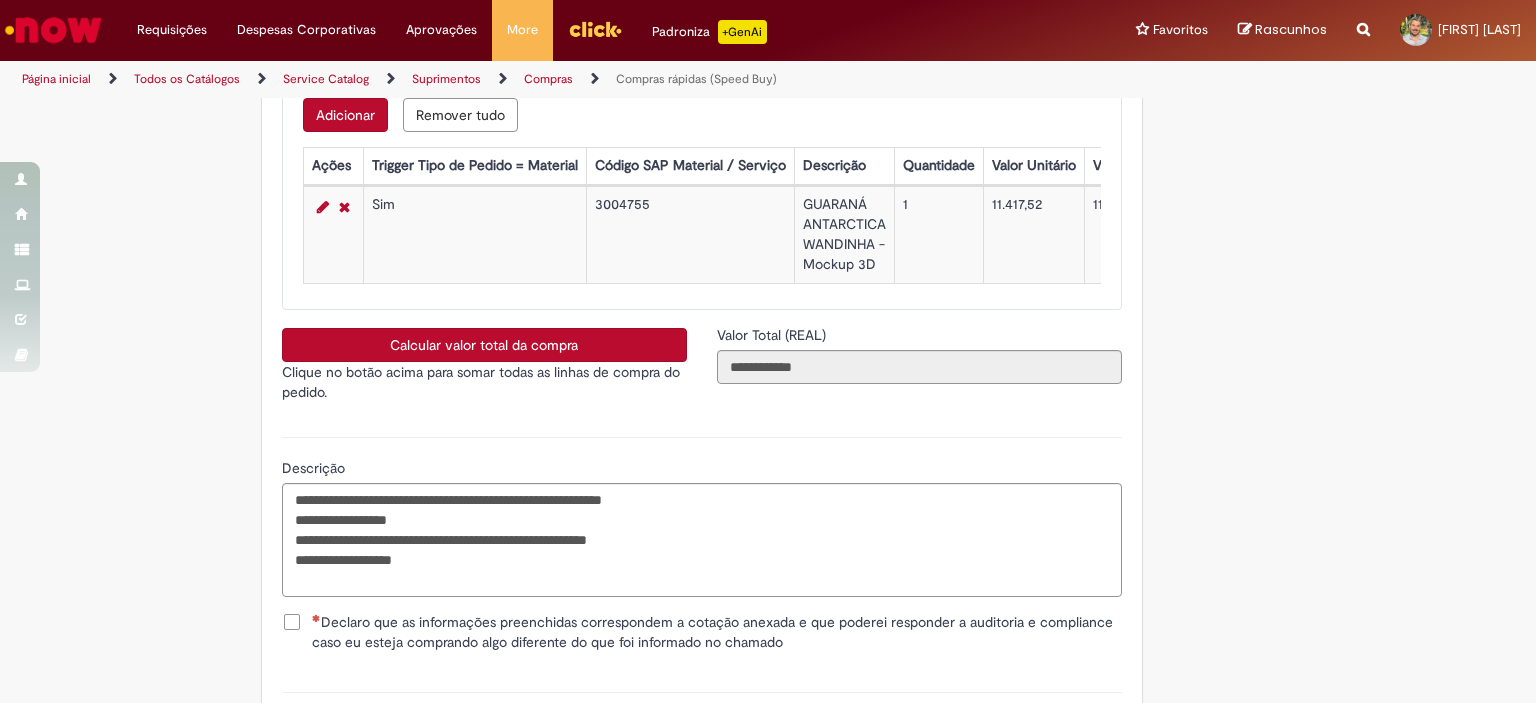 click on "Declaro que as informações preenchidas correspondem a cotação anexada e que poderei responder a auditoria e compliance caso eu esteja comprando algo diferente do que foi informado no chamado" at bounding box center (717, 632) 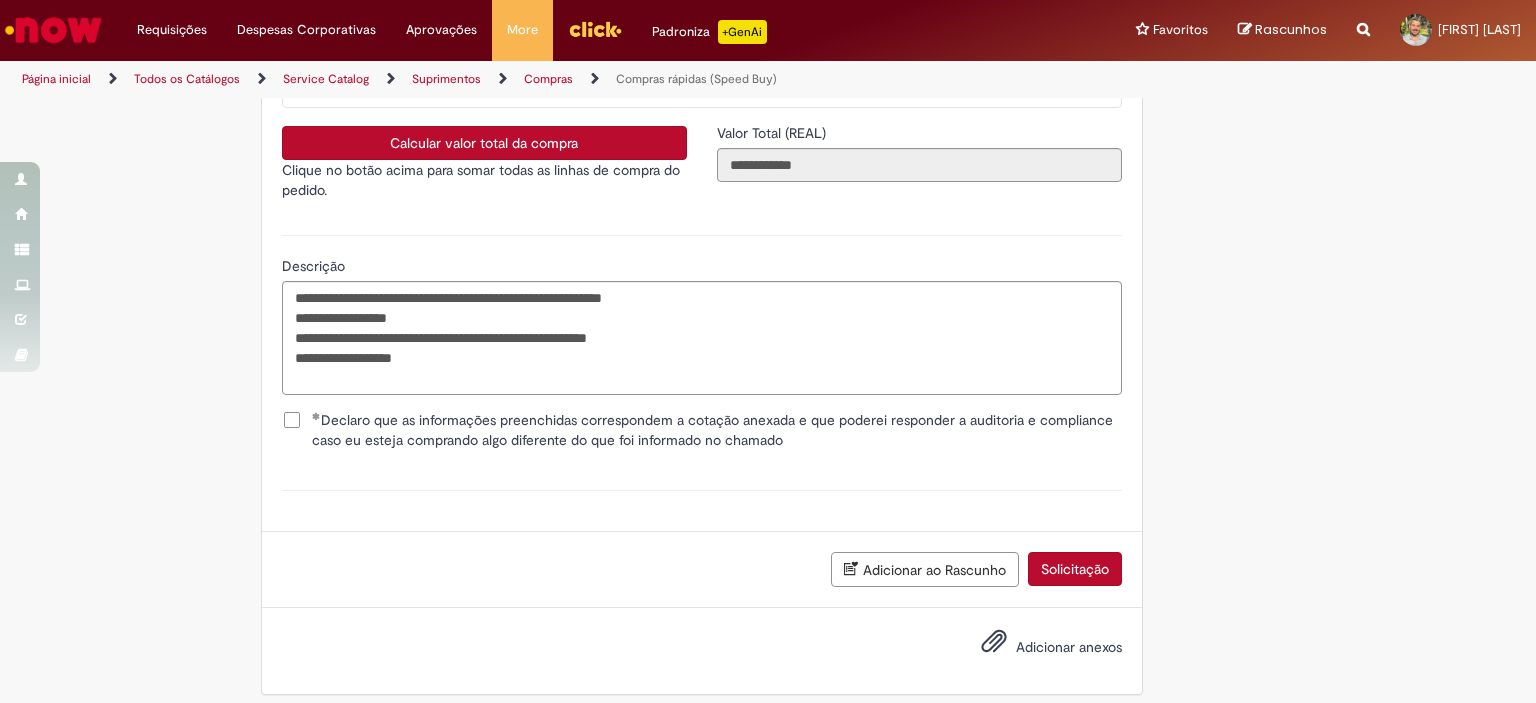 scroll, scrollTop: 4062, scrollLeft: 0, axis: vertical 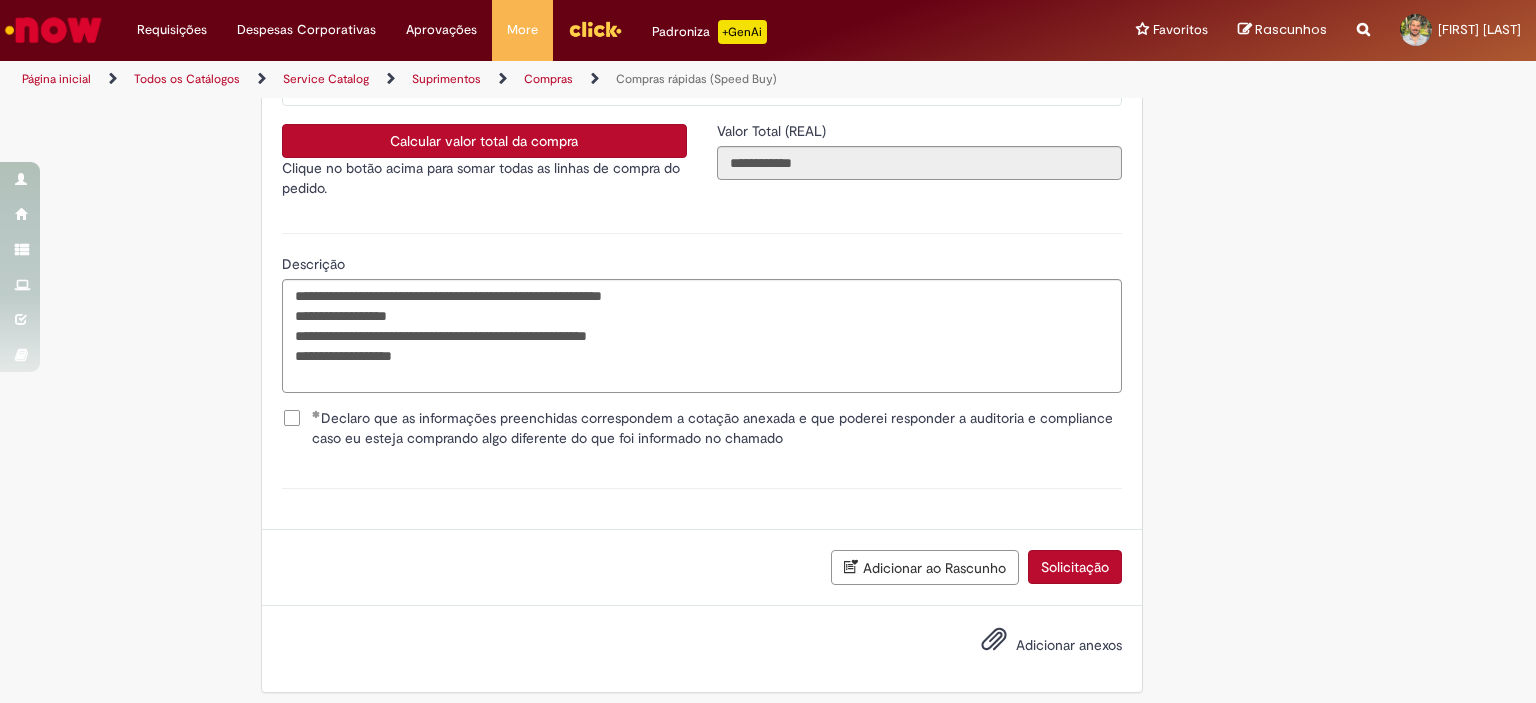 click on "Adicionar anexos" at bounding box center (1069, 645) 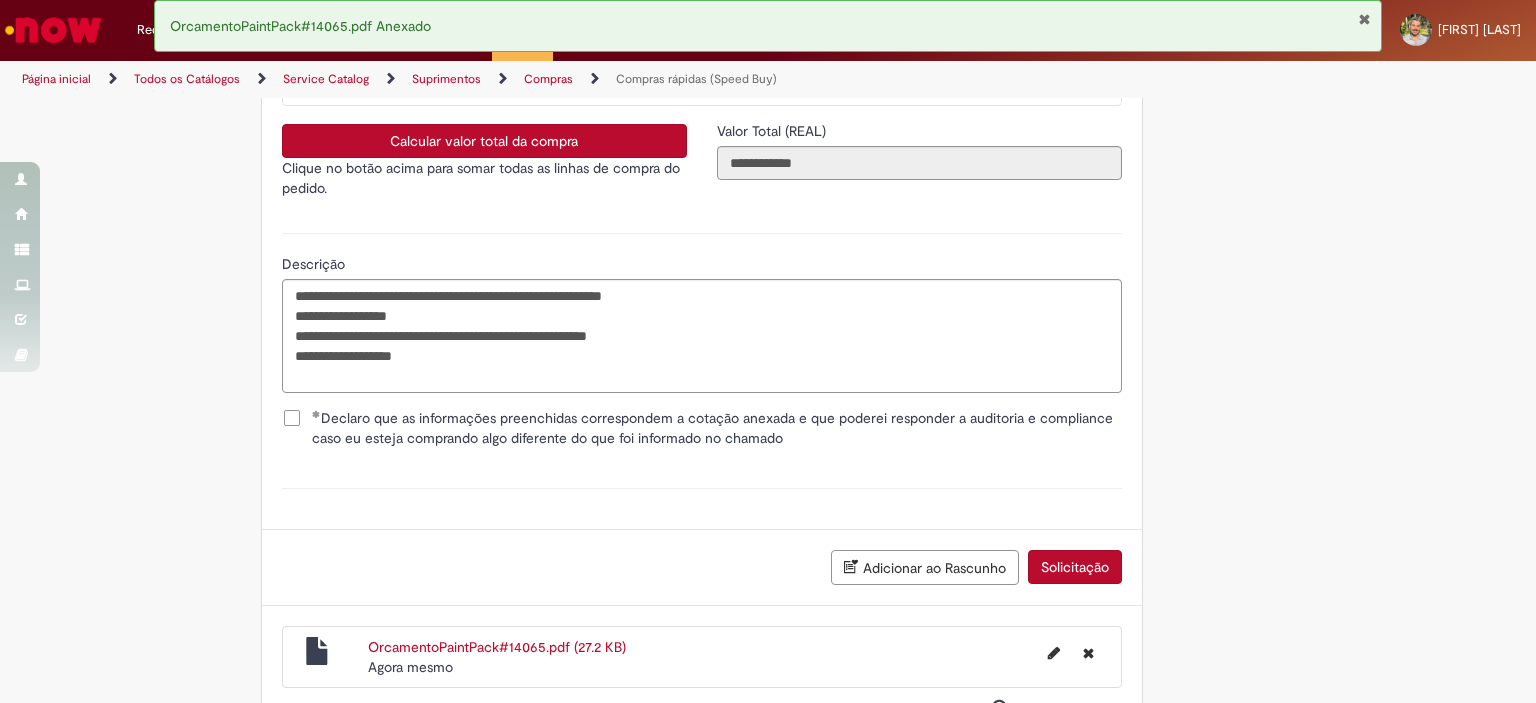 scroll, scrollTop: 4156, scrollLeft: 0, axis: vertical 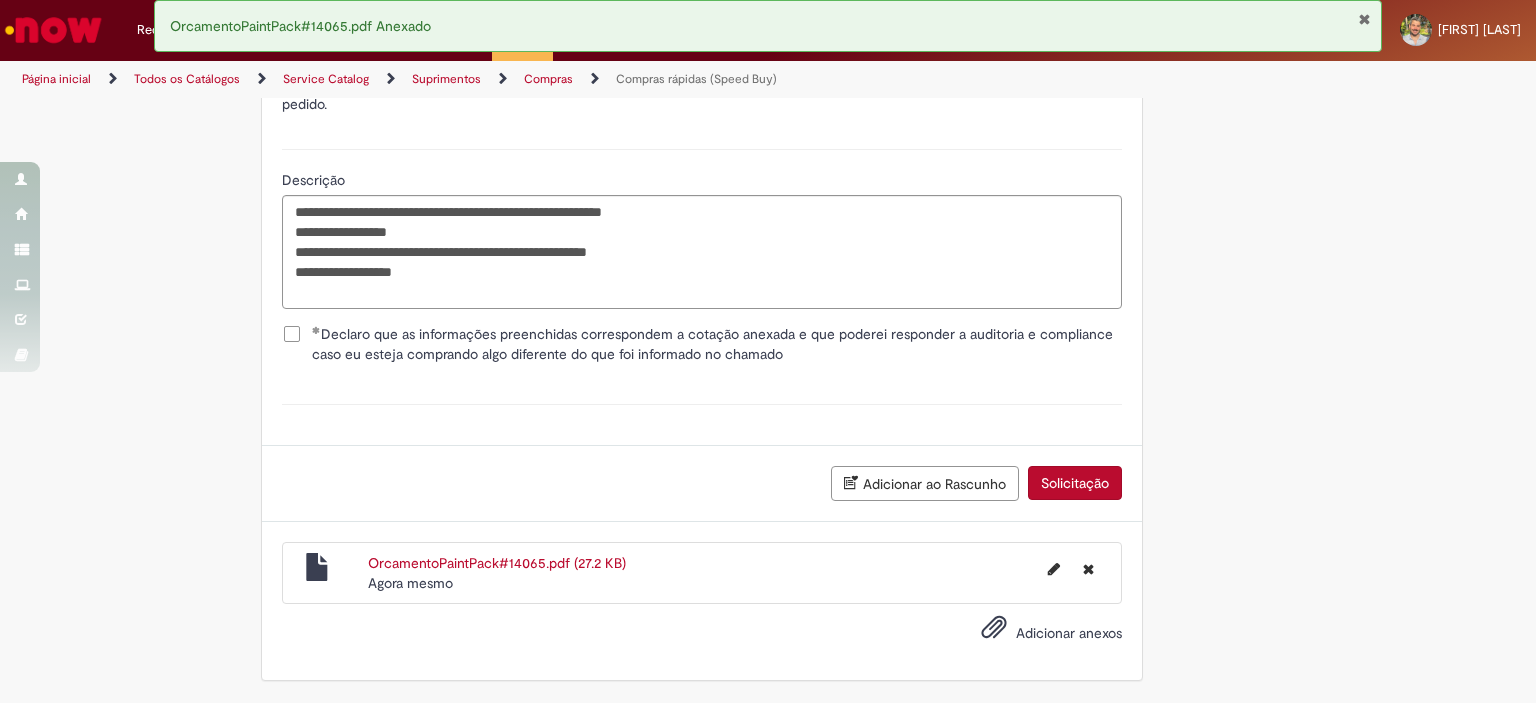 click on "Solicitação" at bounding box center [1075, 483] 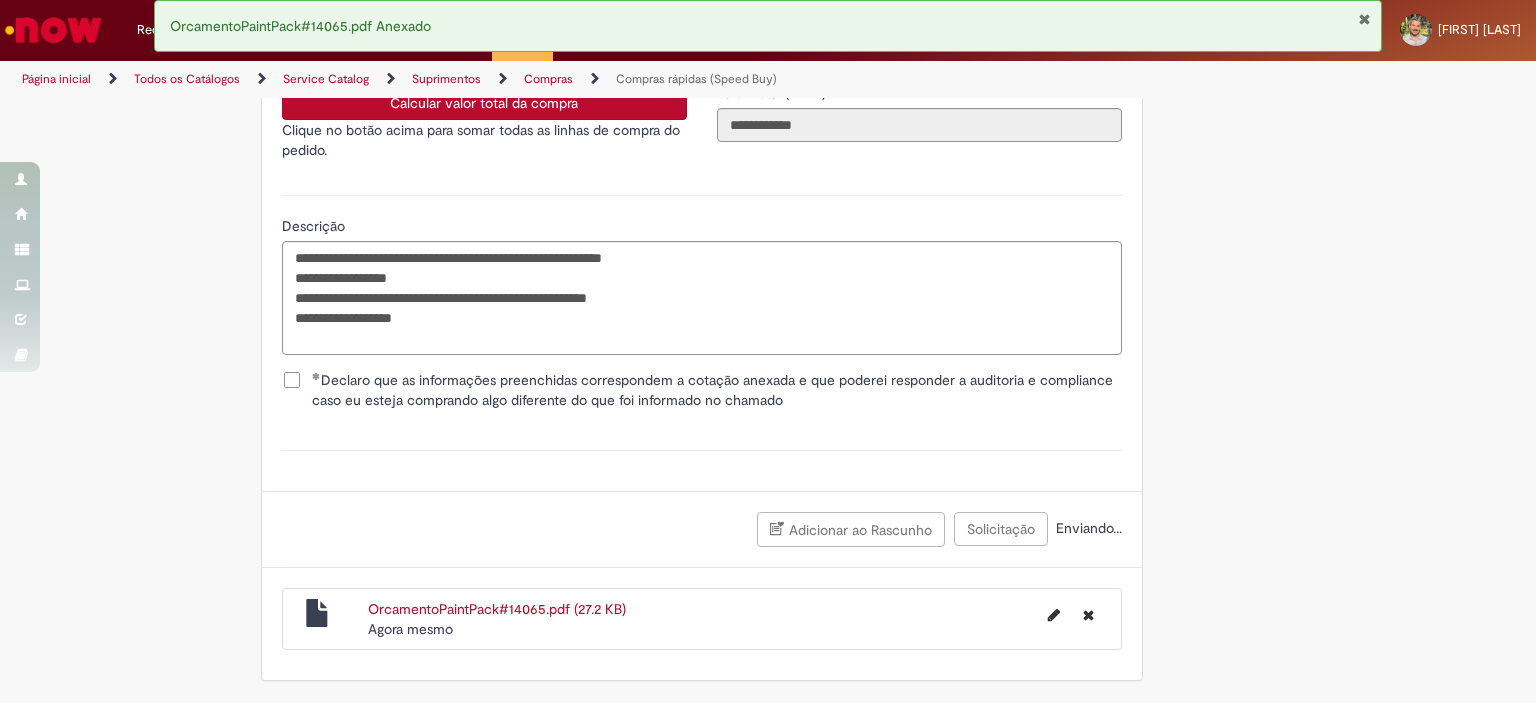 scroll, scrollTop: 4111, scrollLeft: 0, axis: vertical 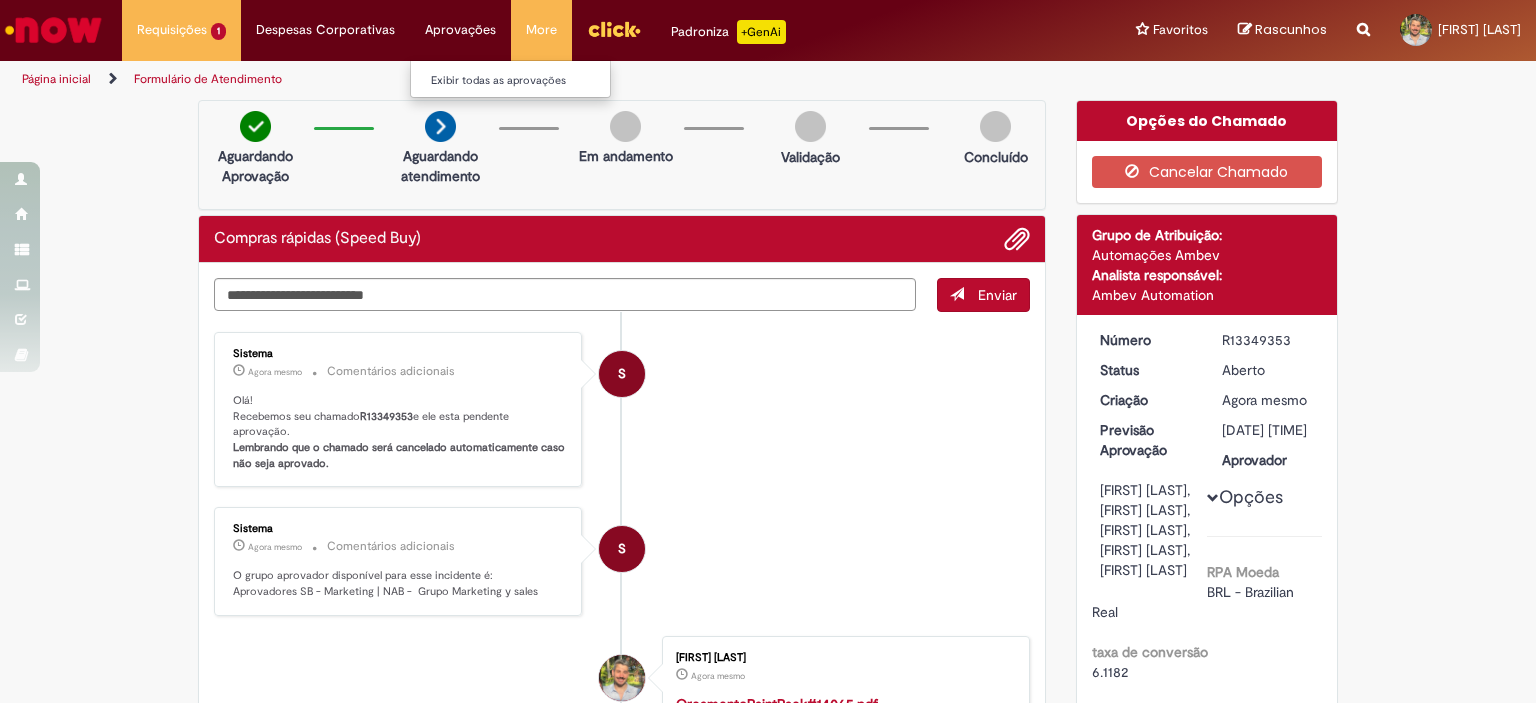 click on "Aprovações
Exibir todas as aprovações" at bounding box center (181, 30) 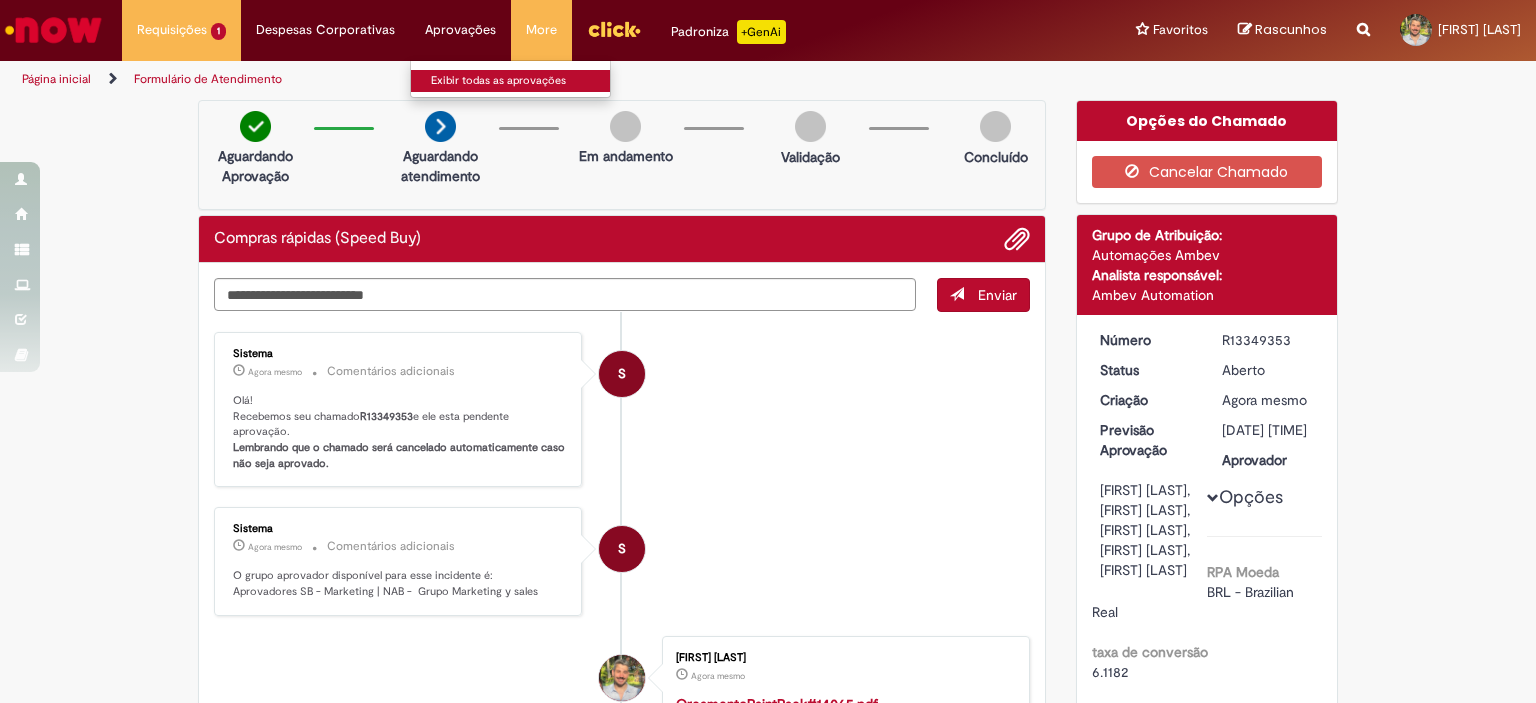 click on "Exibir todas as aprovações" at bounding box center [521, 79] 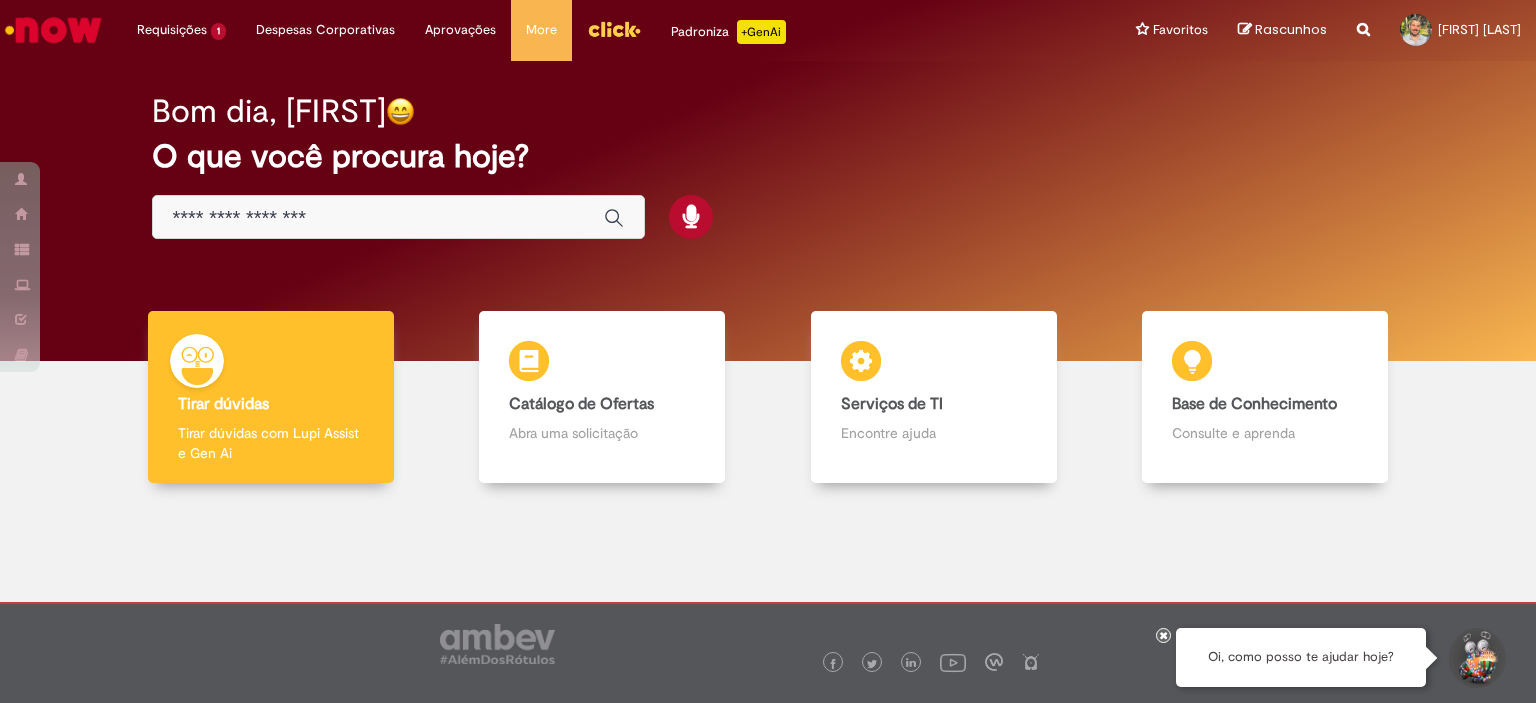 scroll, scrollTop: 0, scrollLeft: 0, axis: both 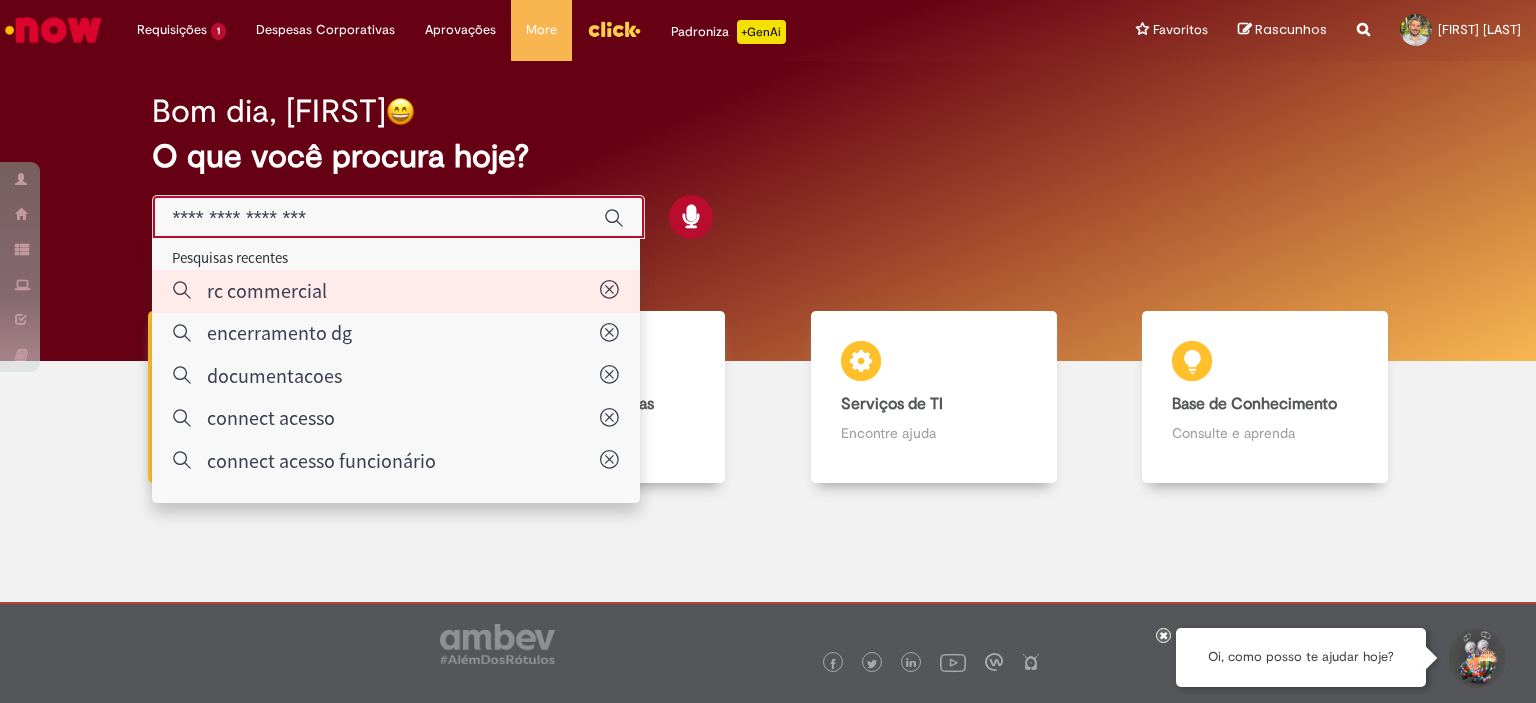 type on "**********" 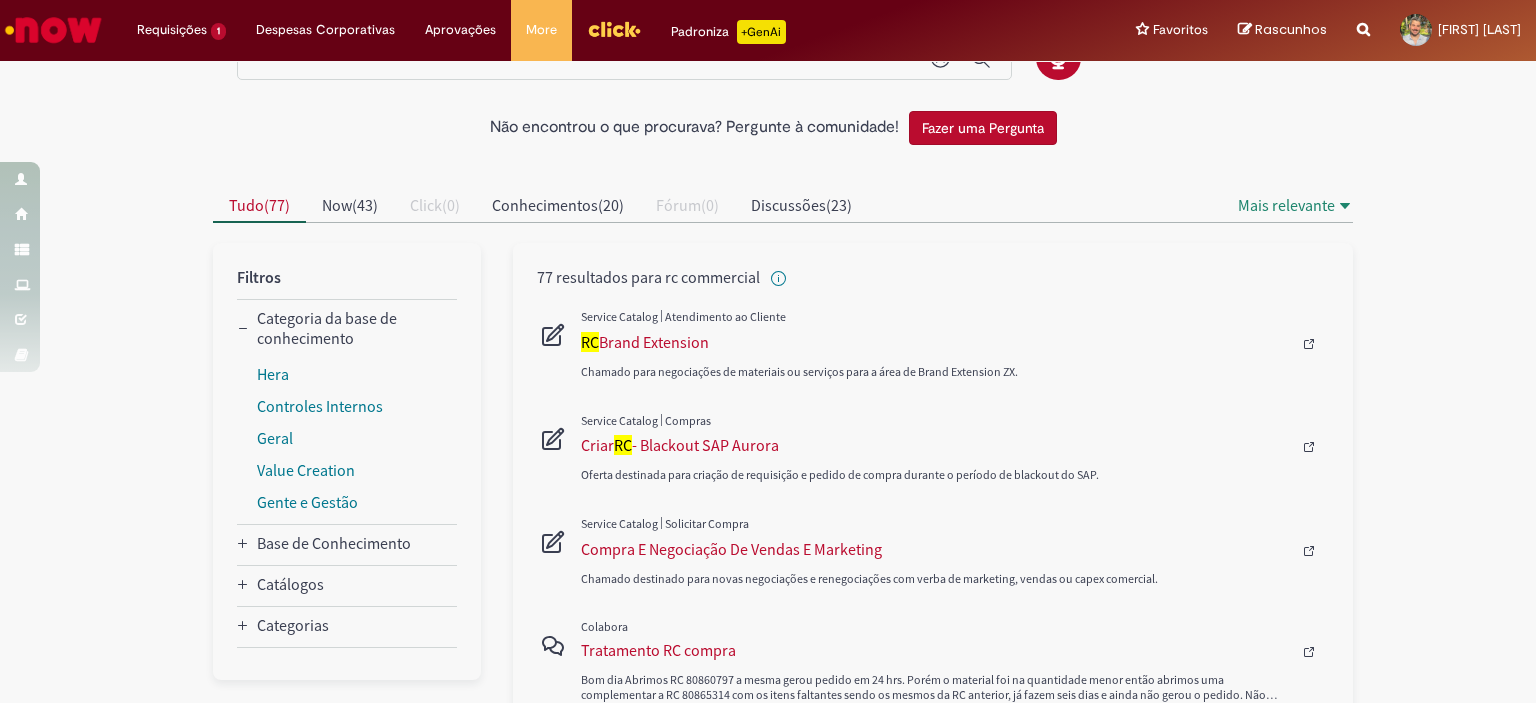 scroll, scrollTop: 66, scrollLeft: 0, axis: vertical 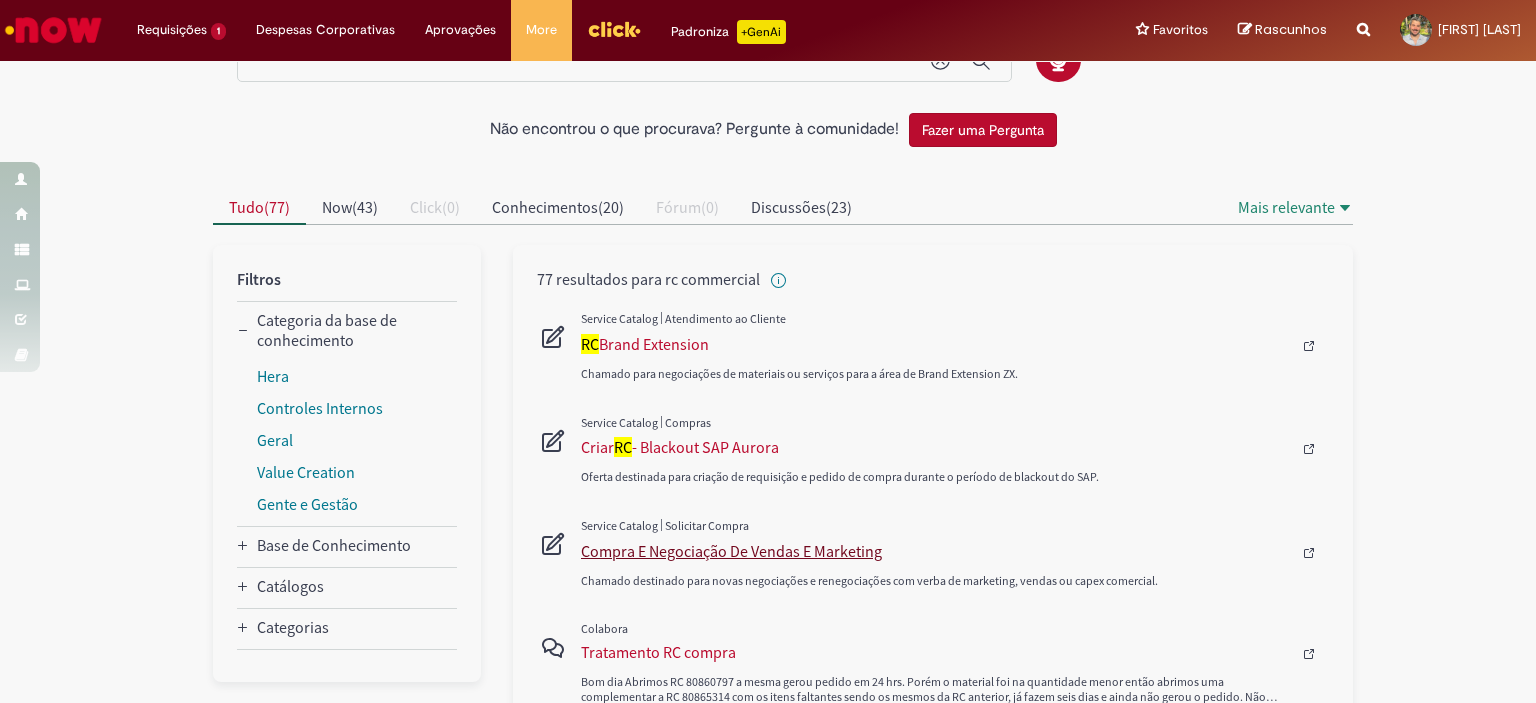 click on "Compra E Negociação De Vendas E Marketing" at bounding box center [936, 551] 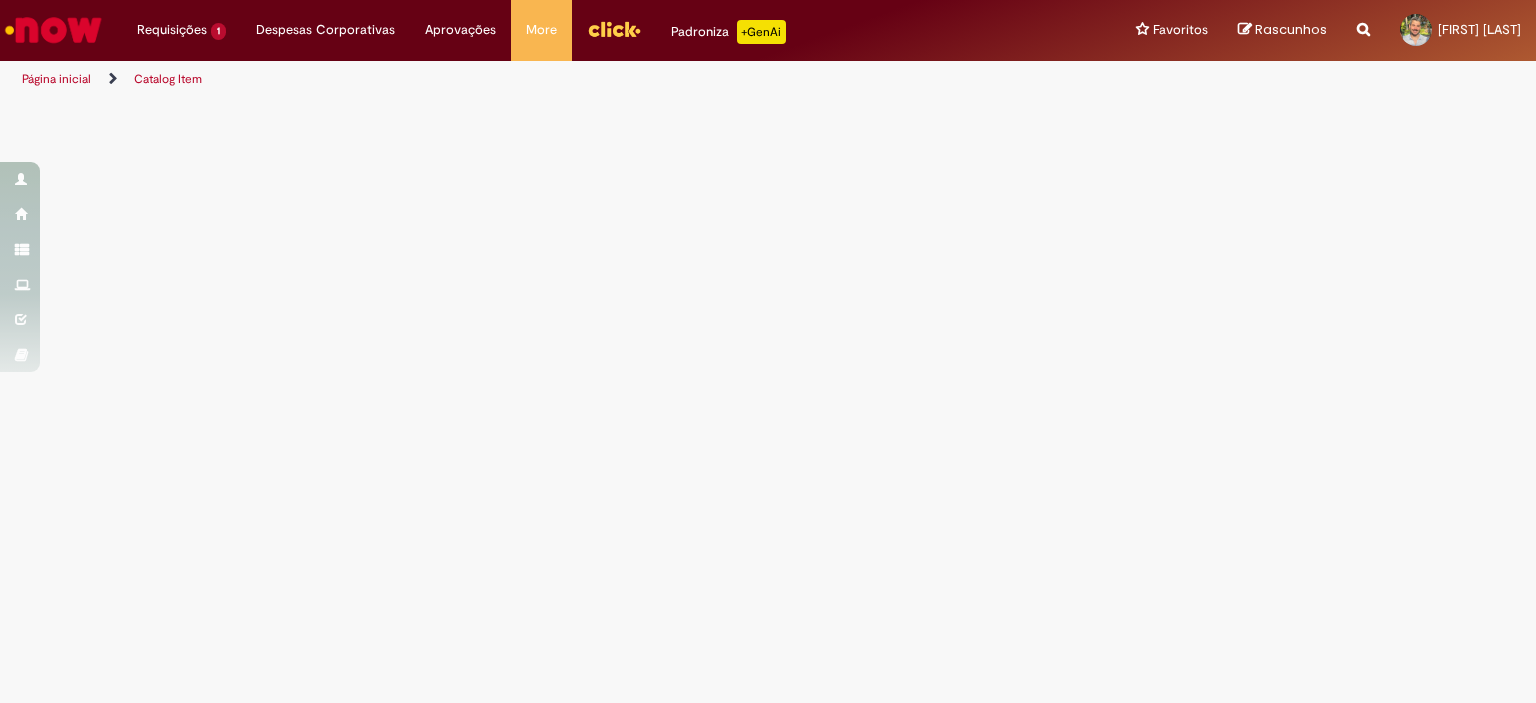 scroll, scrollTop: 0, scrollLeft: 0, axis: both 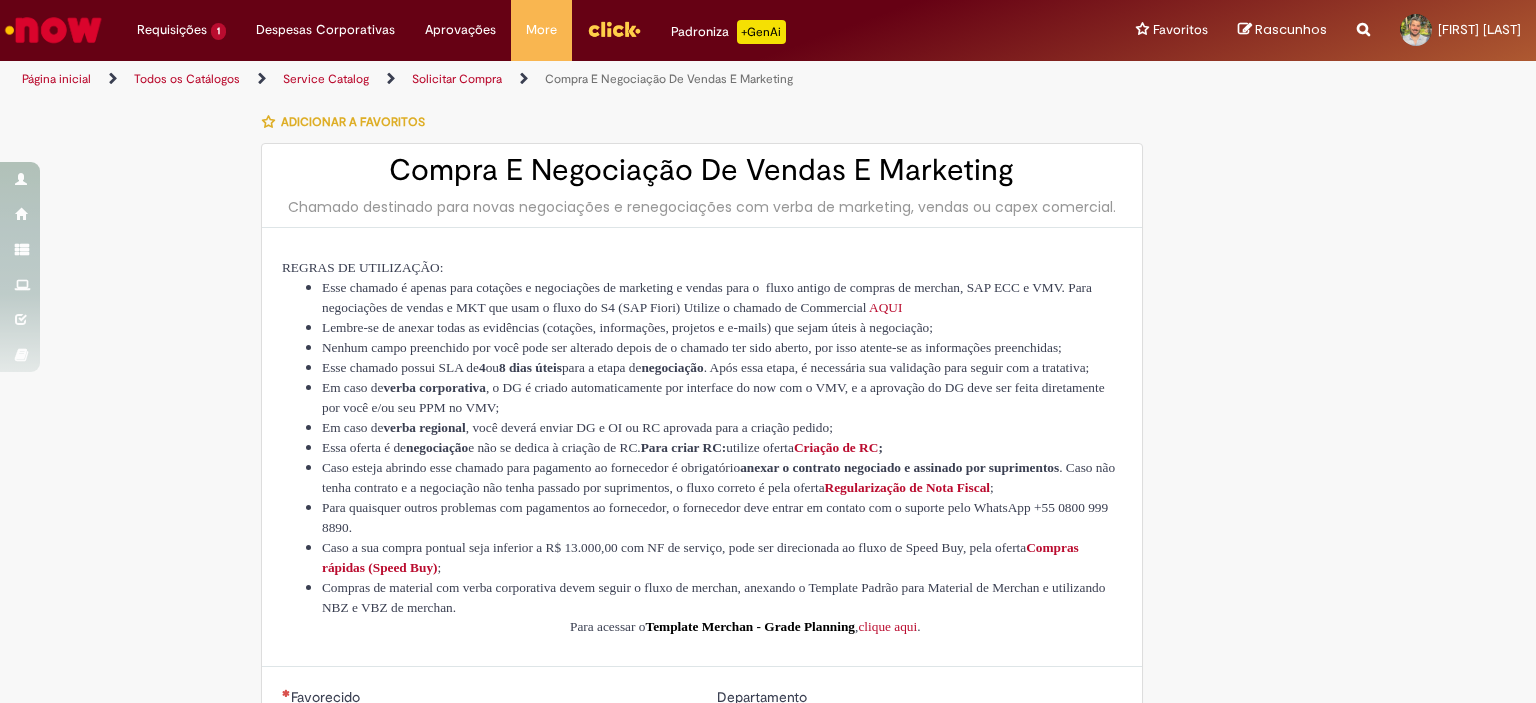 type on "********" 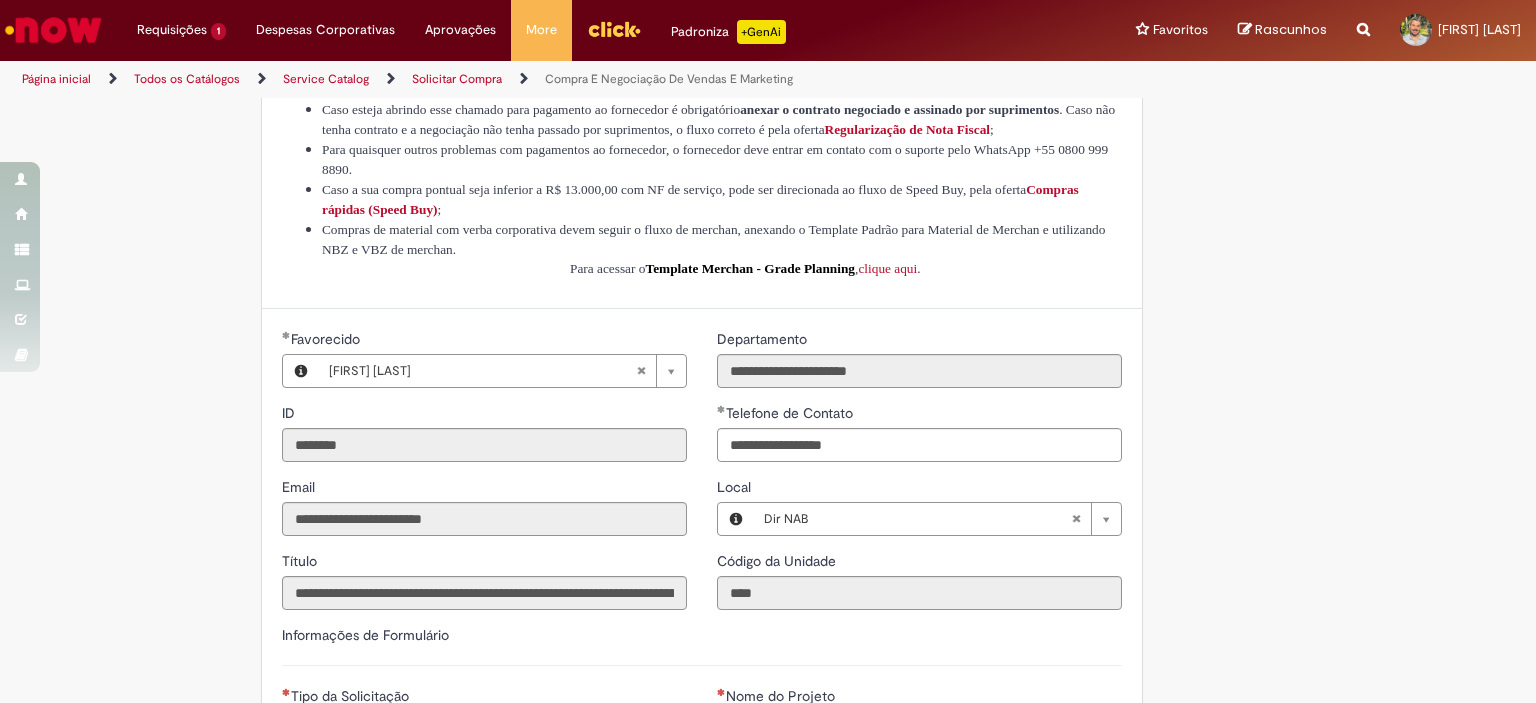 type on "**********" 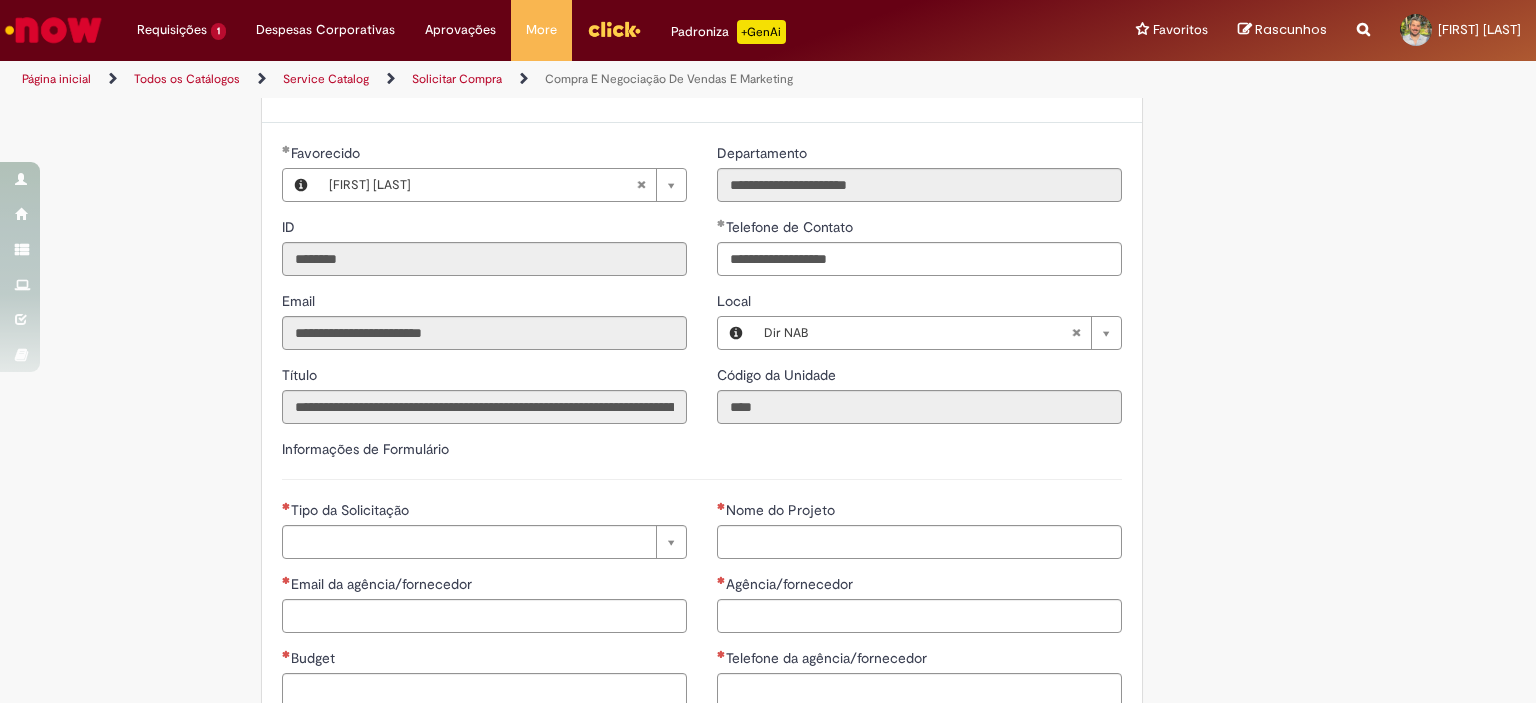 scroll, scrollTop: 671, scrollLeft: 0, axis: vertical 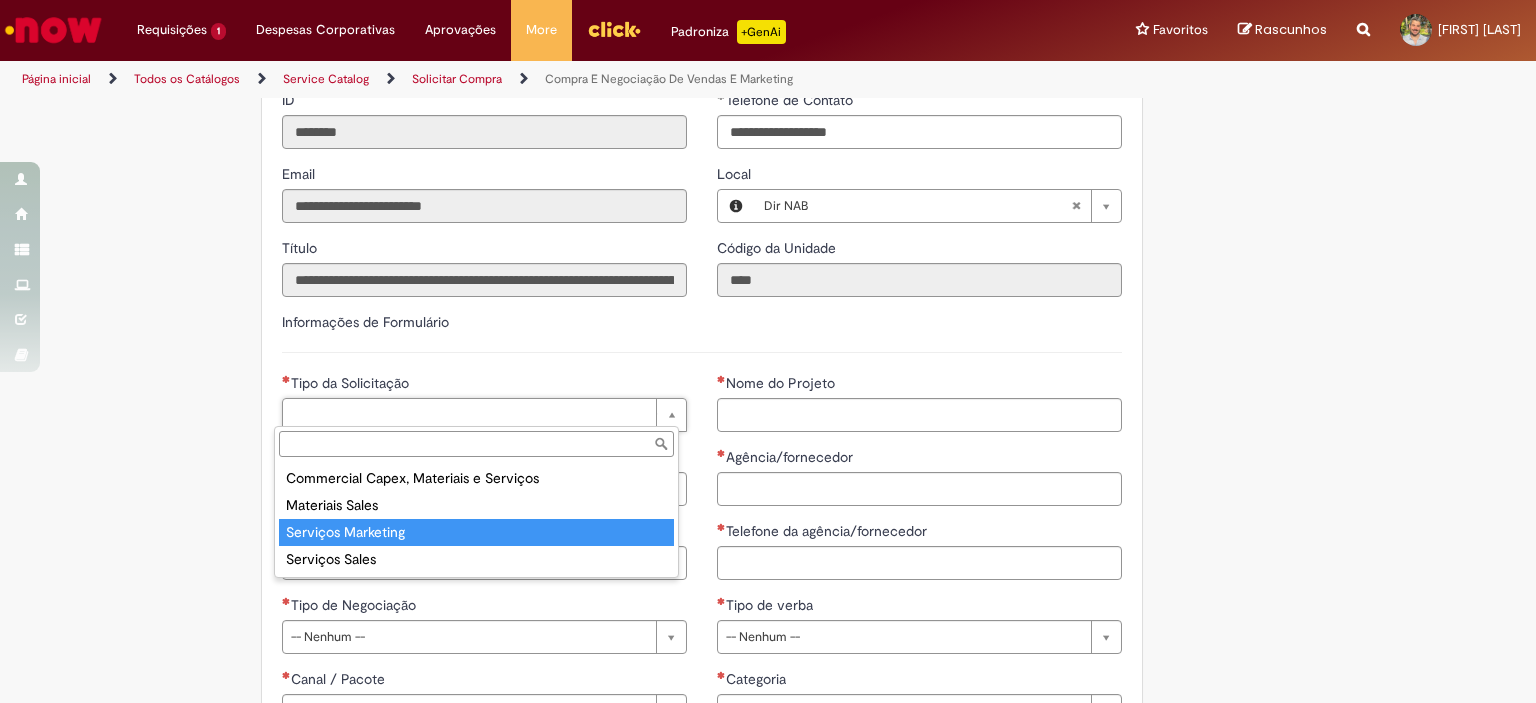 type on "**********" 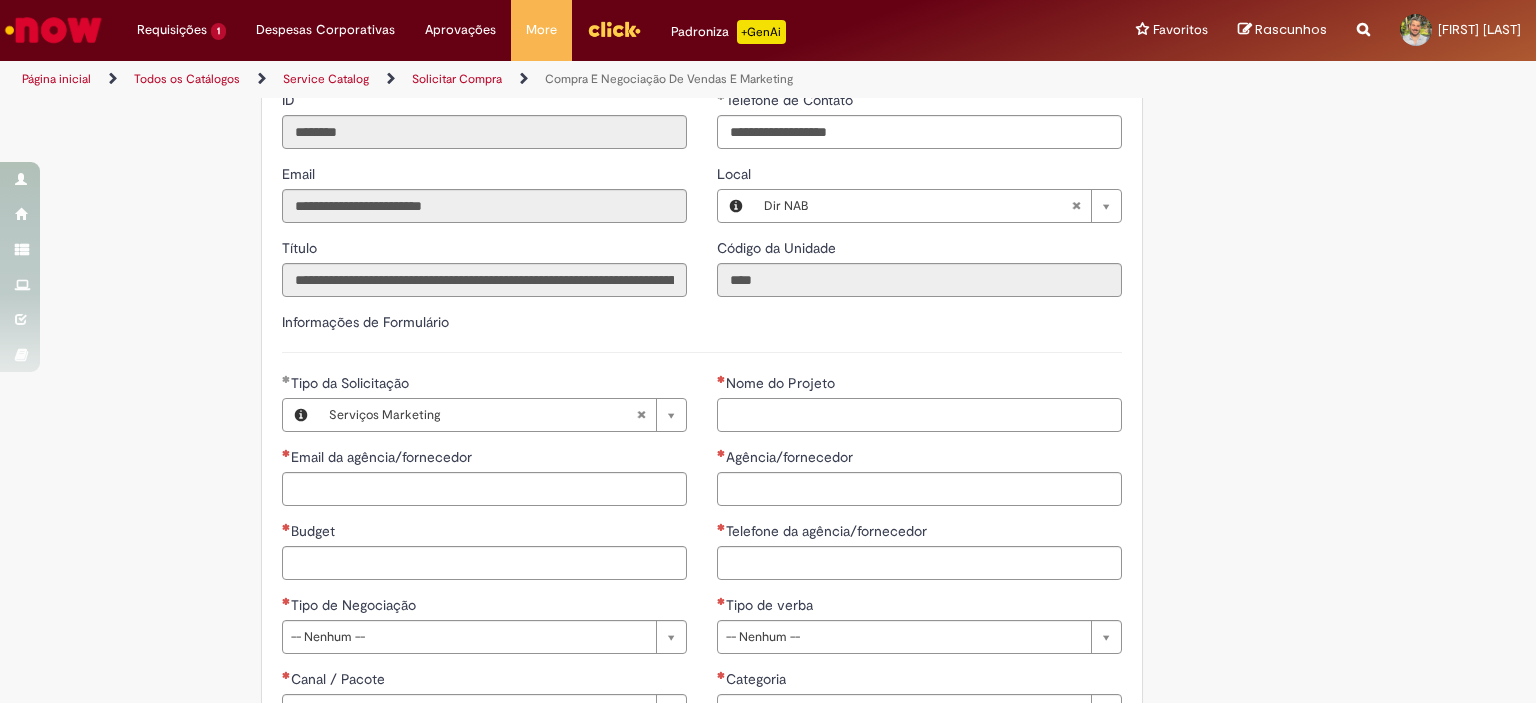 click on "Nome do Projeto" at bounding box center [919, 415] 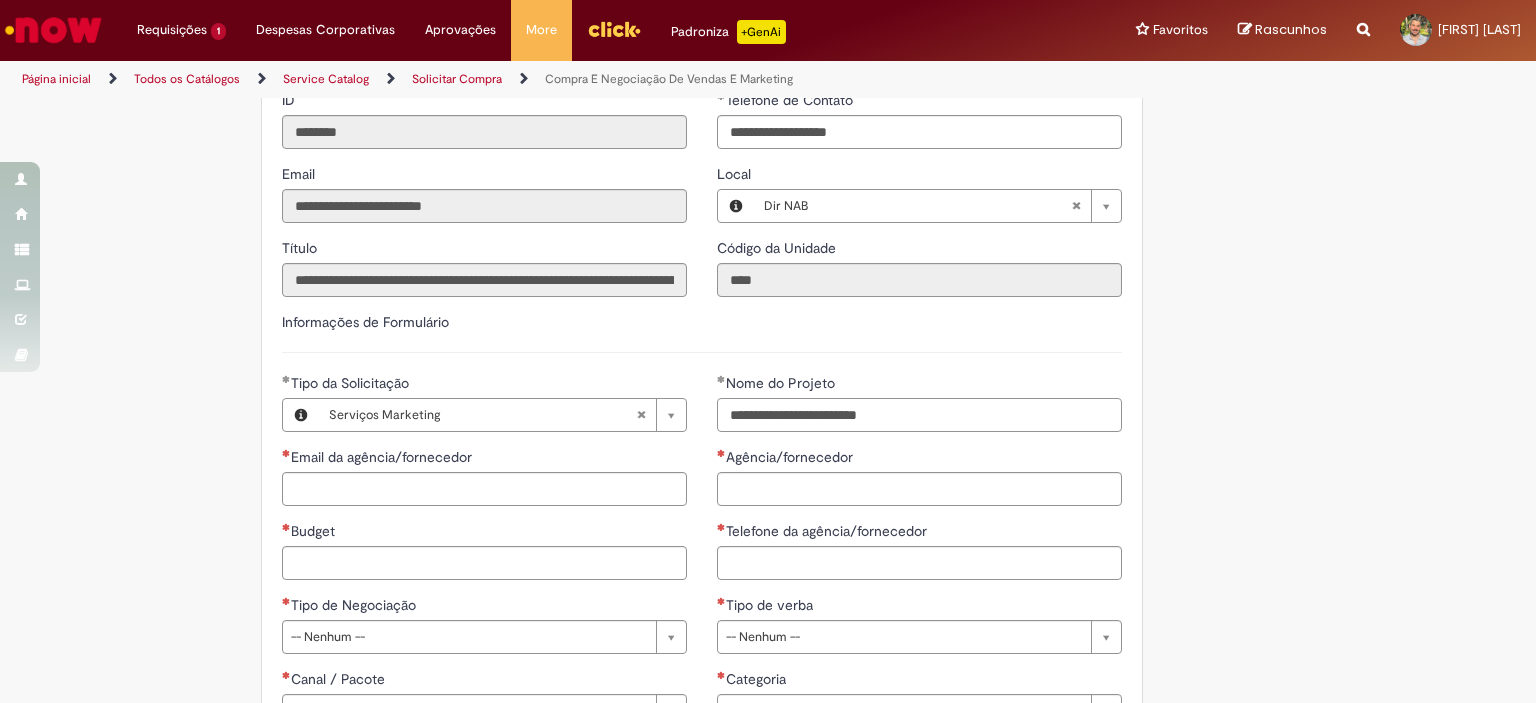 type on "**********" 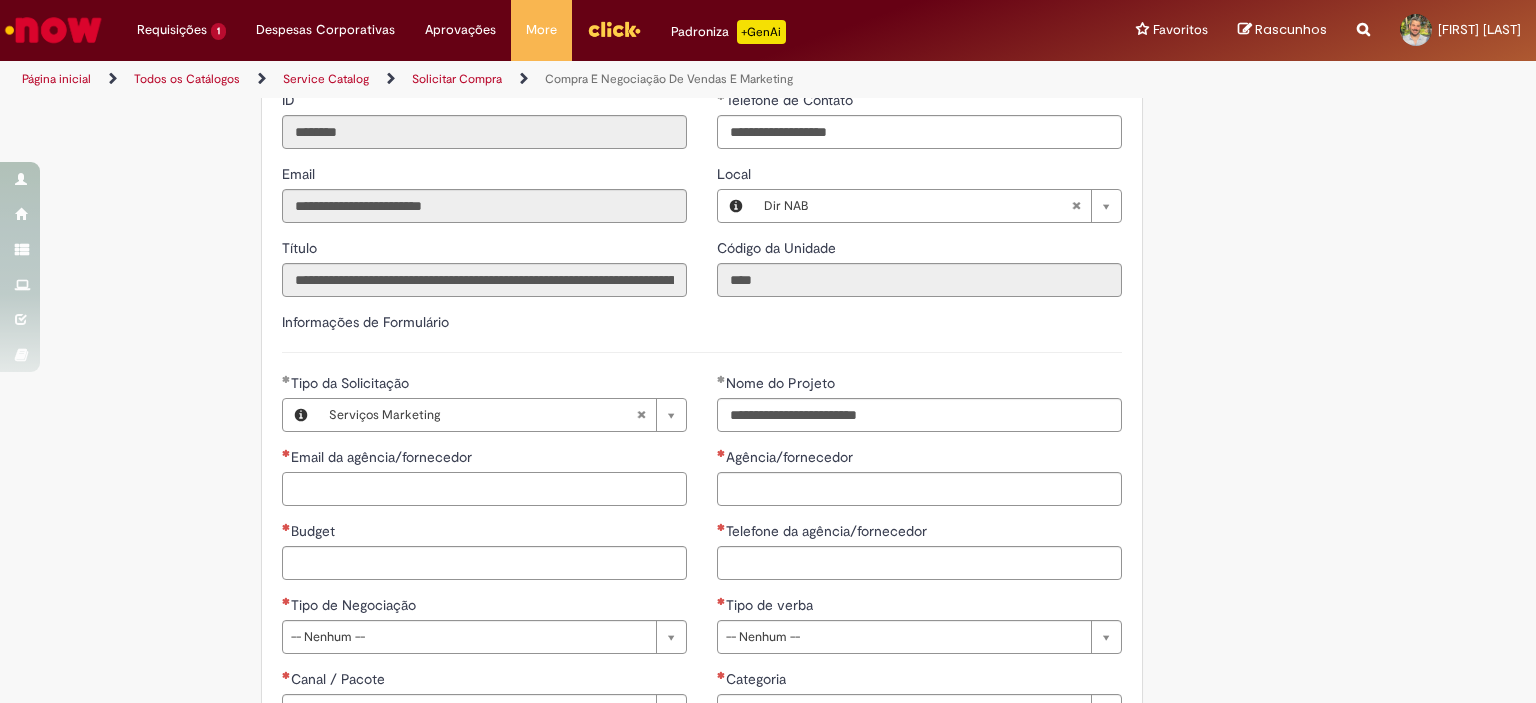 click on "Email da agência/fornecedor" at bounding box center (484, 489) 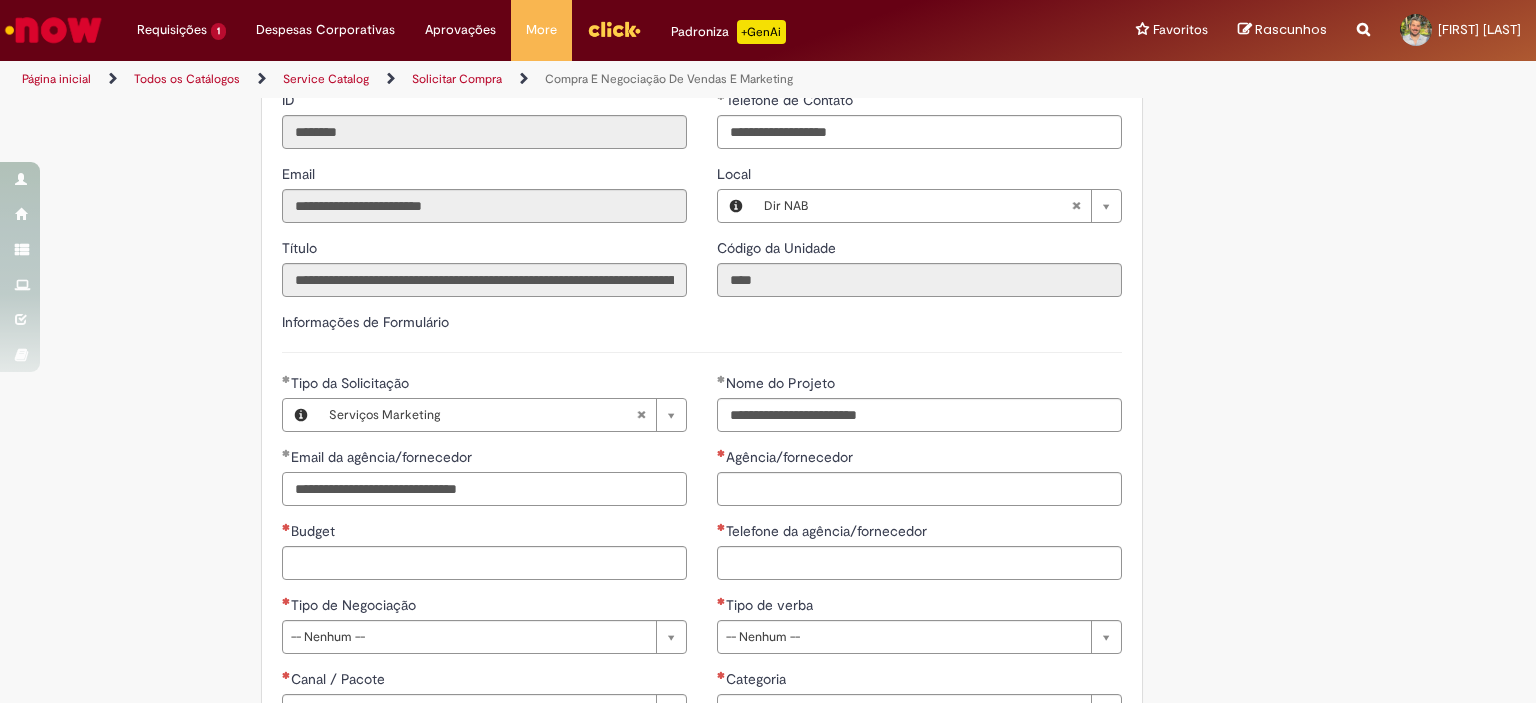 type on "**********" 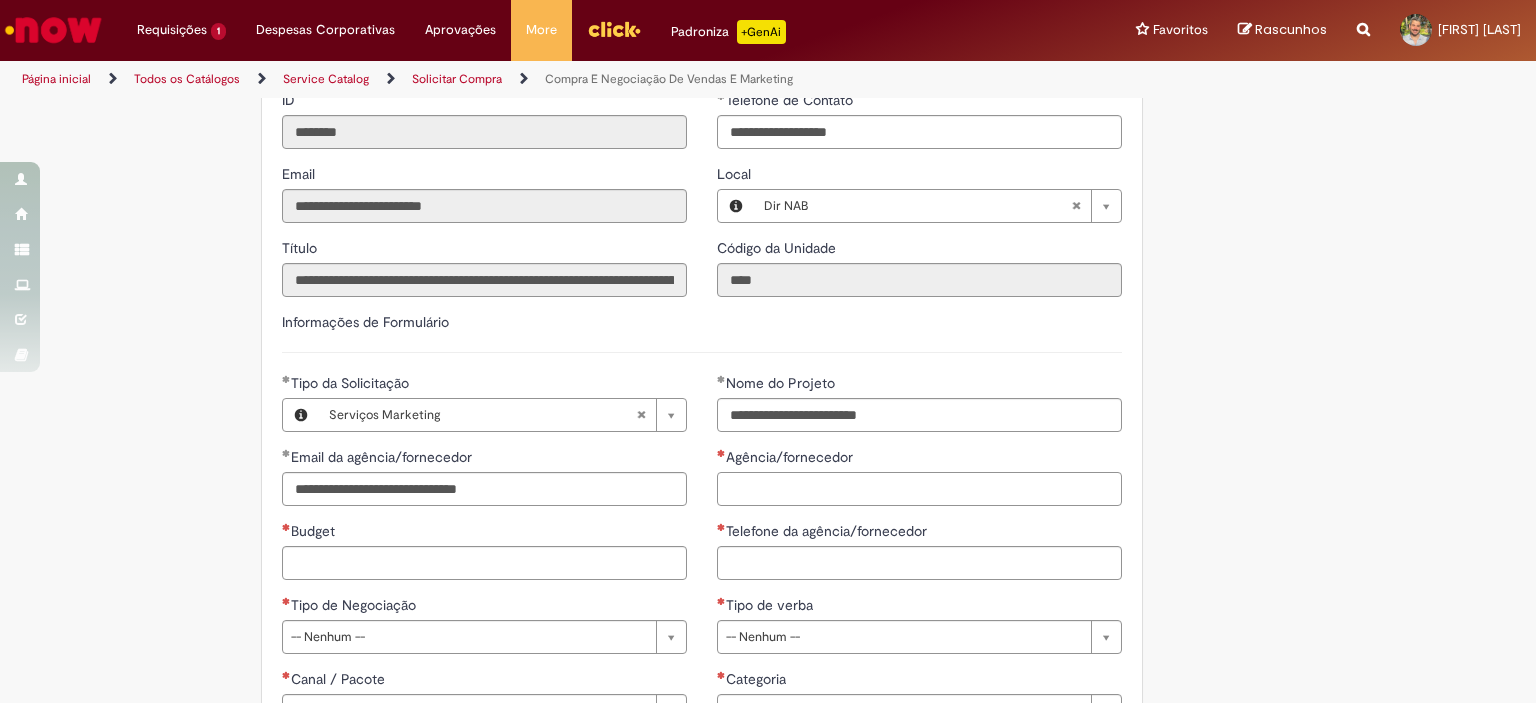 click on "Agência/fornecedor" at bounding box center (919, 489) 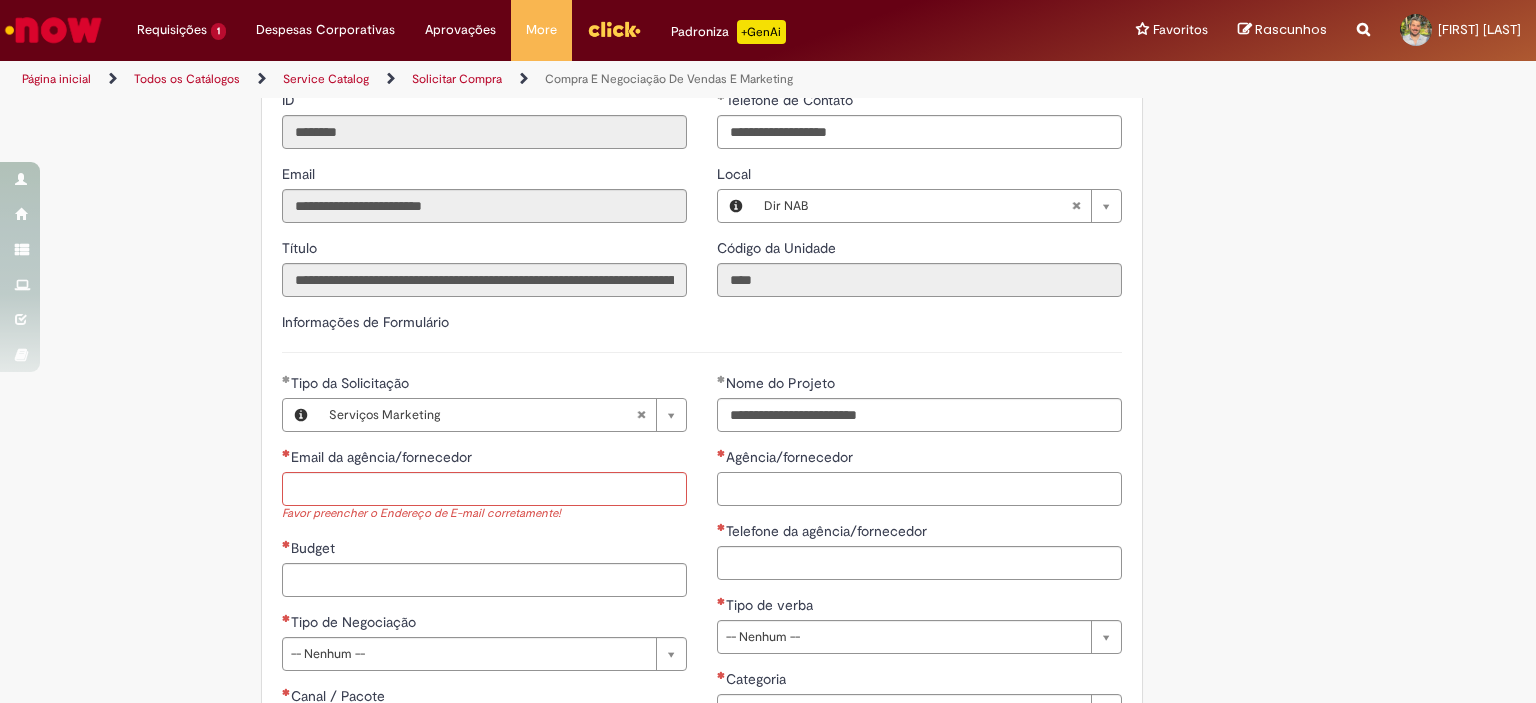 paste on "**********" 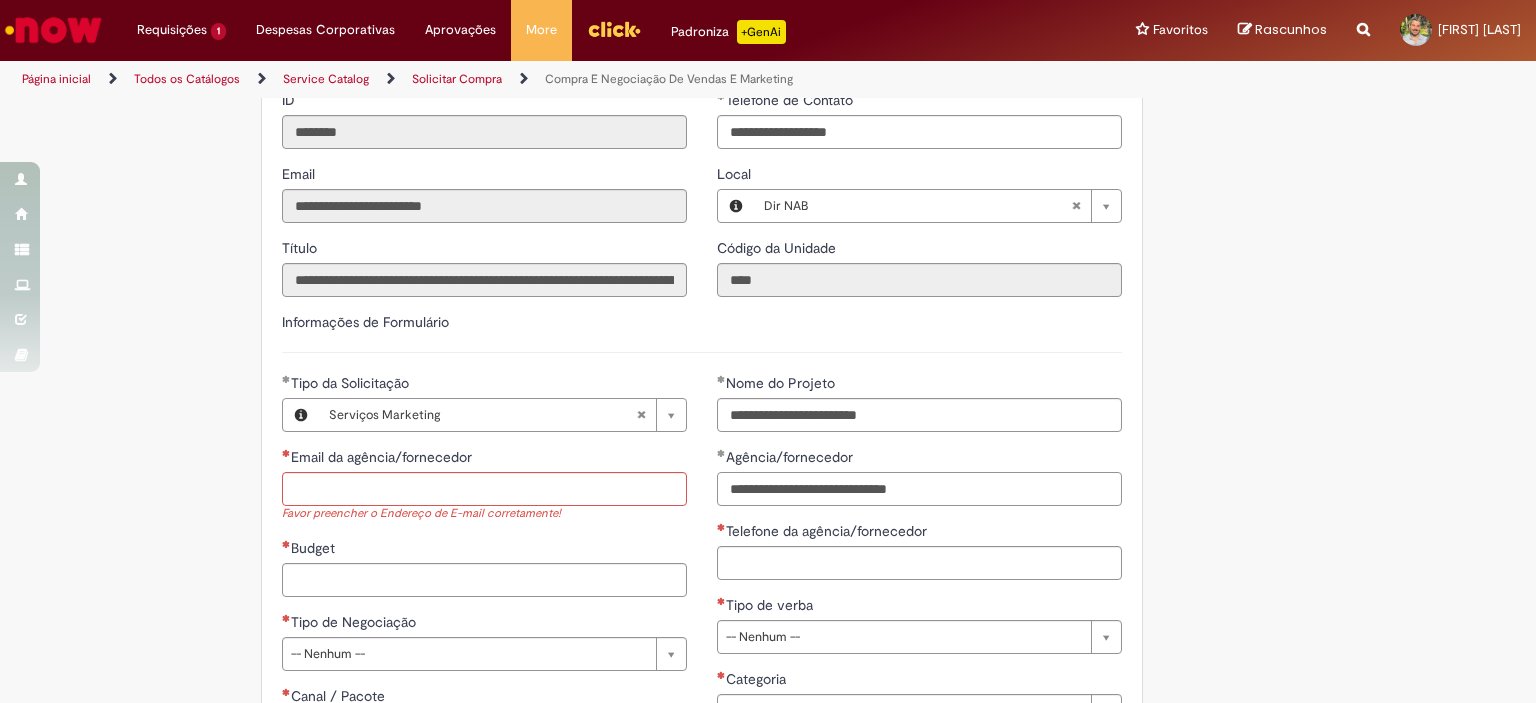 type on "**********" 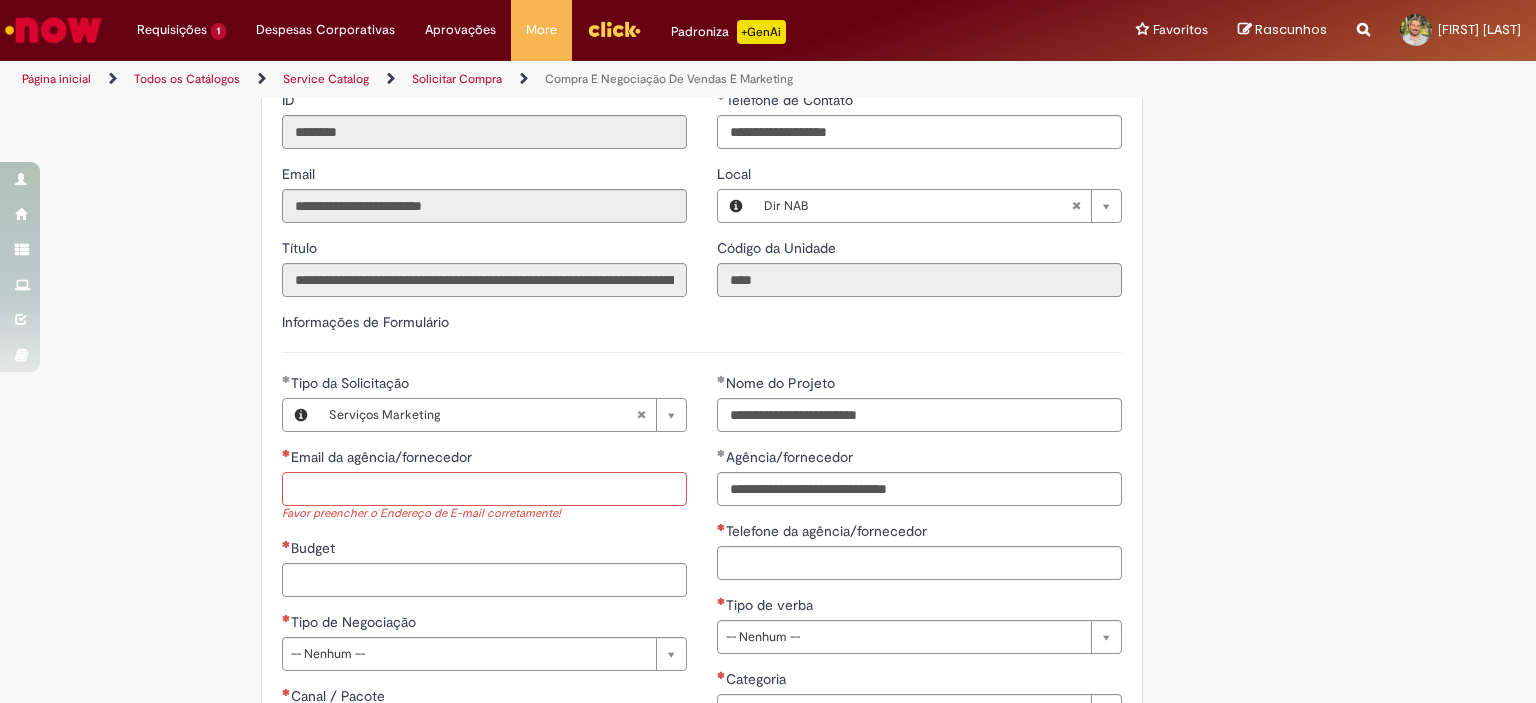 click on "Email da agência/fornecedor" at bounding box center (484, 489) 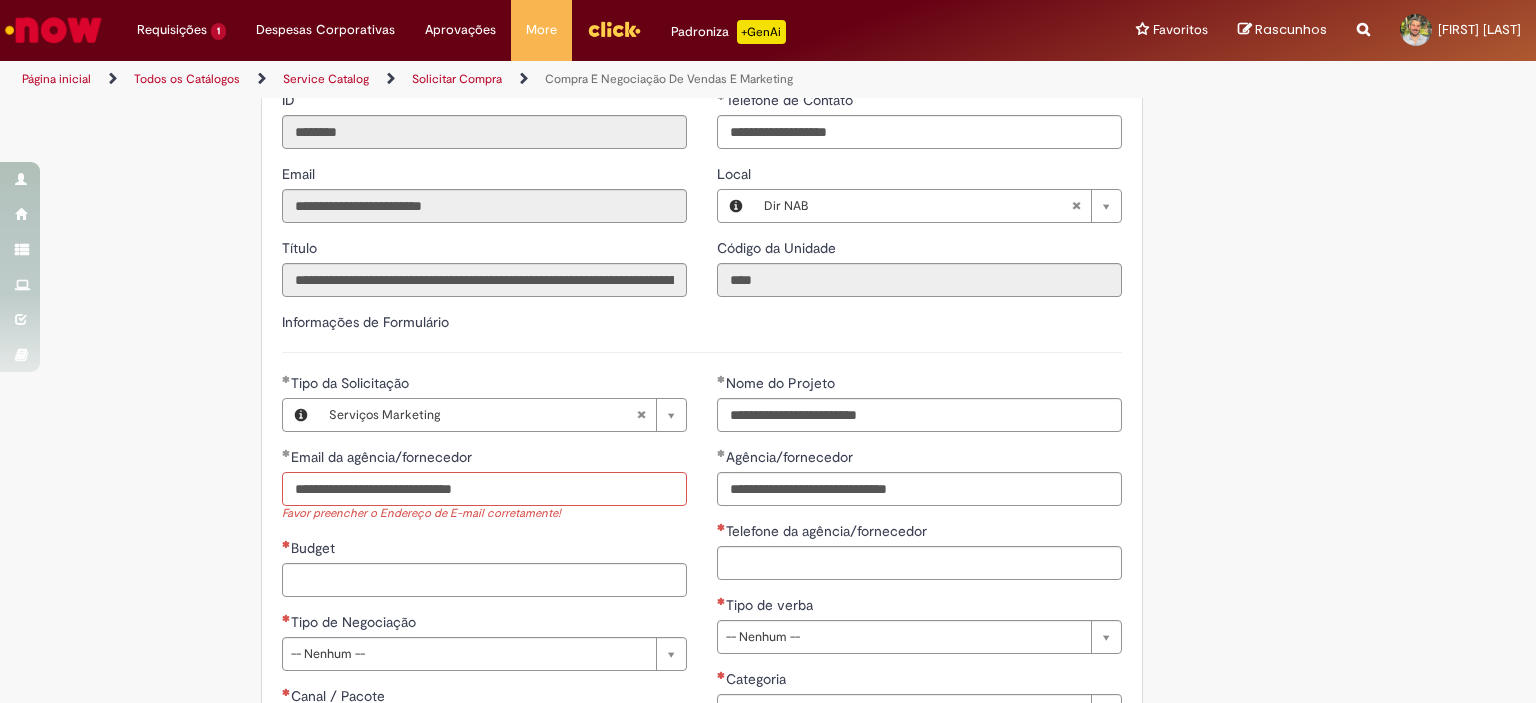 type on "**********" 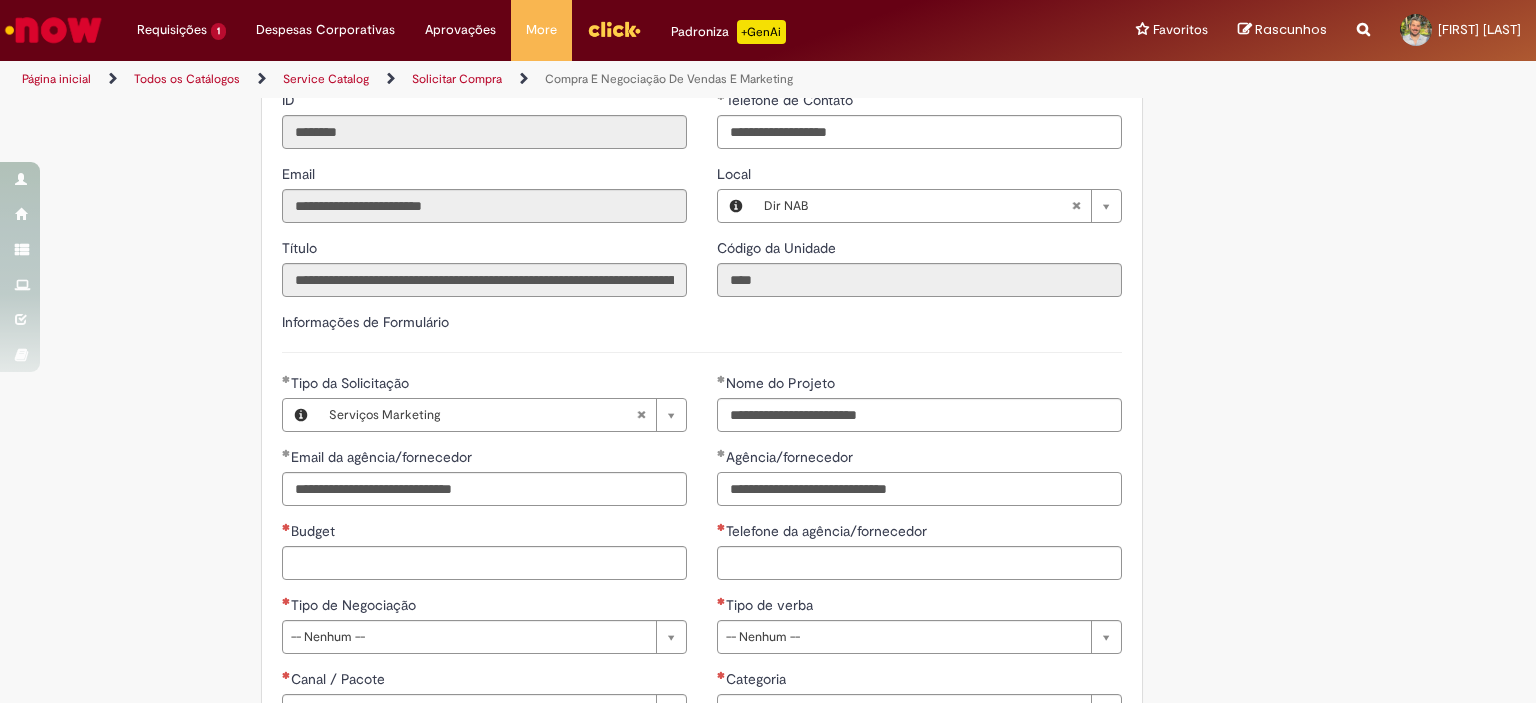 drag, startPoint x: 961, startPoint y: 491, endPoint x: 512, endPoint y: 496, distance: 449.02783 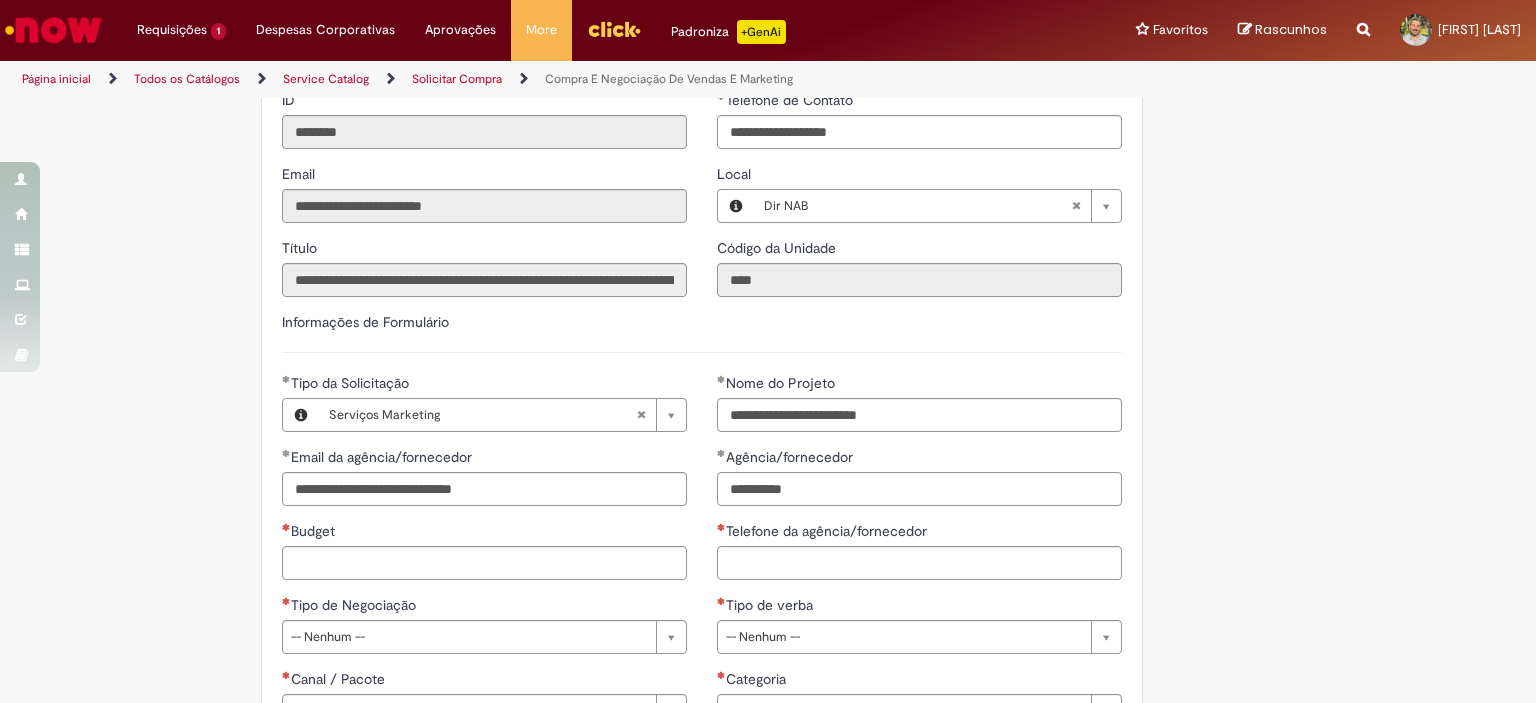 type on "*********" 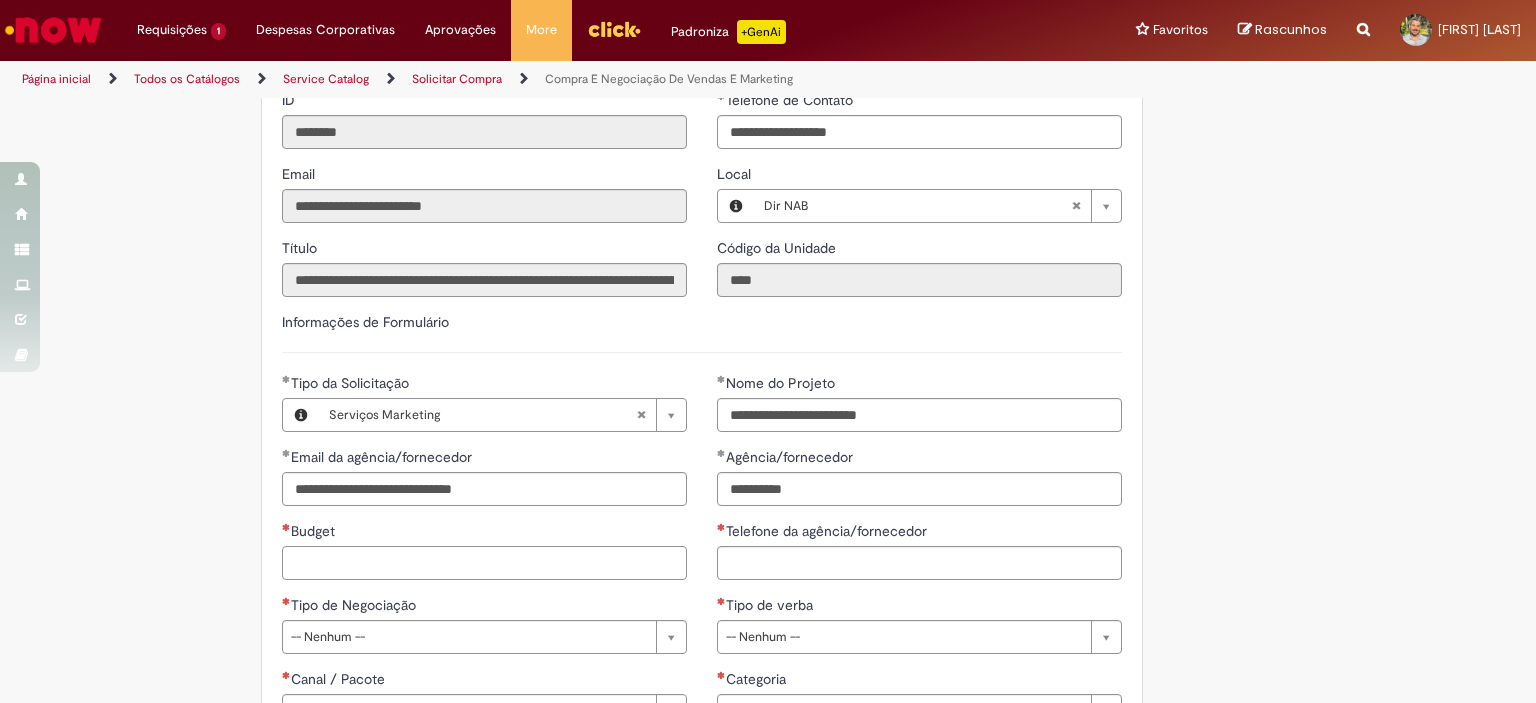 click on "Budget" at bounding box center (484, 563) 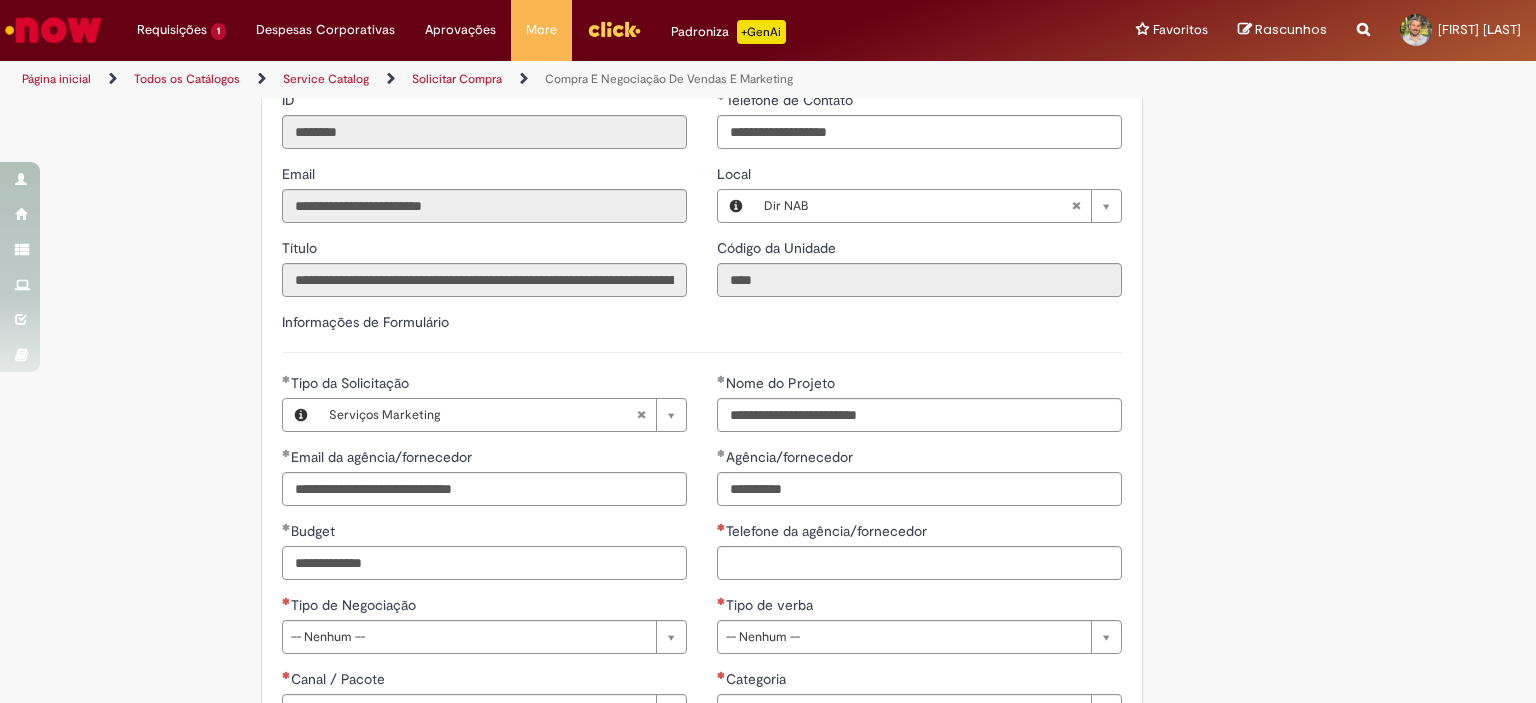 type on "**********" 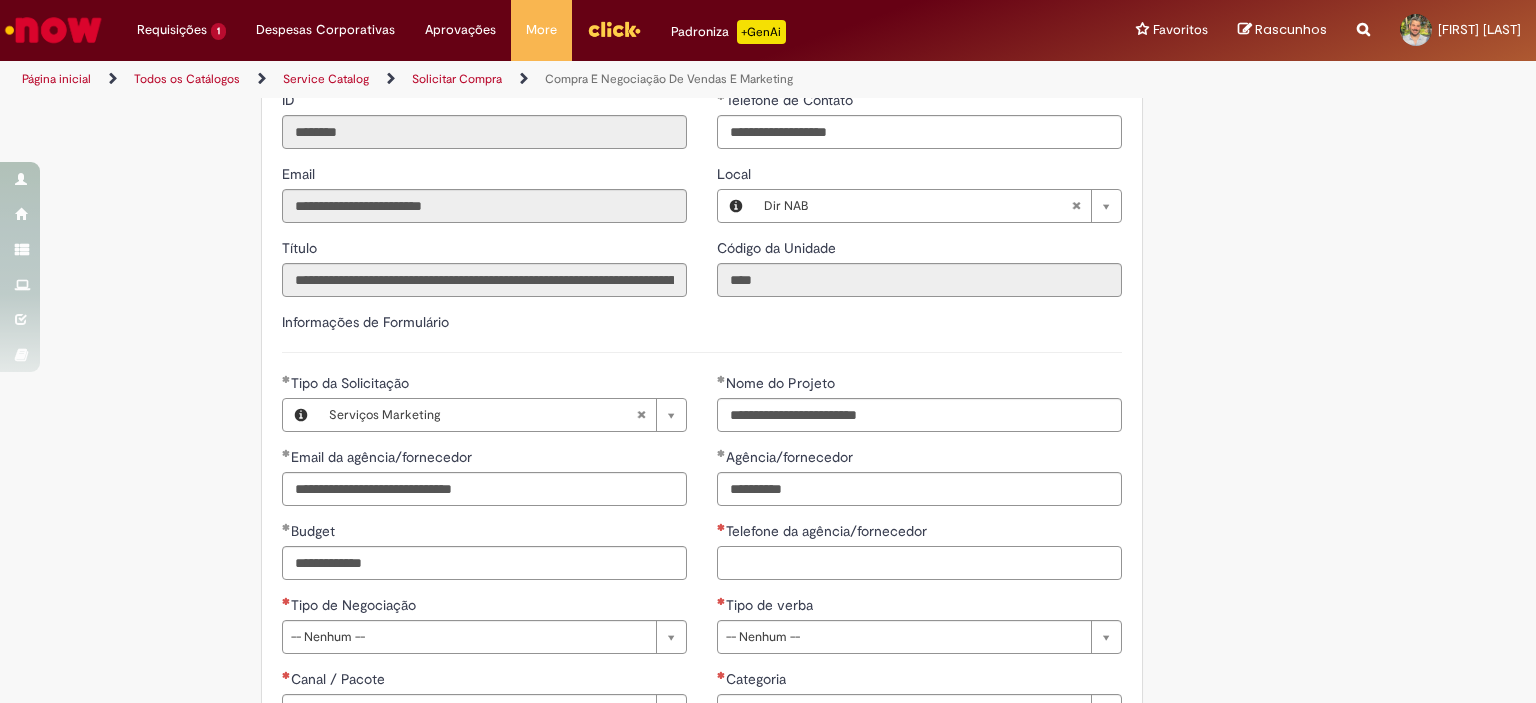 click on "Telefone da agência/fornecedor" at bounding box center (919, 563) 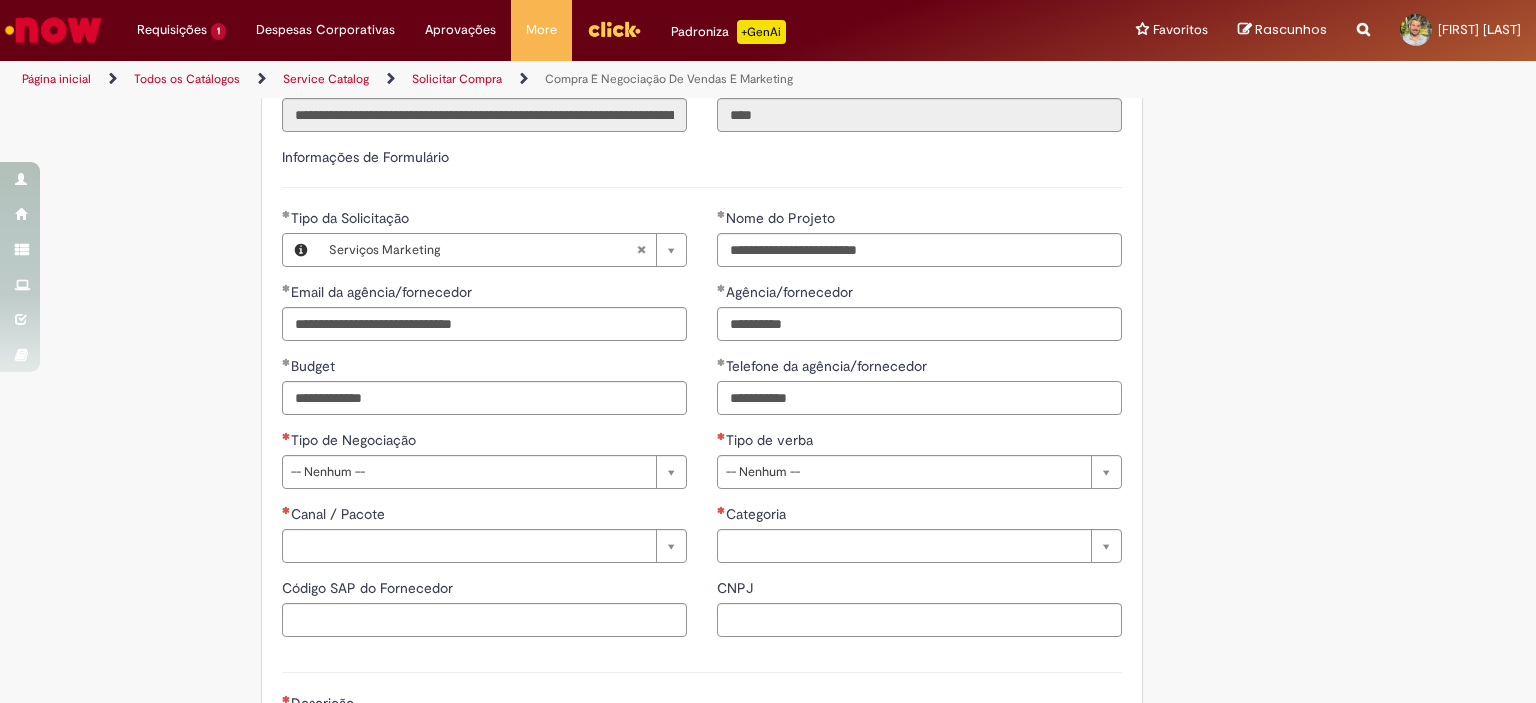 scroll, scrollTop: 840, scrollLeft: 0, axis: vertical 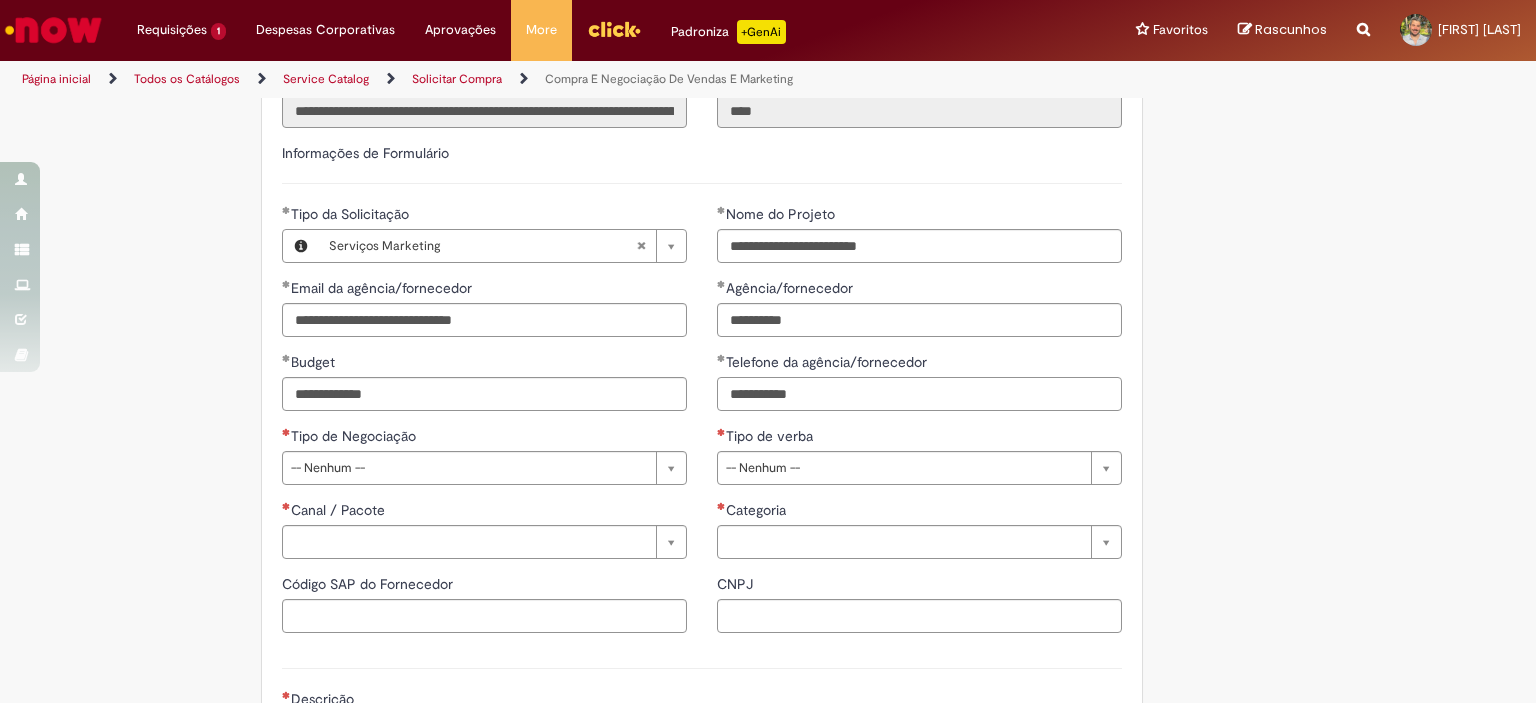 type on "**********" 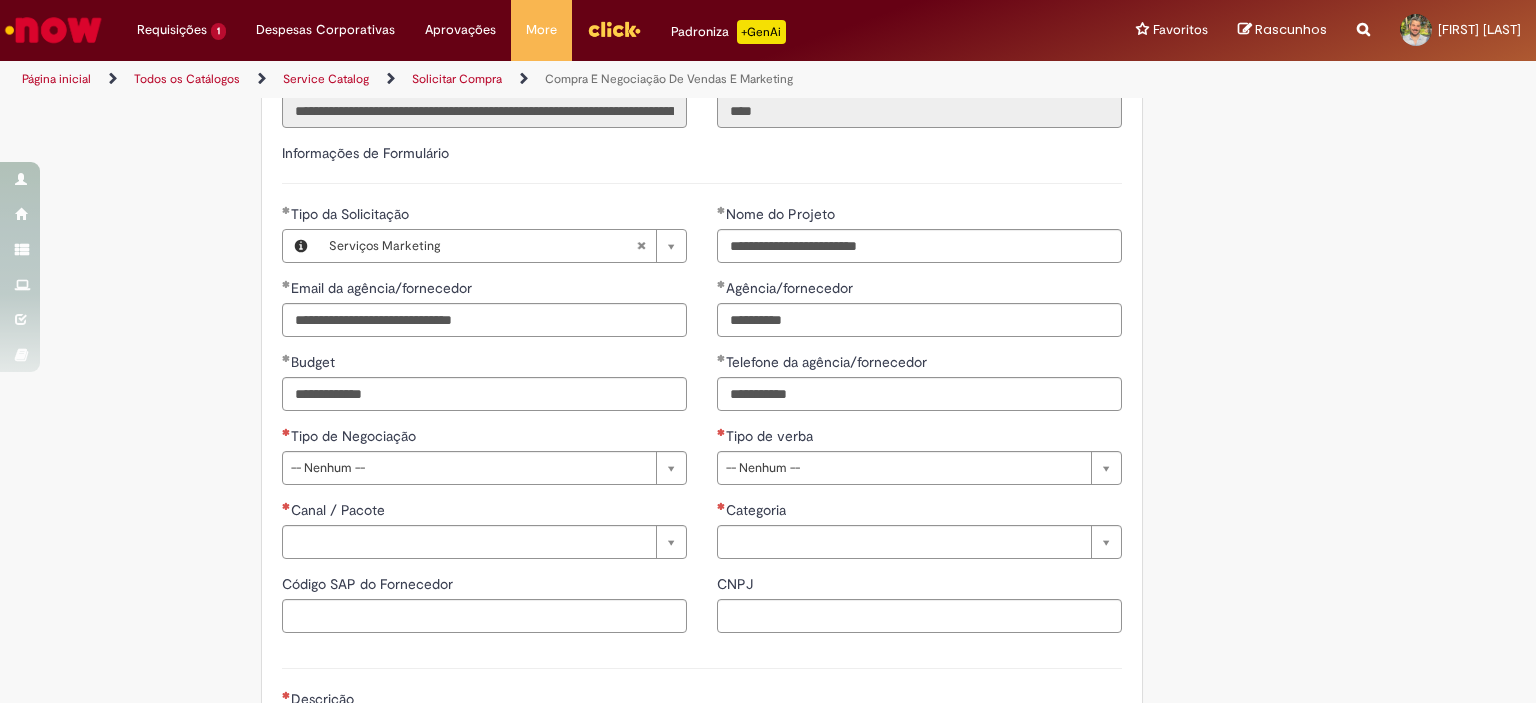 type 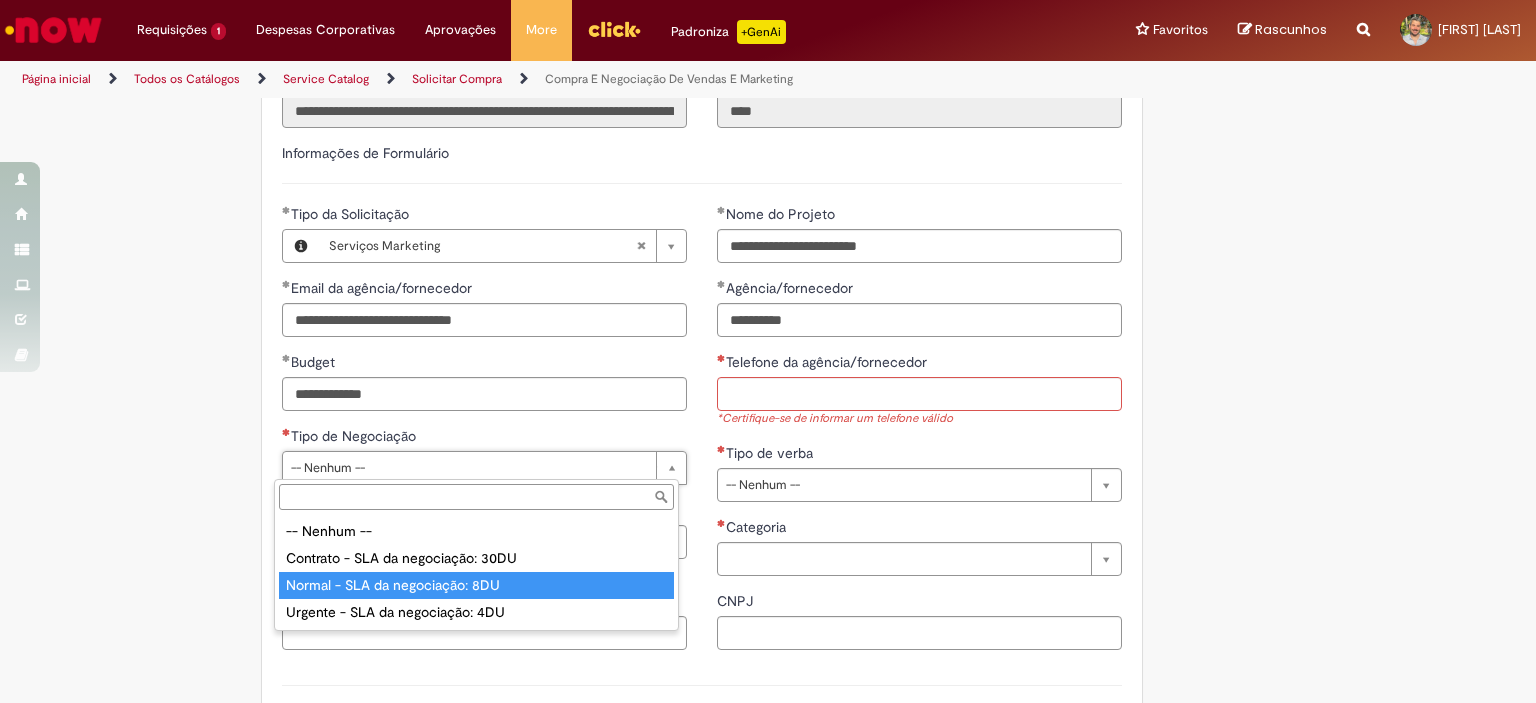 type on "**********" 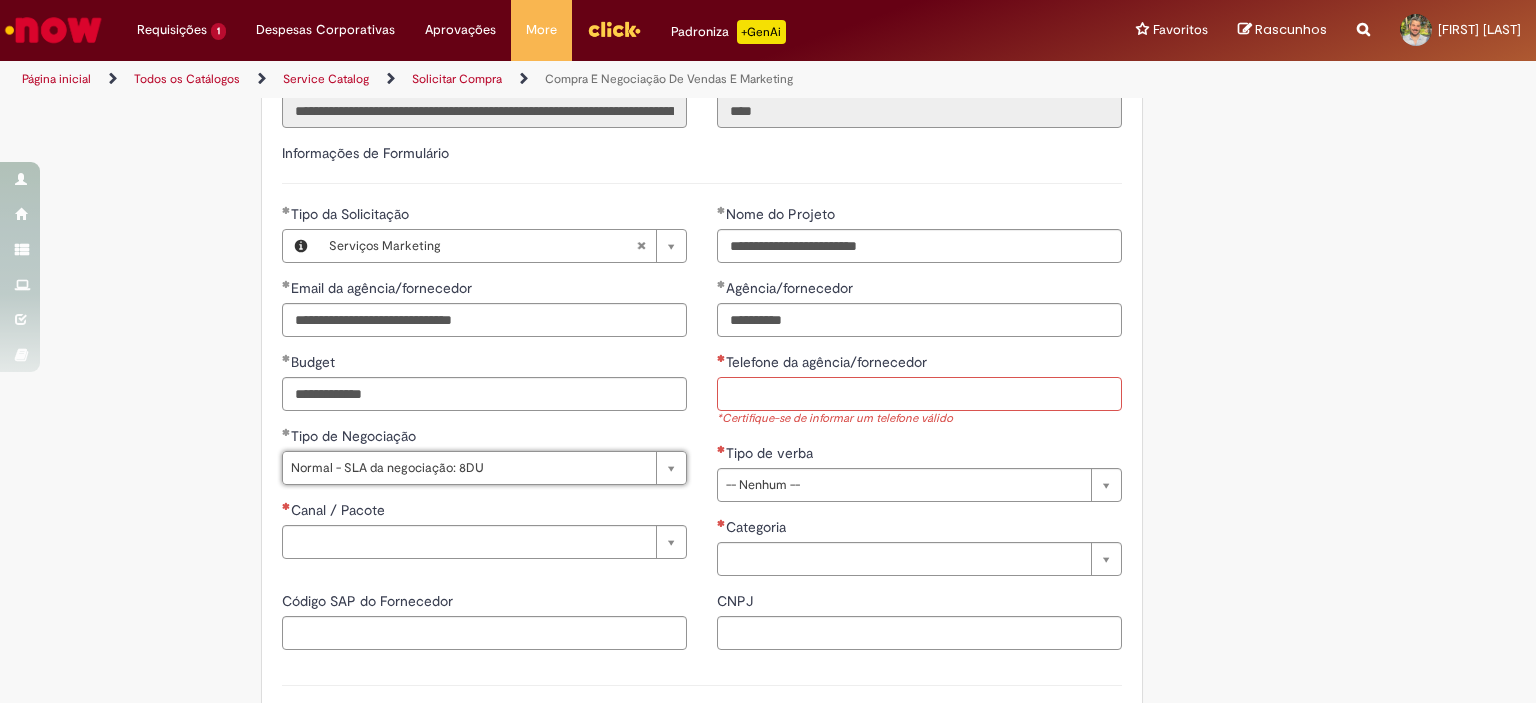 click on "Telefone da agência/fornecedor" at bounding box center (919, 394) 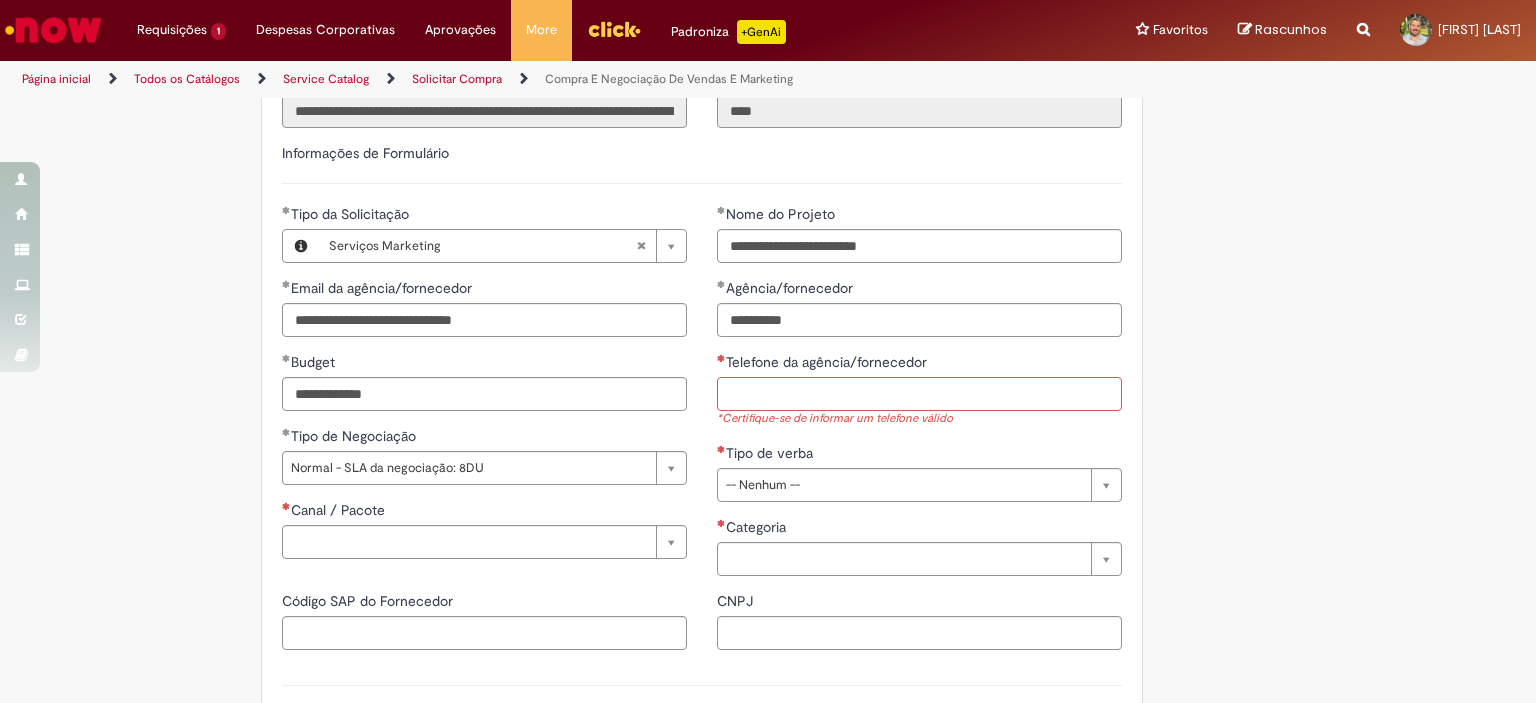click on "Telefone da agência/fornecedor" at bounding box center (919, 394) 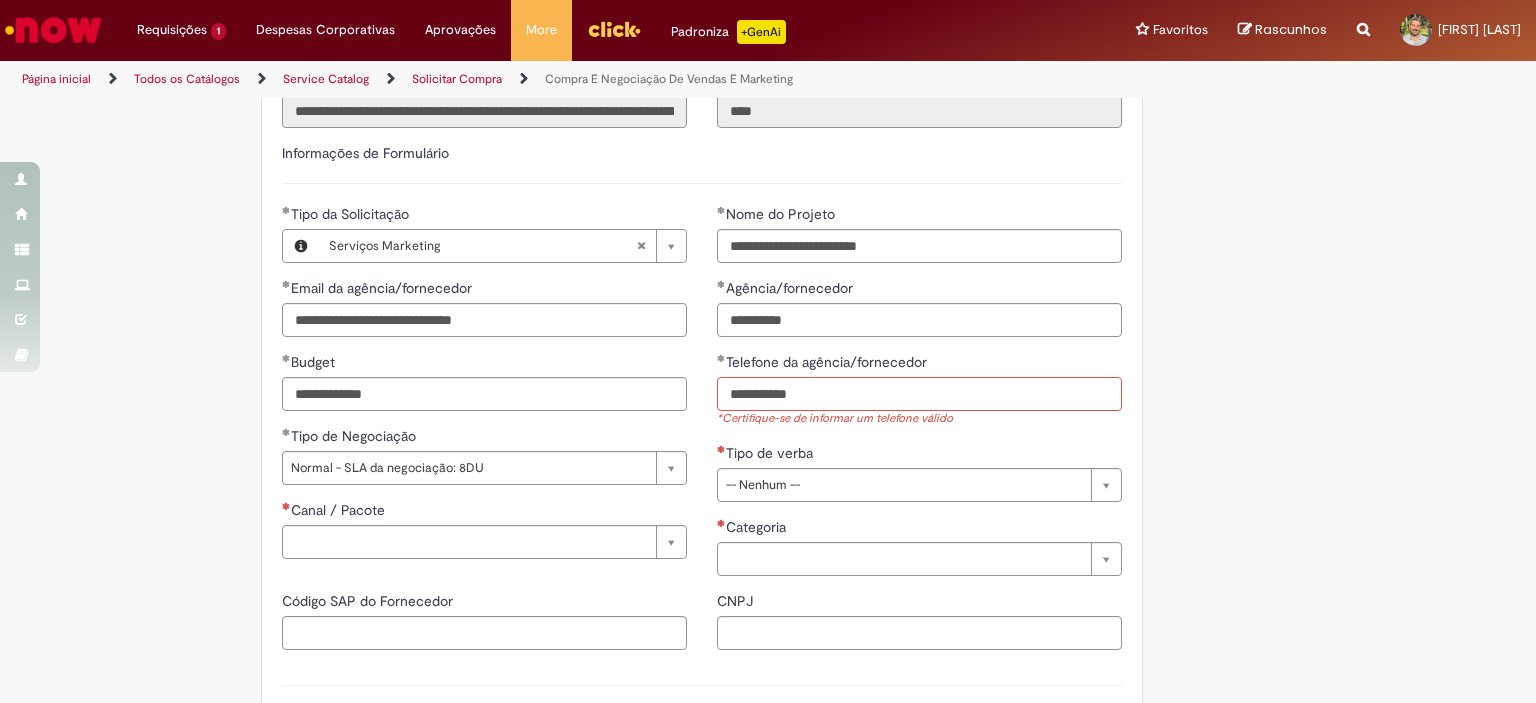 click on "**********" at bounding box center [919, 394] 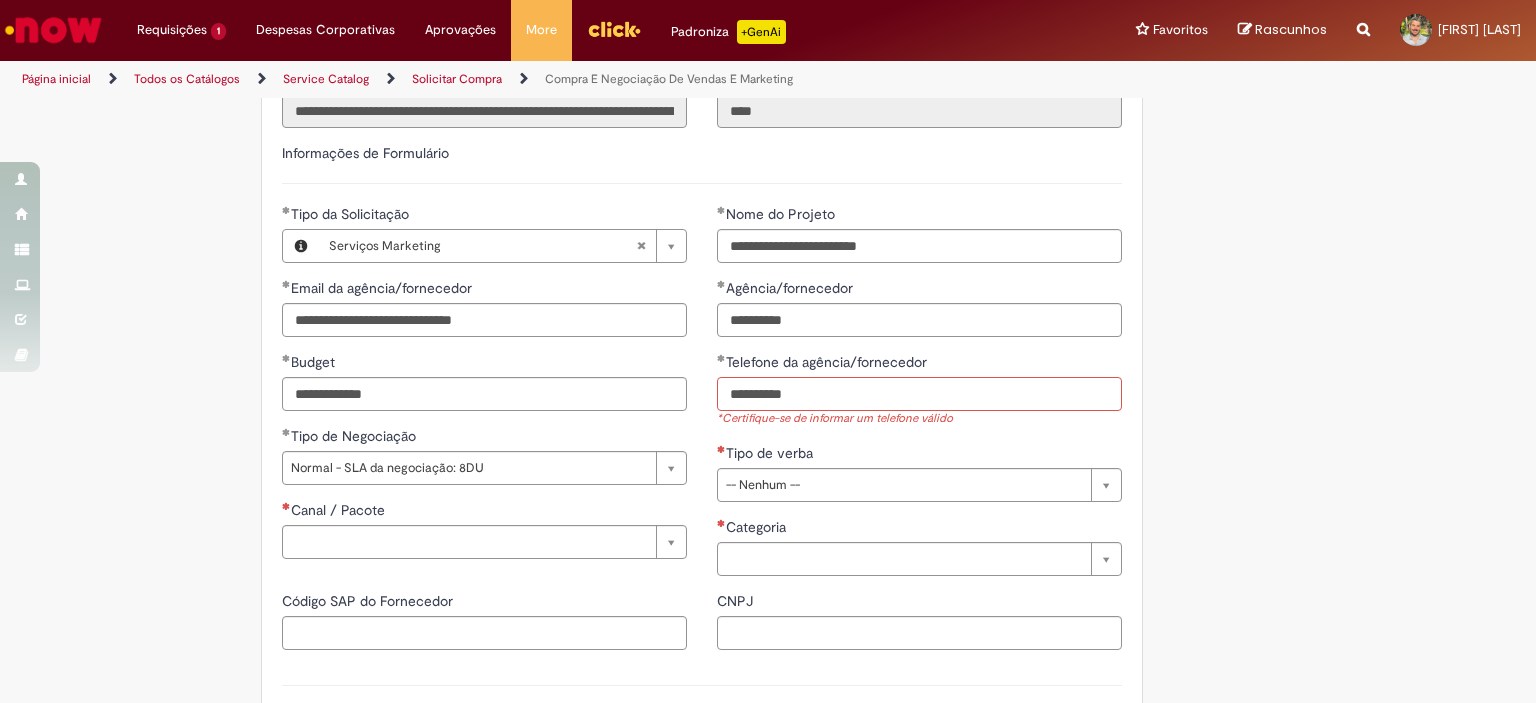 click on "*********" at bounding box center (919, 394) 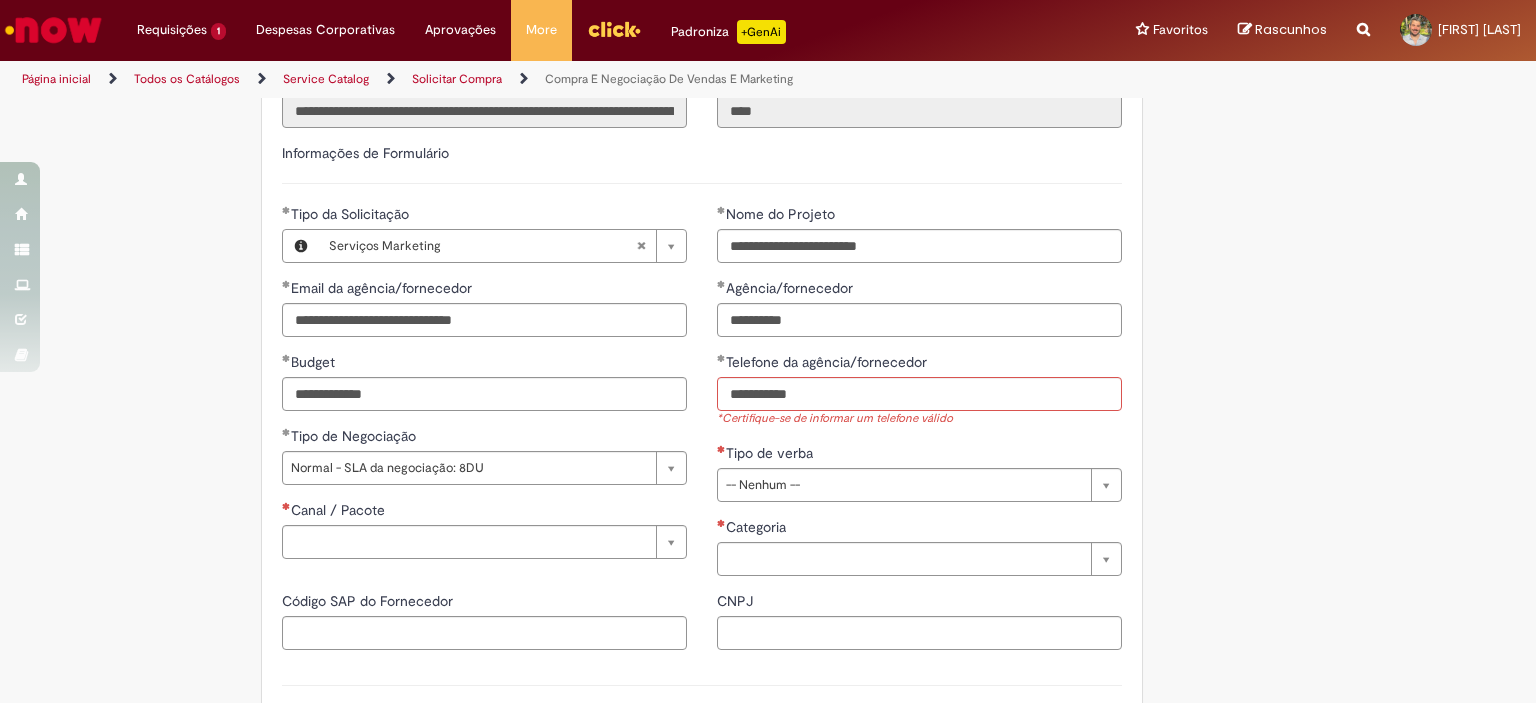 type on "**********" 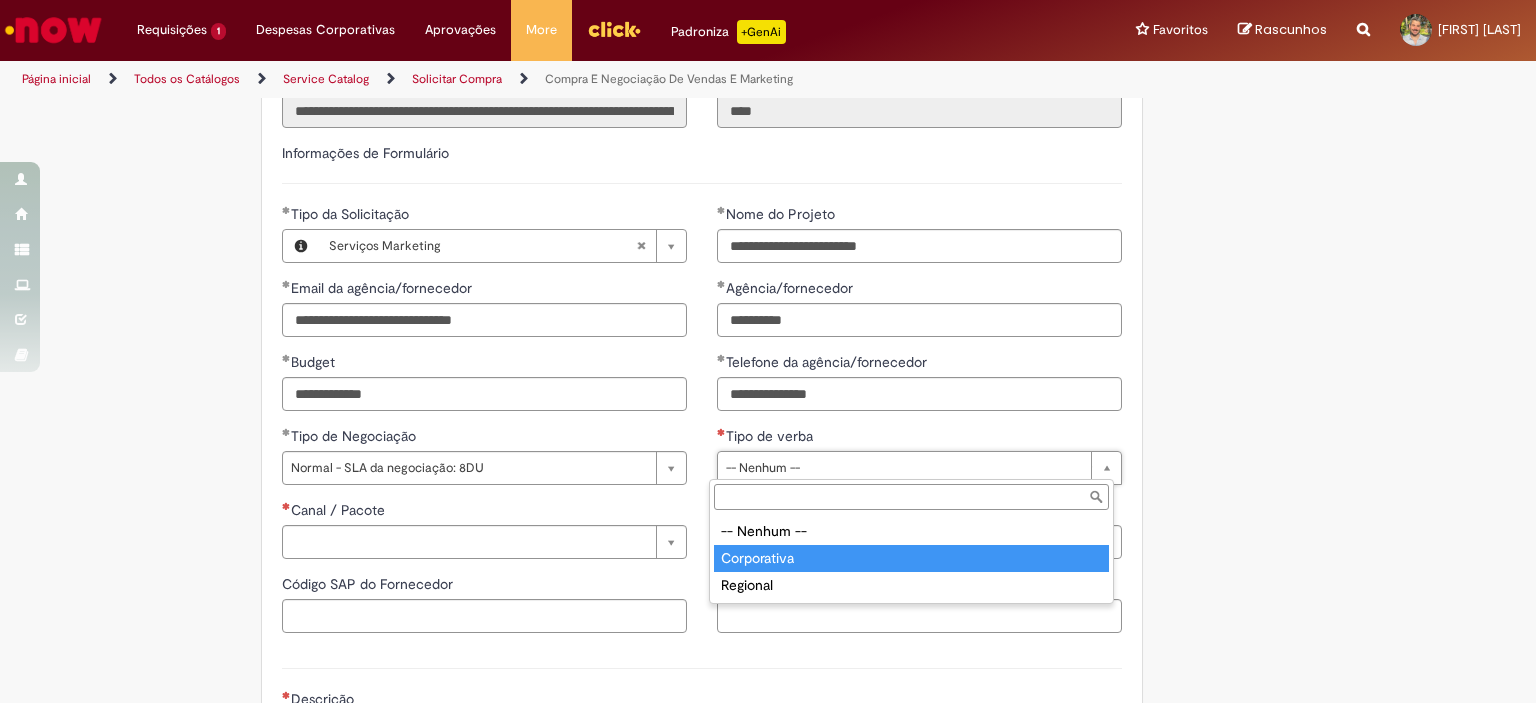 type on "**********" 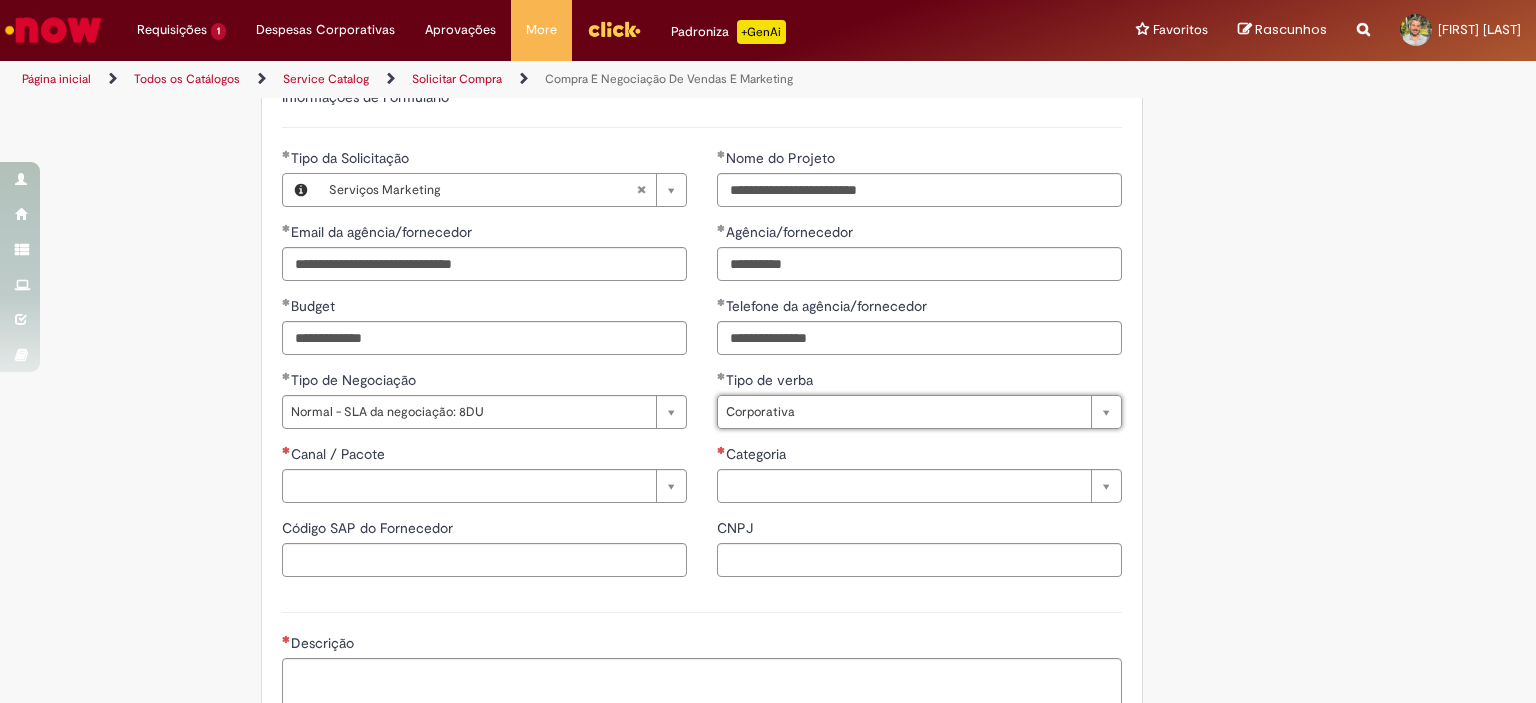 scroll, scrollTop: 900, scrollLeft: 0, axis: vertical 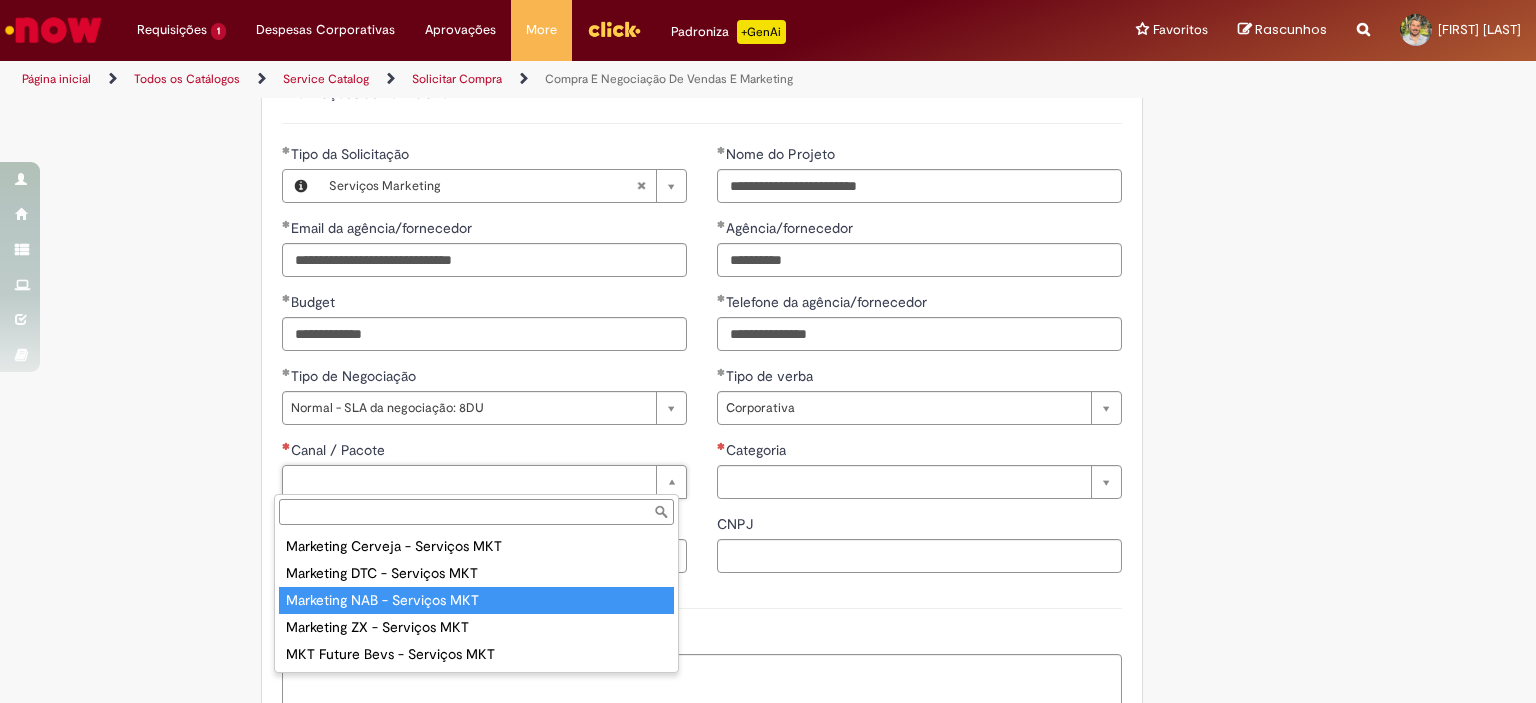 type on "**********" 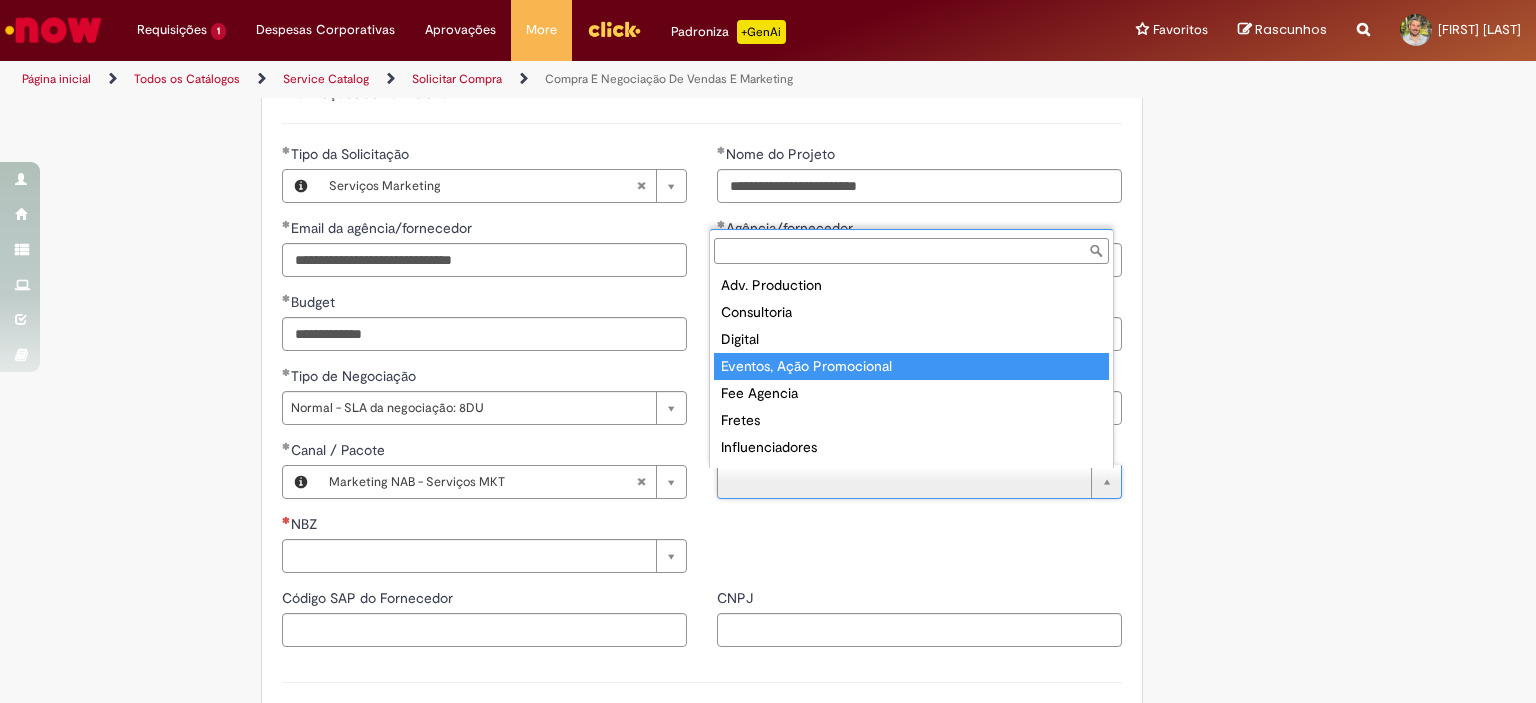 type on "**********" 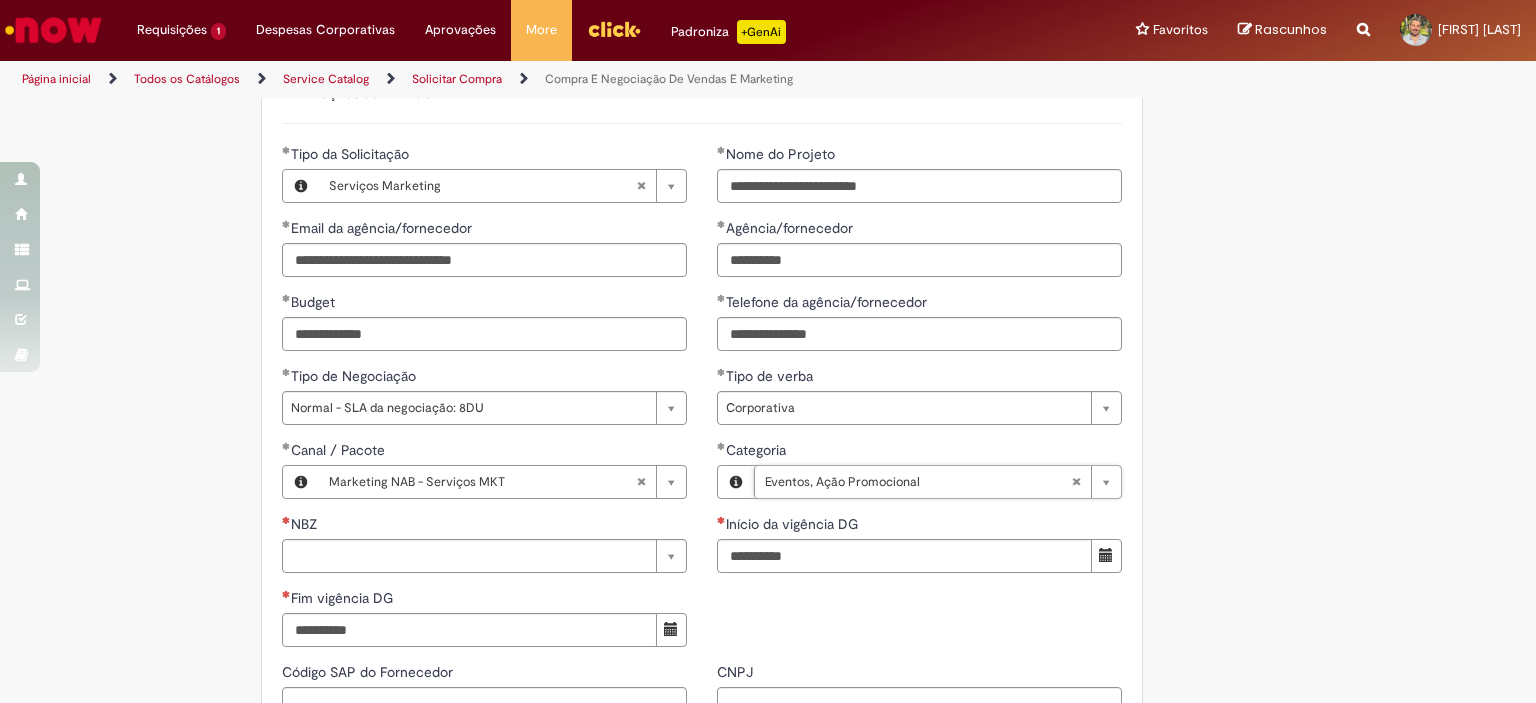 scroll, scrollTop: 926, scrollLeft: 0, axis: vertical 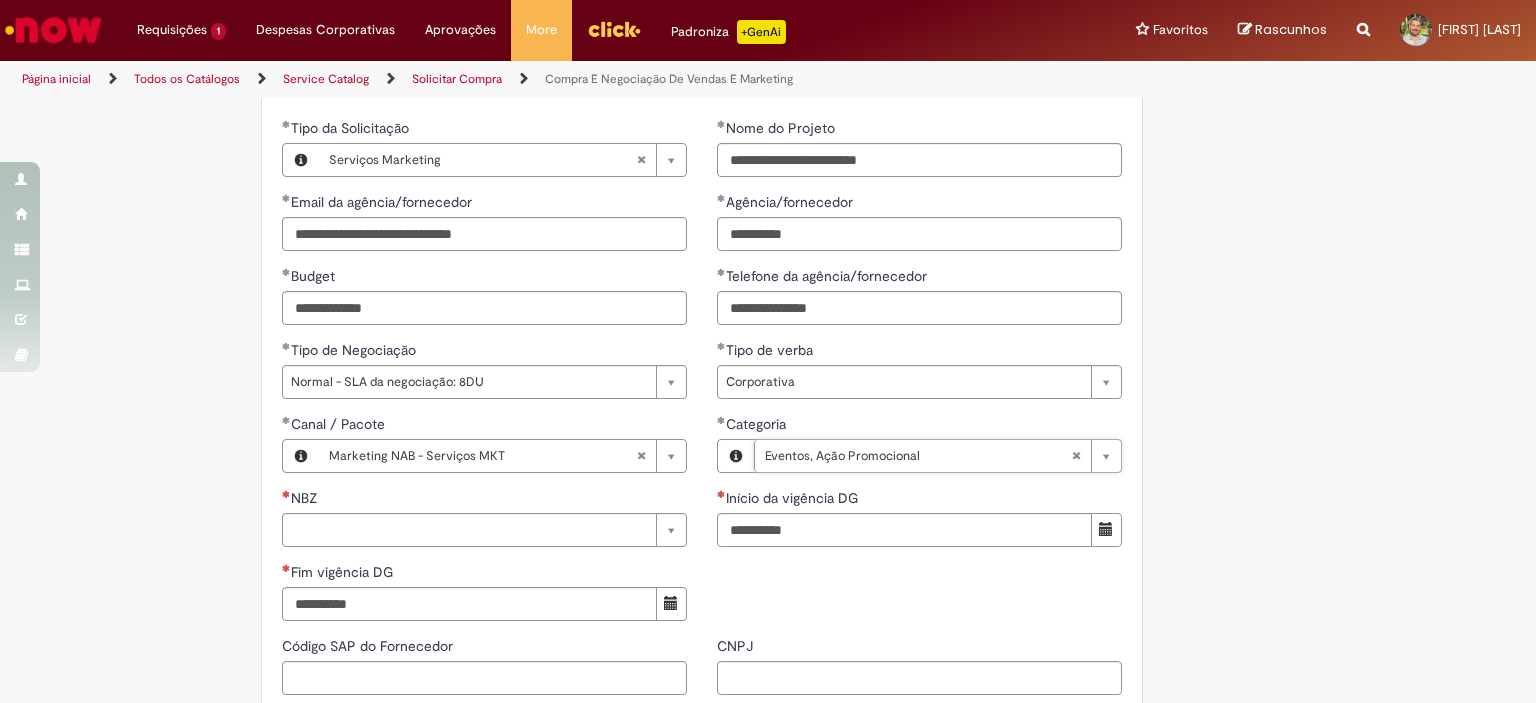 click on "NBZ" at bounding box center [484, 500] 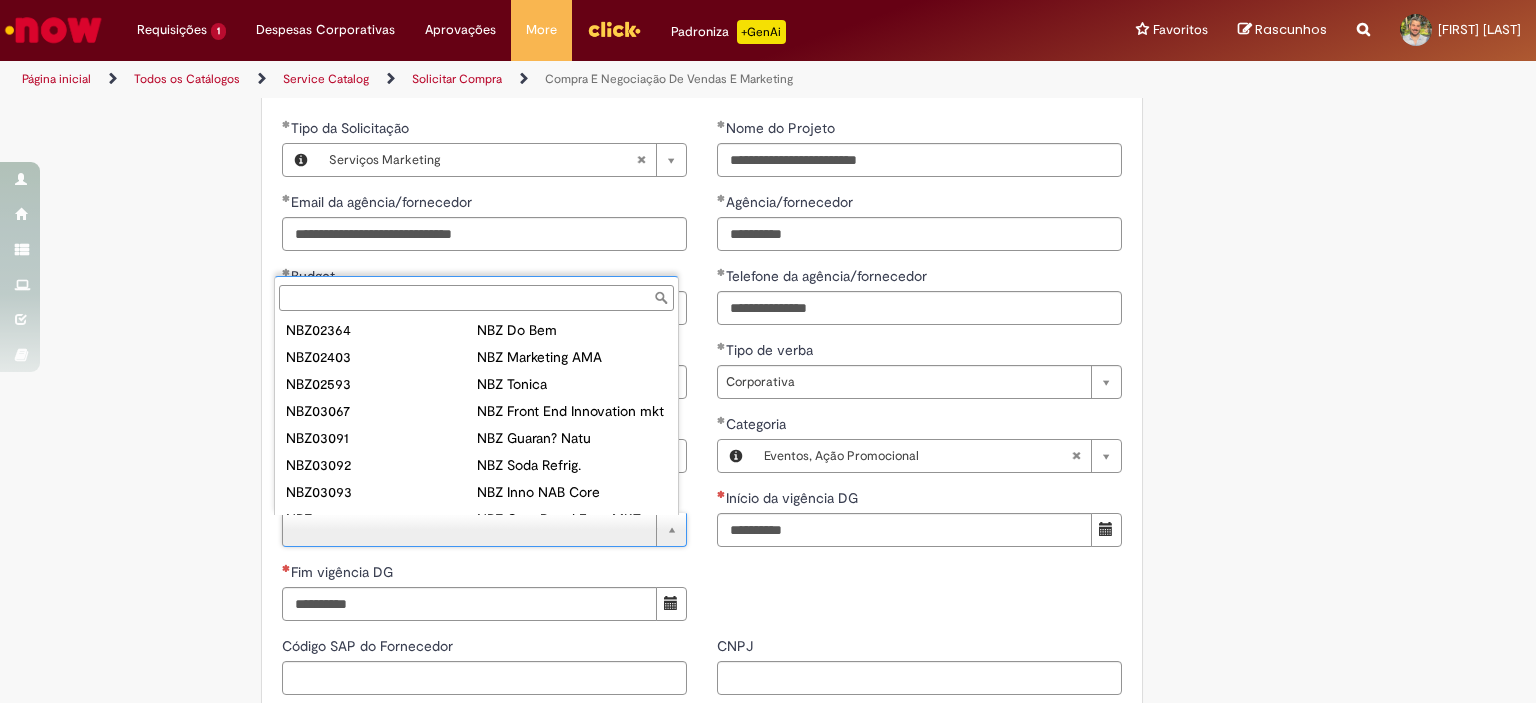 scroll, scrollTop: 0, scrollLeft: 0, axis: both 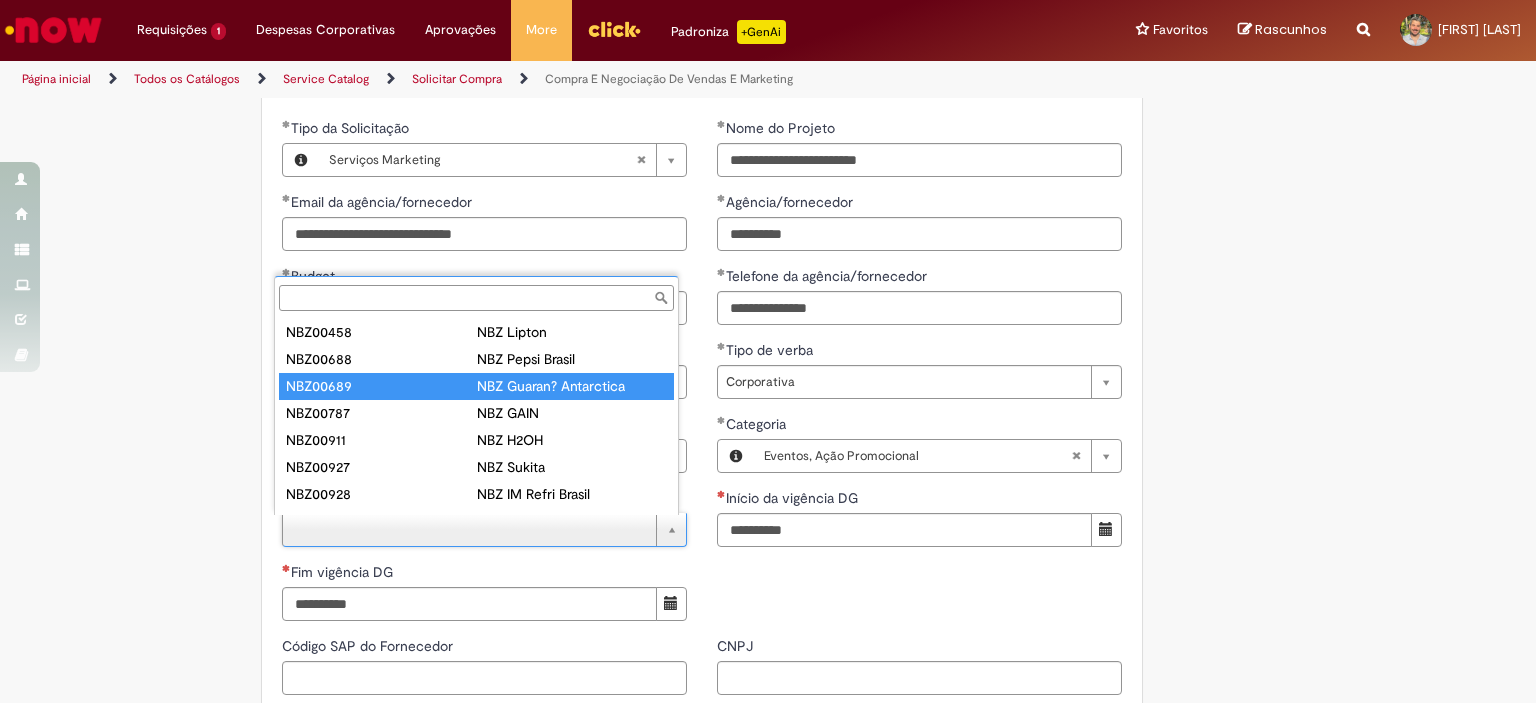 type on "********" 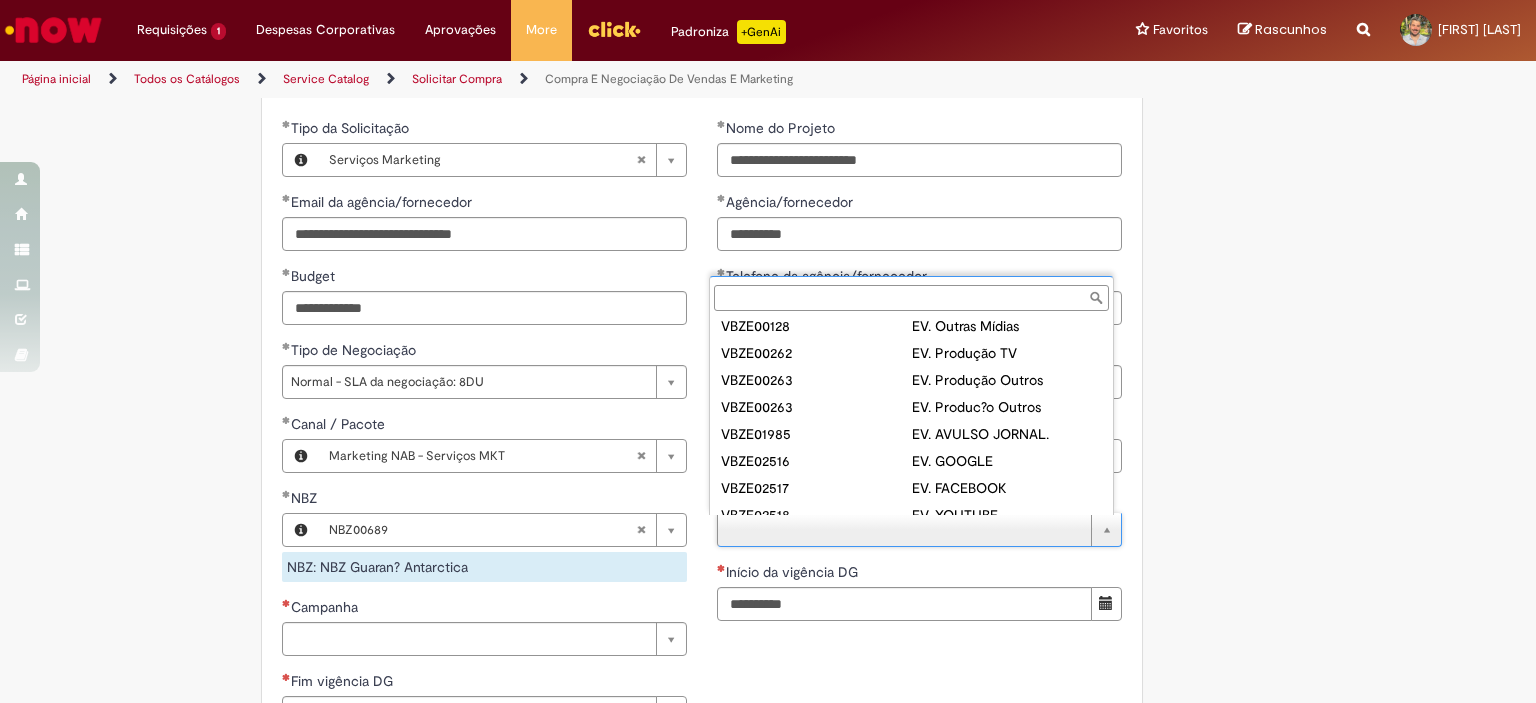 scroll, scrollTop: 208, scrollLeft: 0, axis: vertical 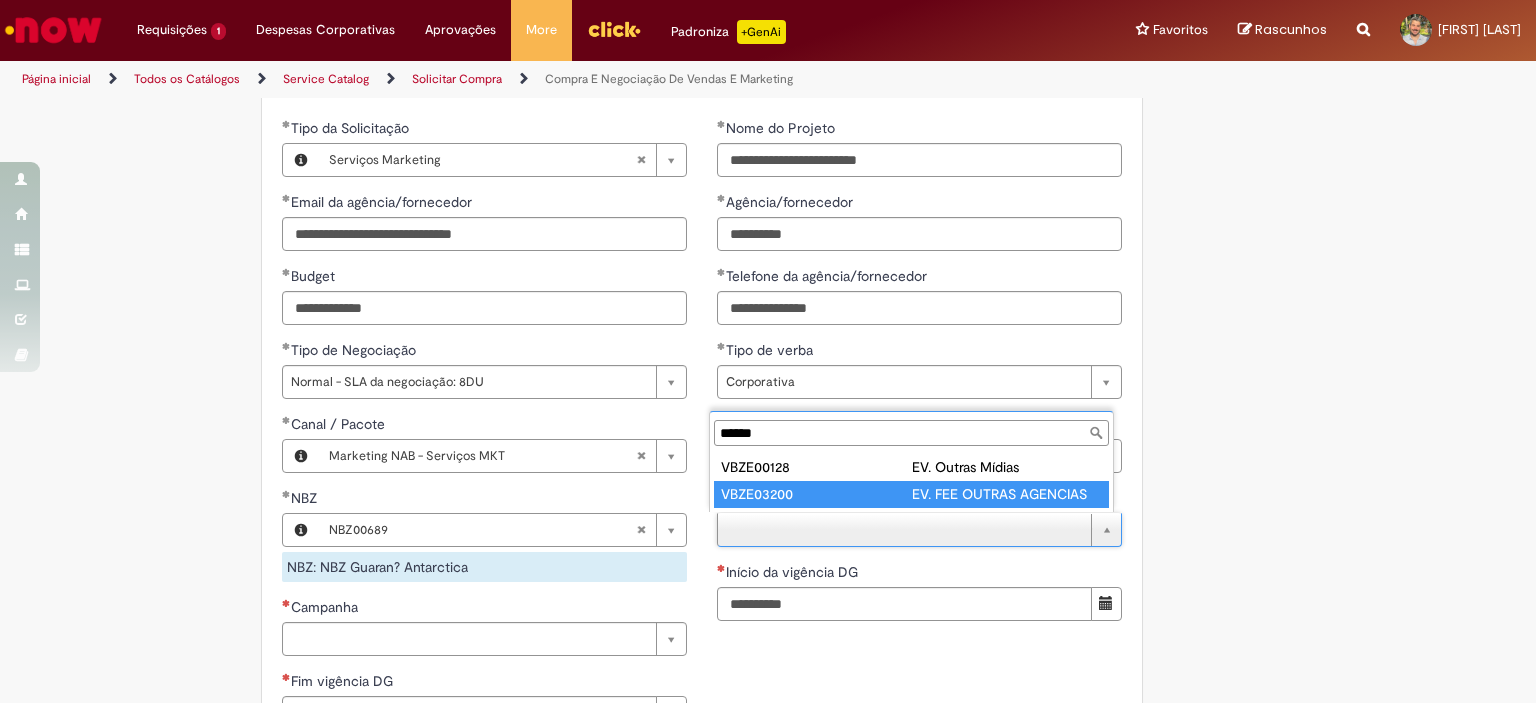 type on "******" 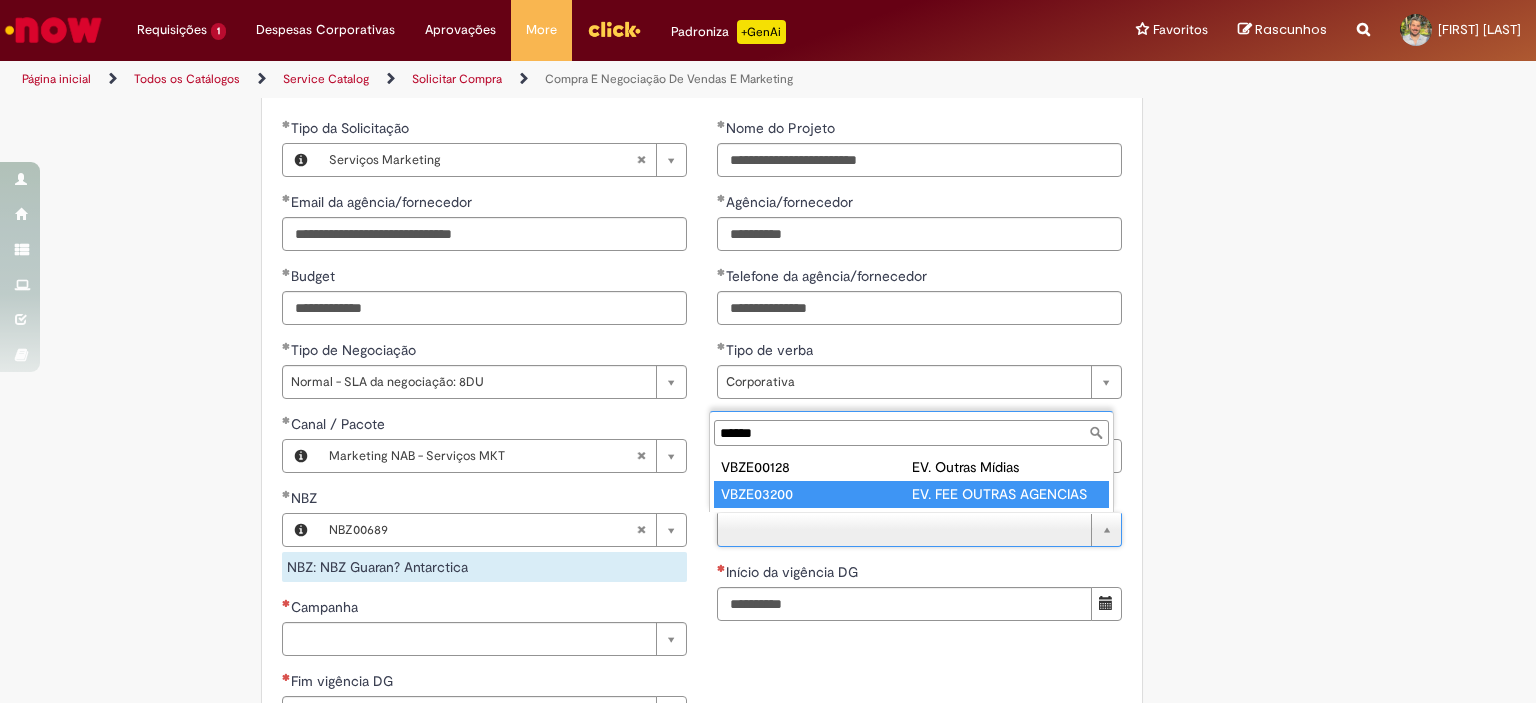 type on "*********" 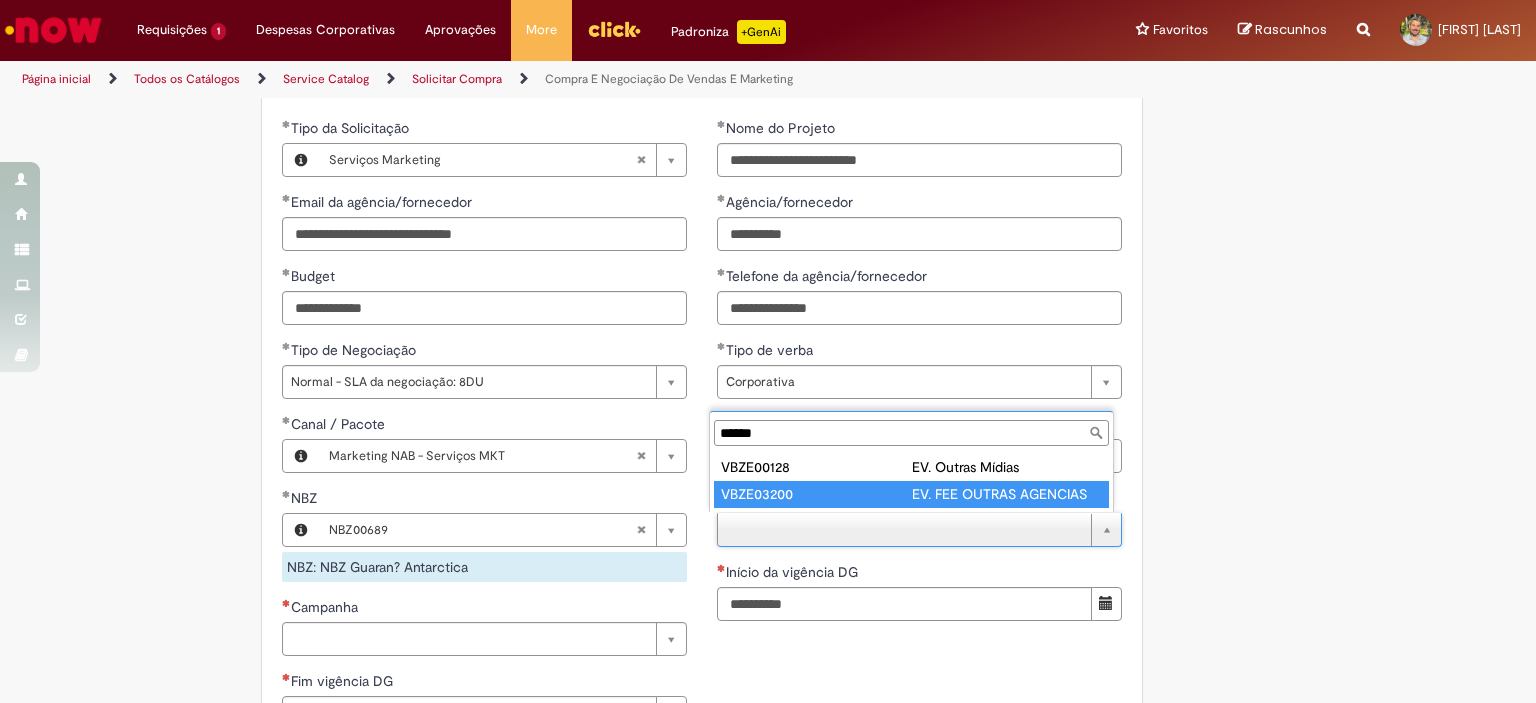 type on "**********" 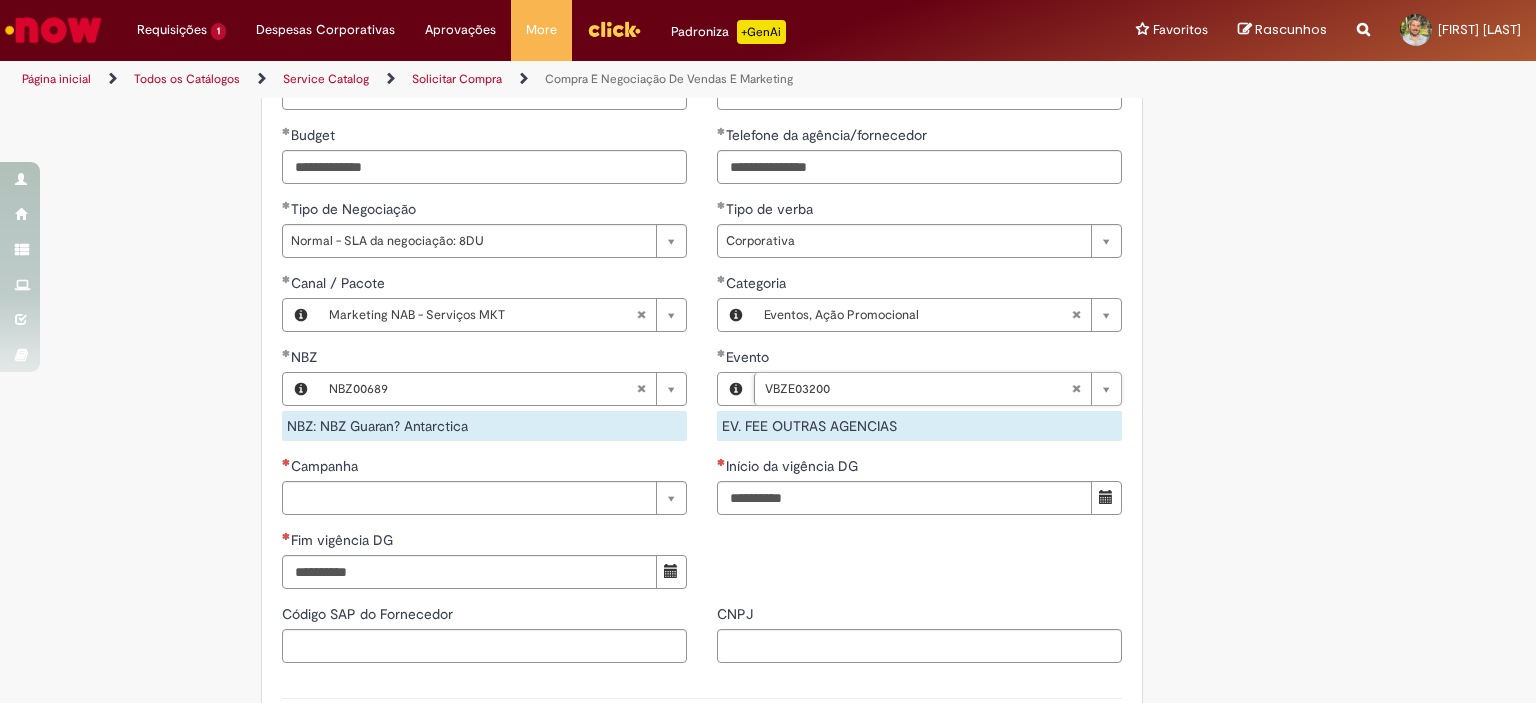 scroll, scrollTop: 1076, scrollLeft: 0, axis: vertical 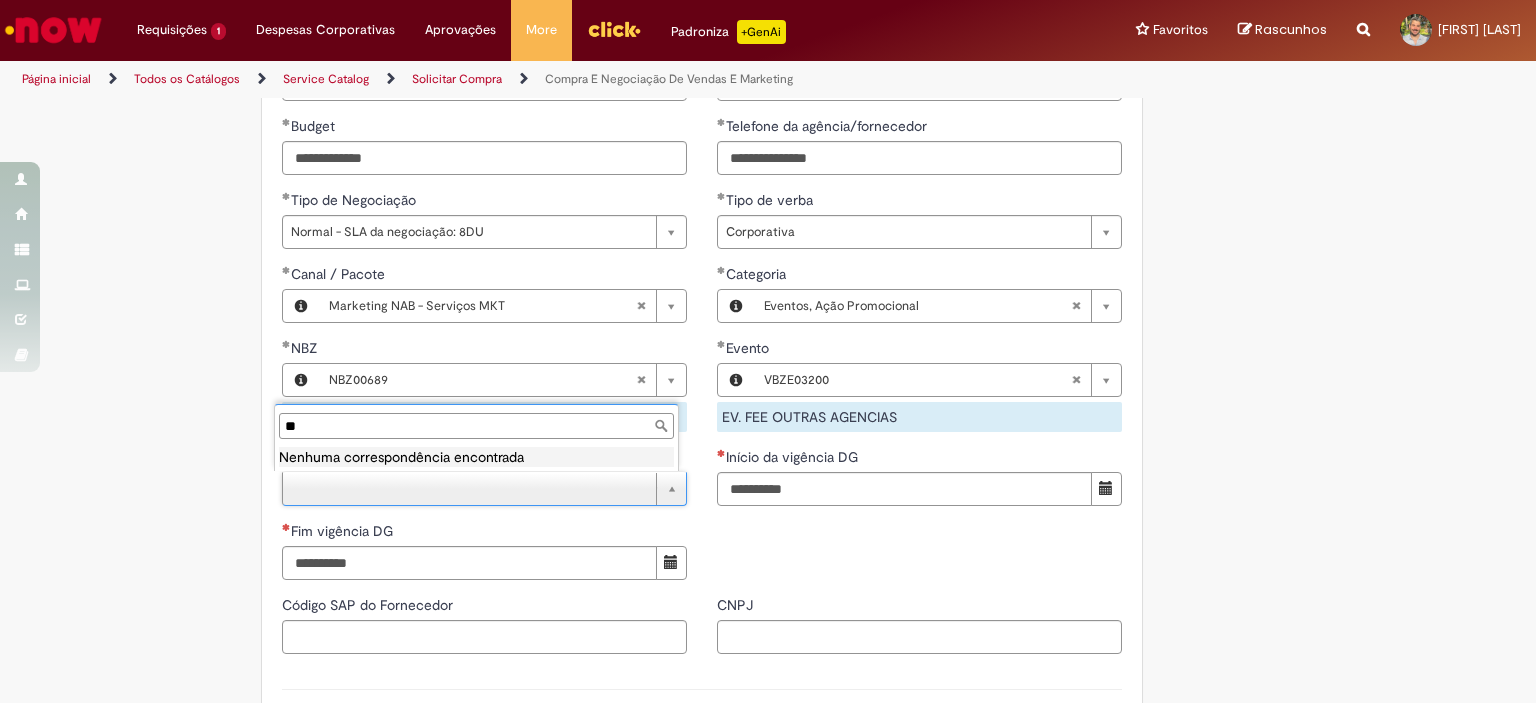 type on "*" 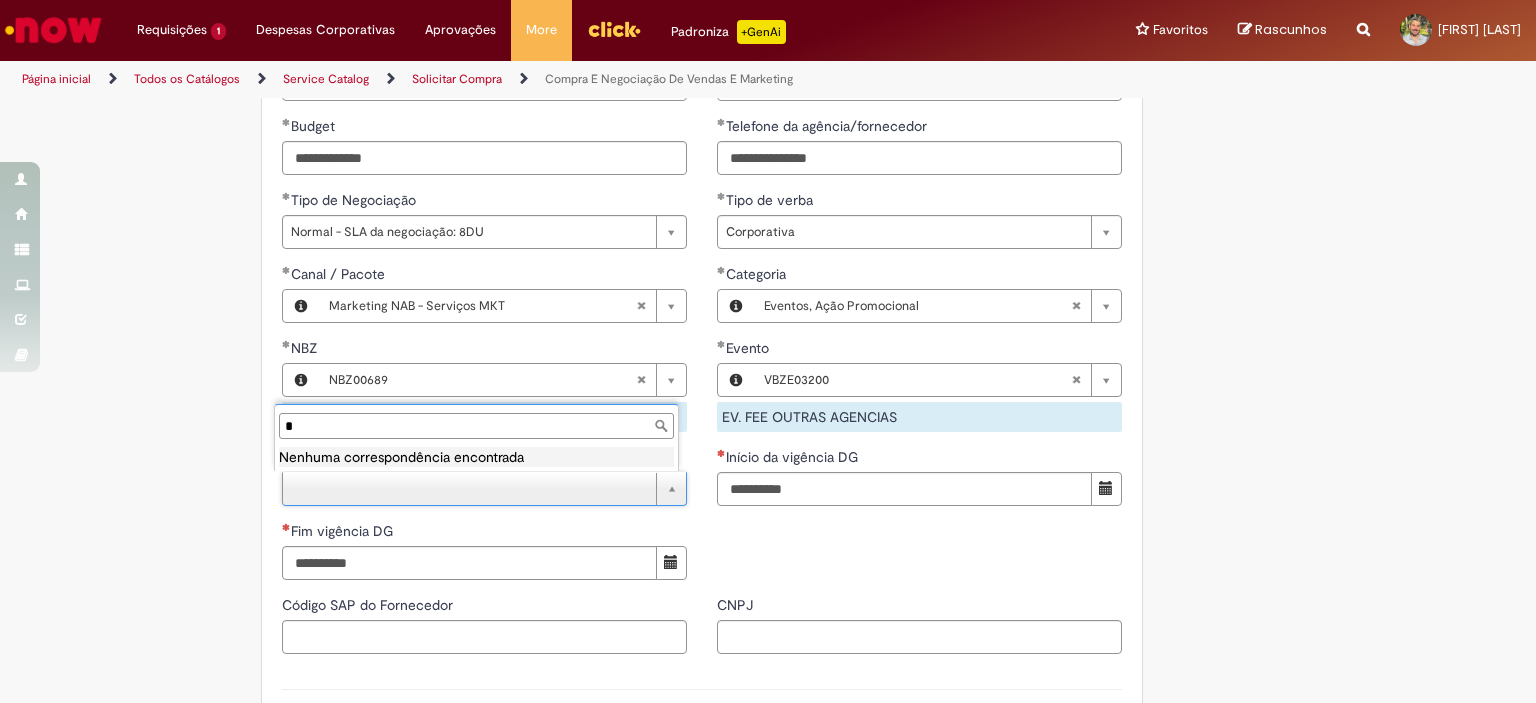 type 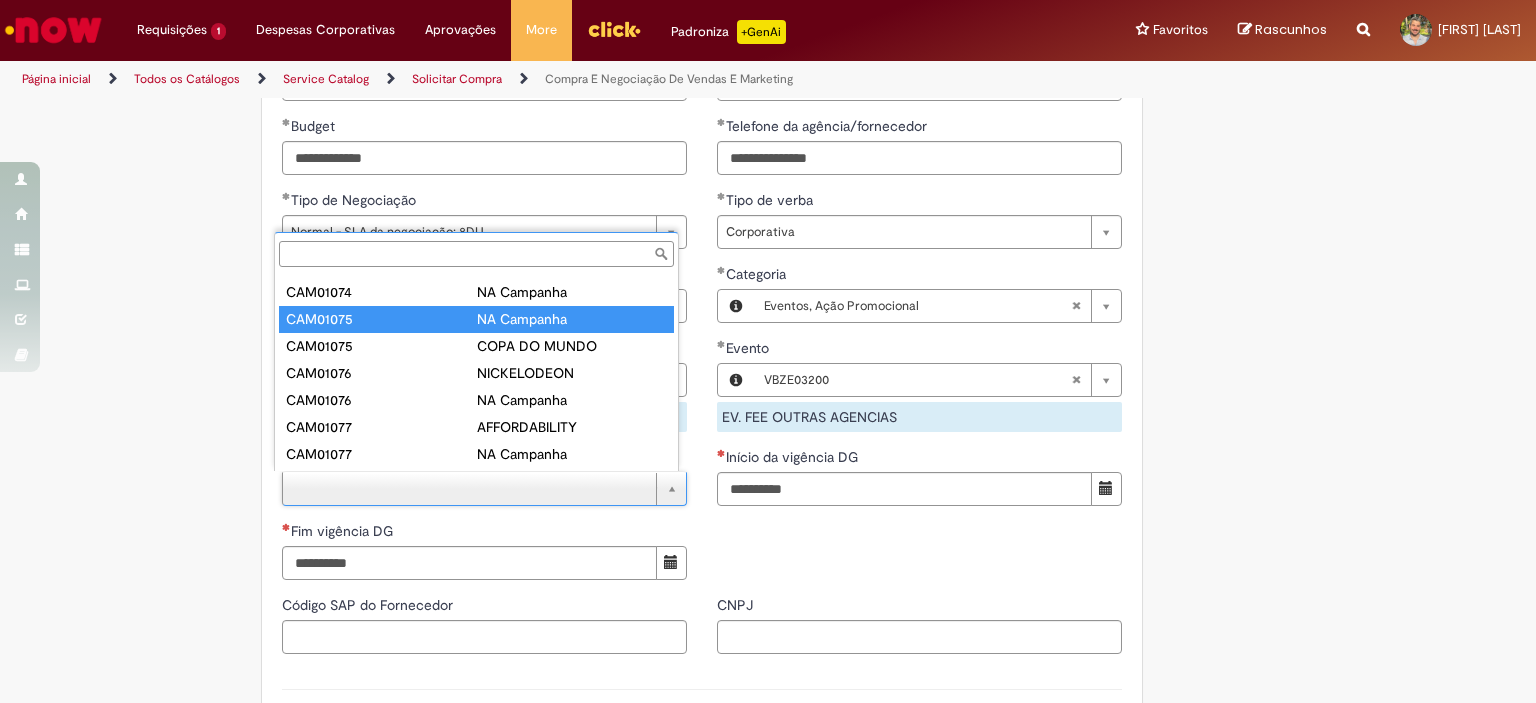 scroll, scrollTop: 0, scrollLeft: 0, axis: both 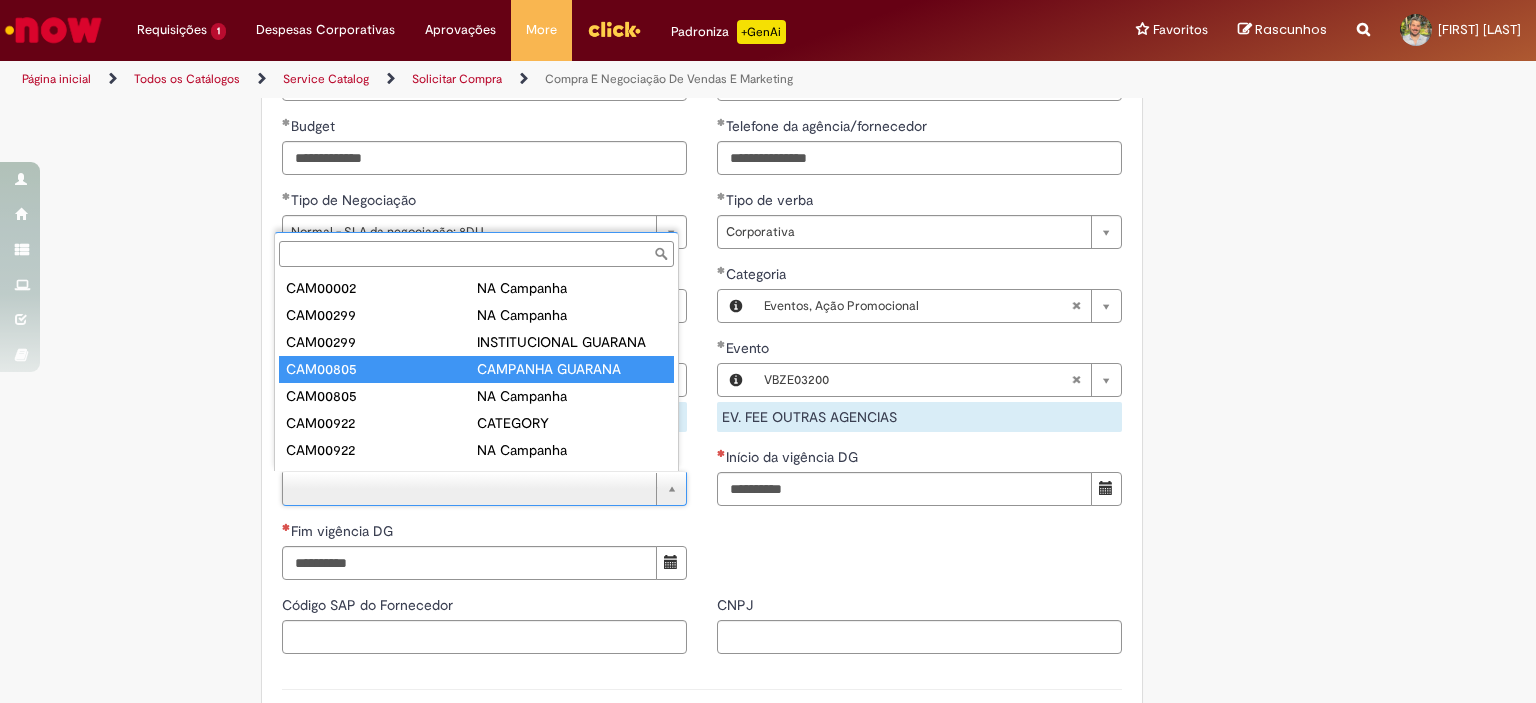 type on "********" 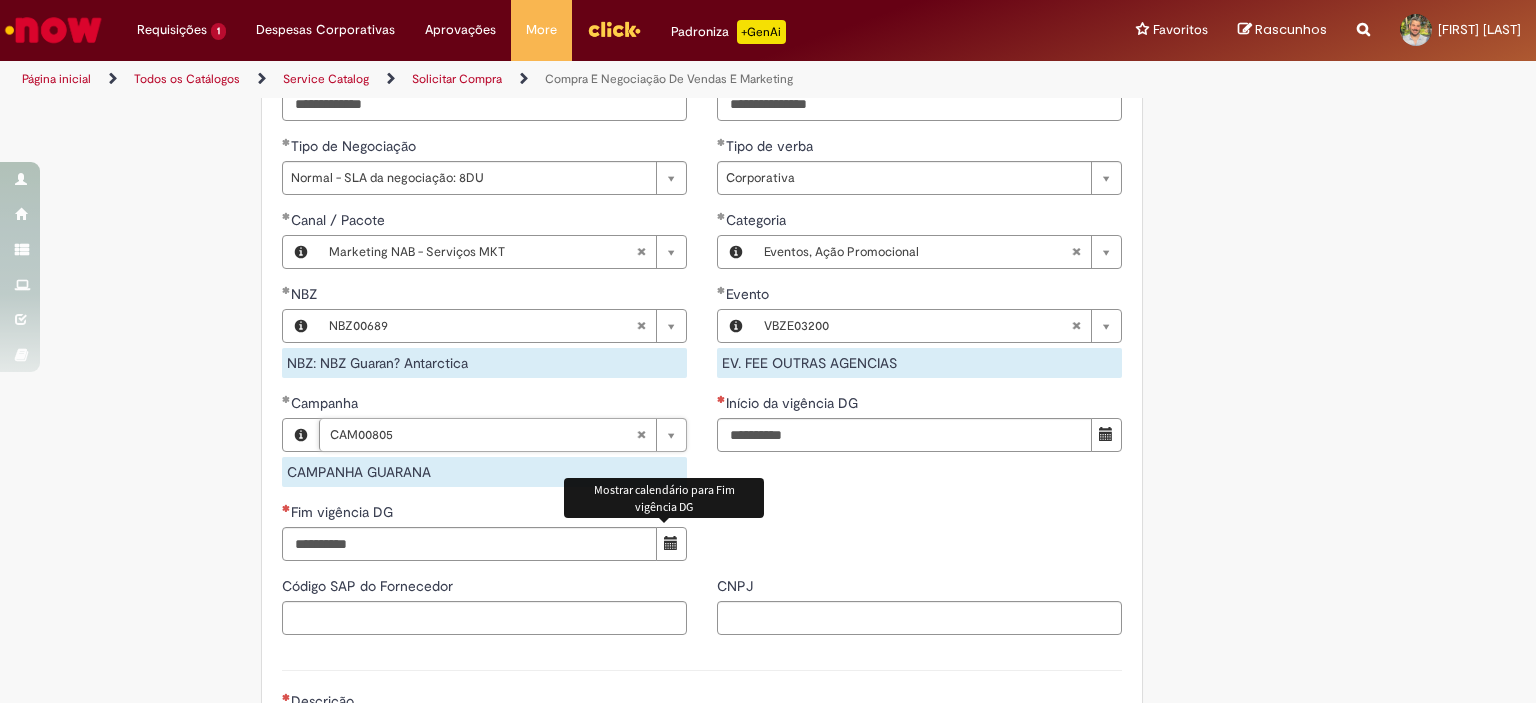 scroll, scrollTop: 1131, scrollLeft: 0, axis: vertical 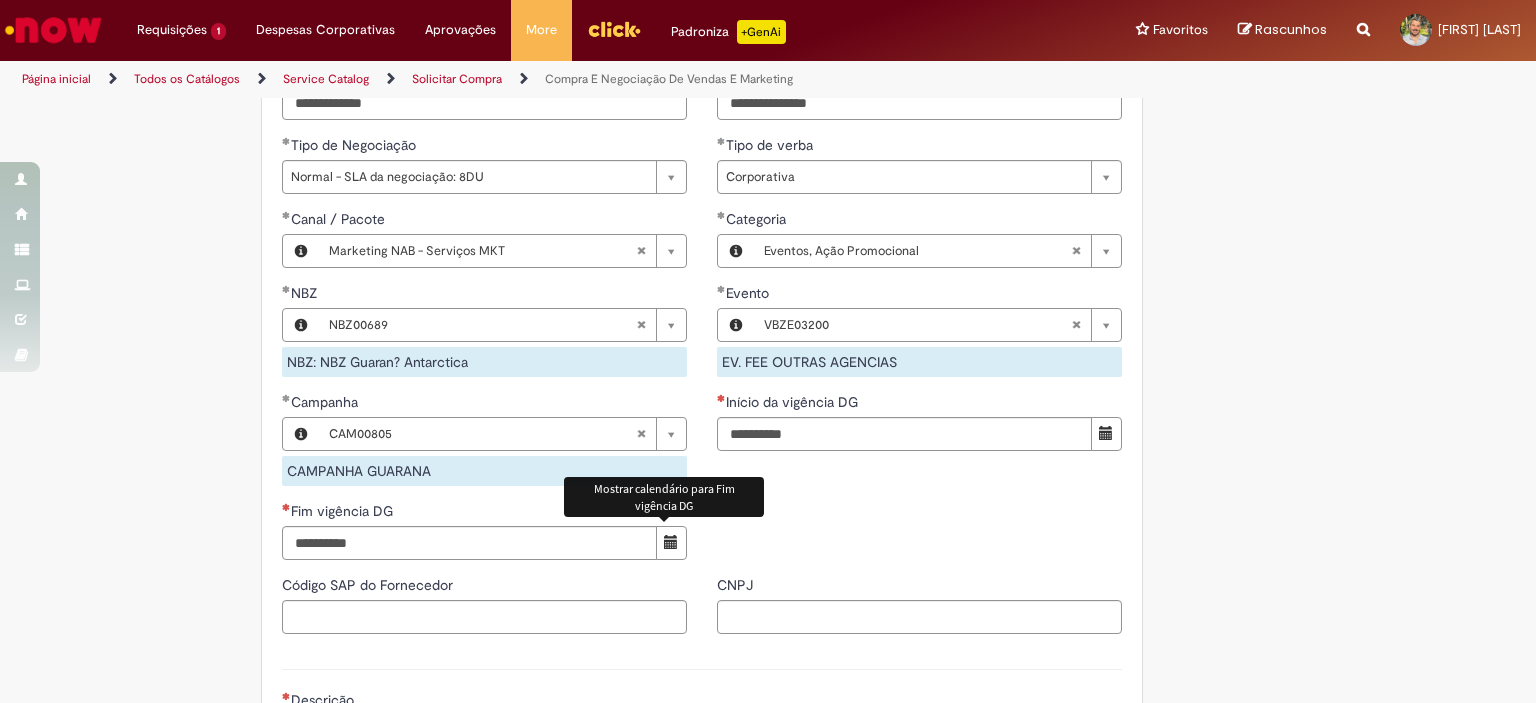 click at bounding box center (671, 542) 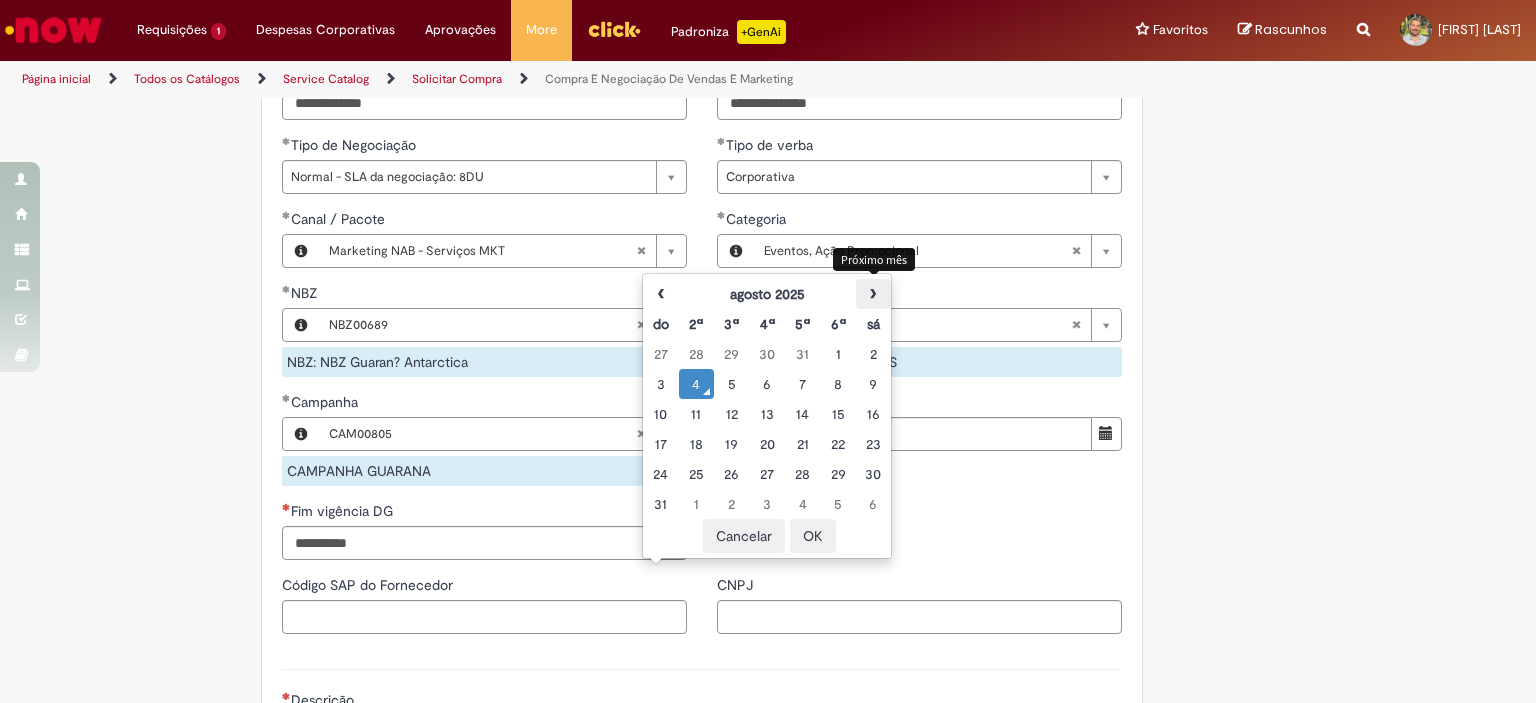 click on "›" at bounding box center (873, 294) 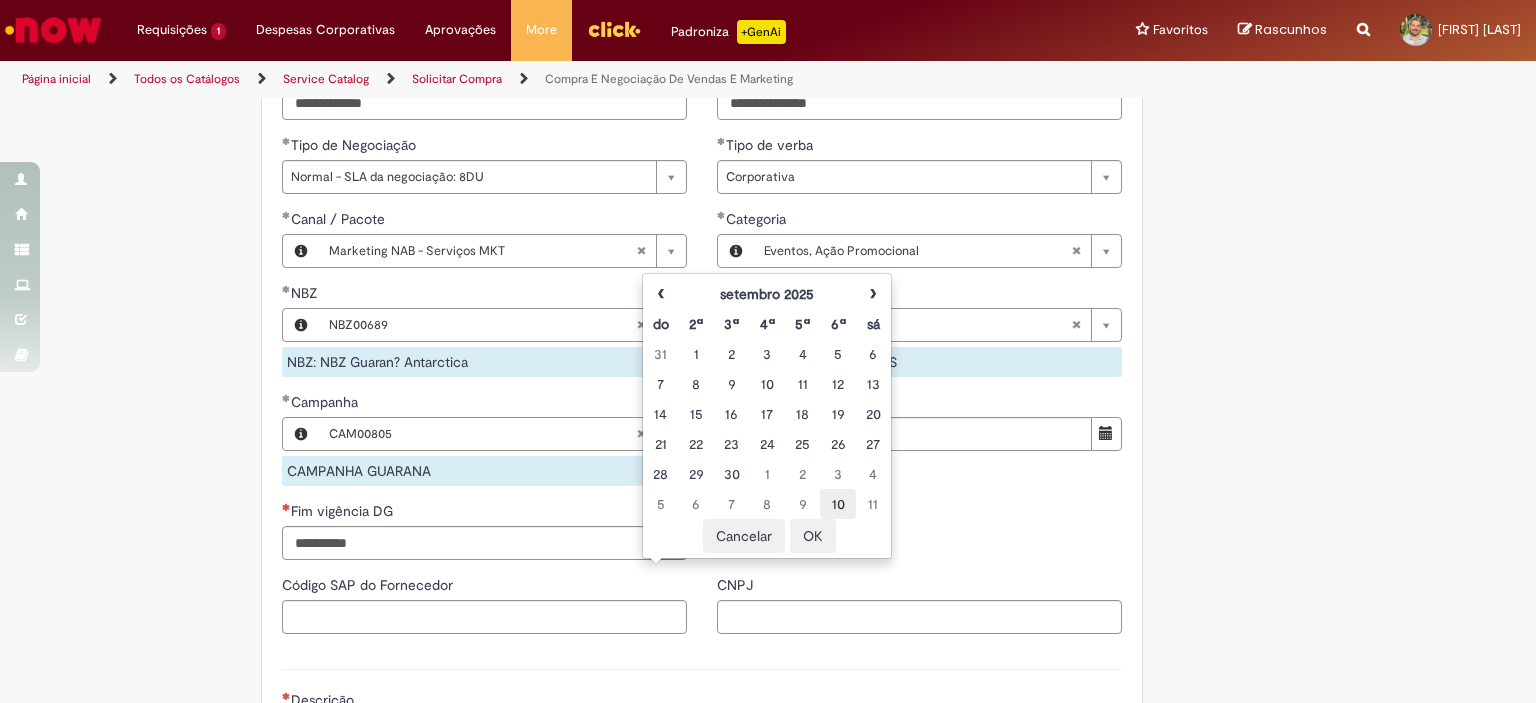 click on "10" at bounding box center [837, 504] 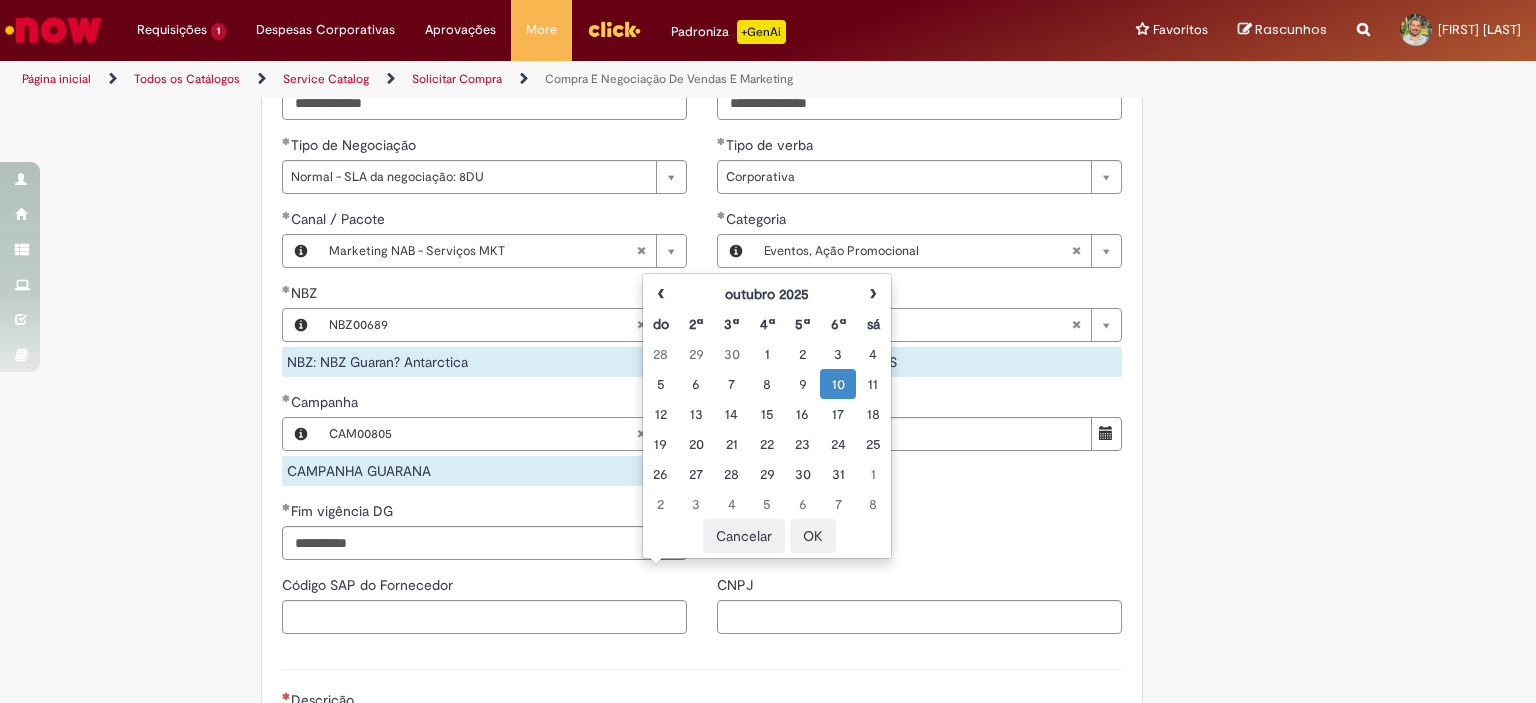 click on "OK" at bounding box center [813, 536] 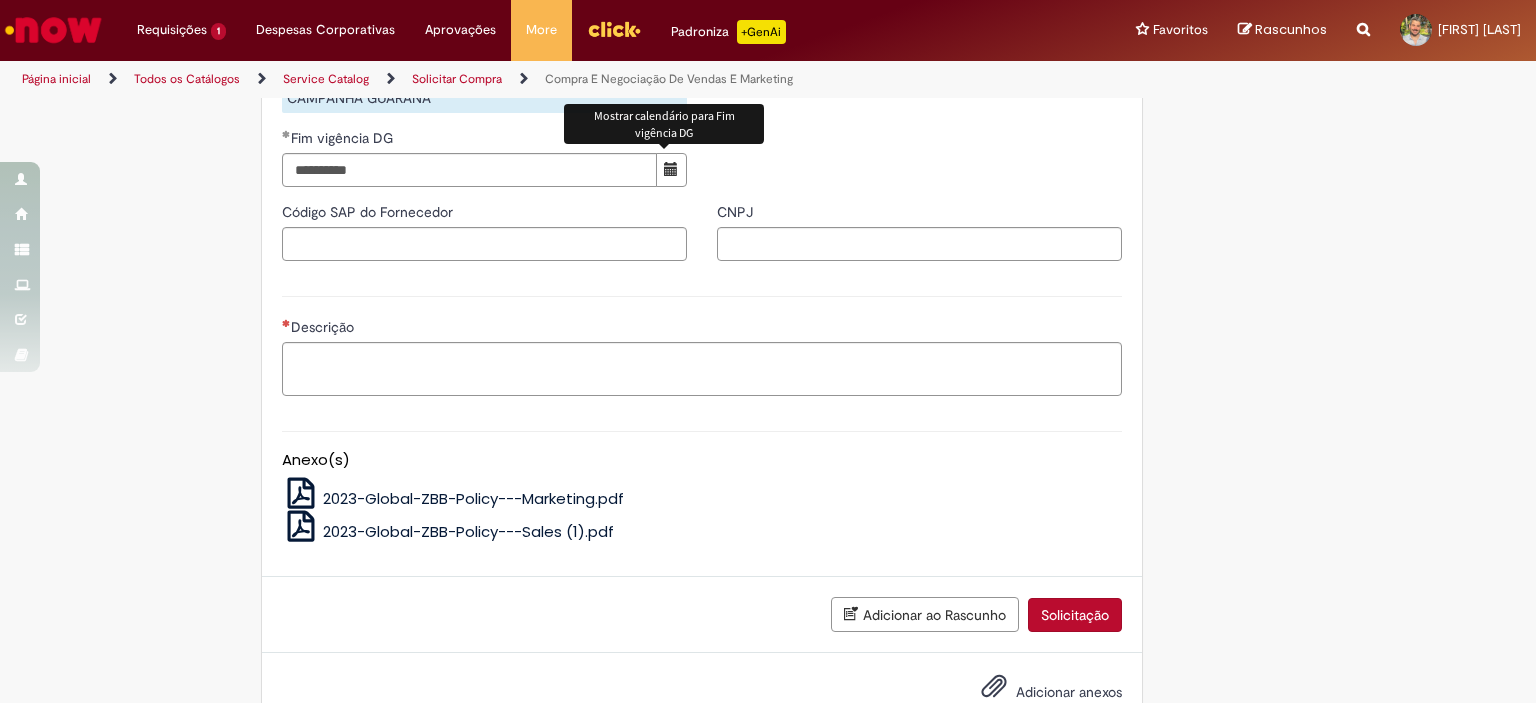 scroll, scrollTop: 1506, scrollLeft: 0, axis: vertical 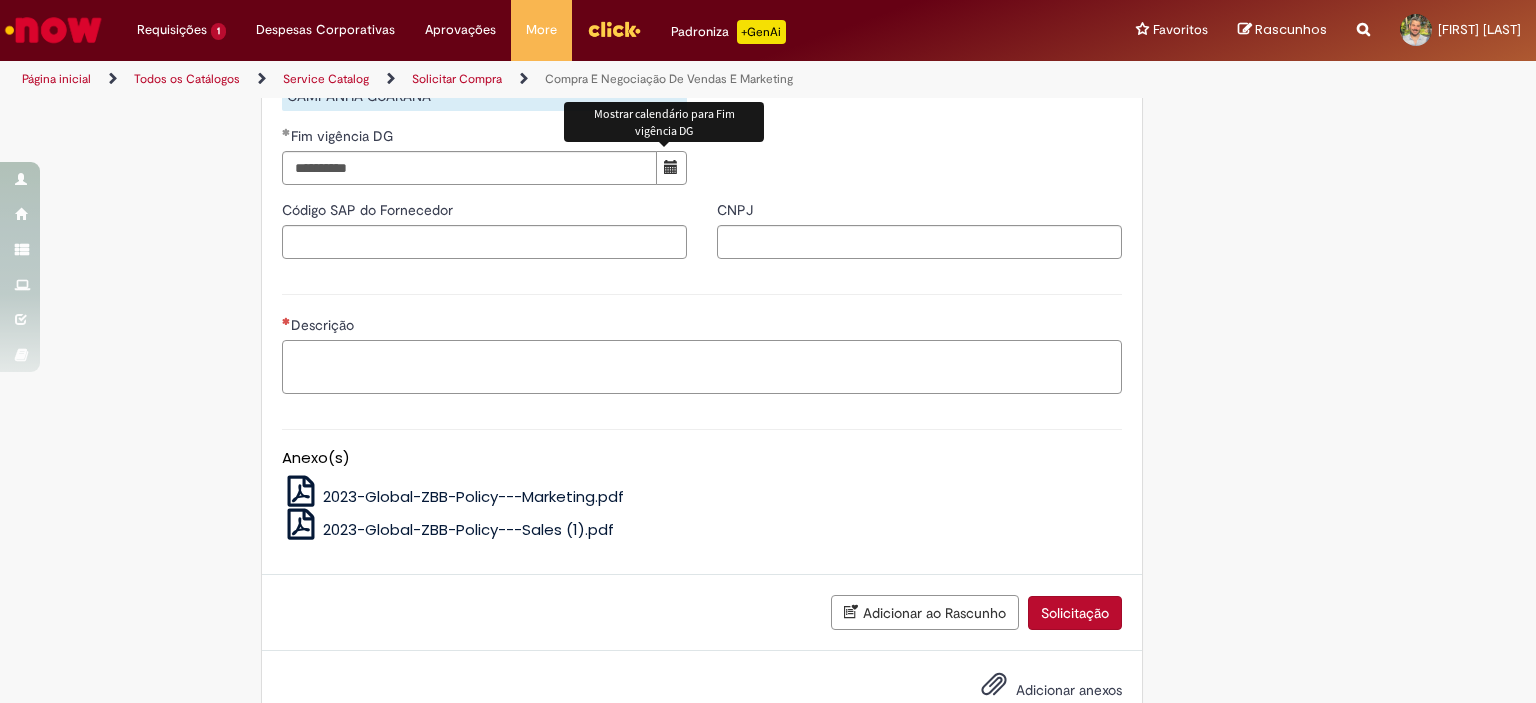 click on "Descrição" at bounding box center [702, 367] 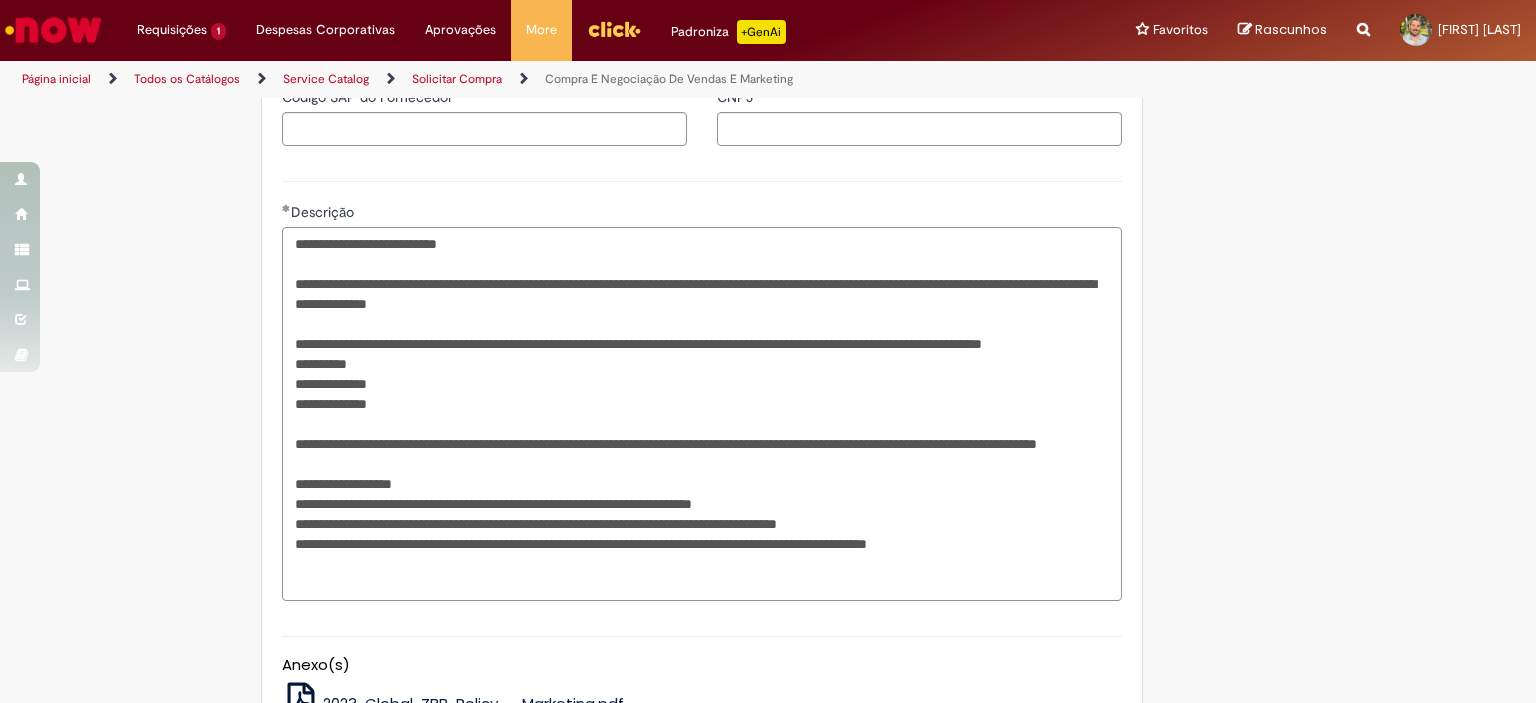 scroll, scrollTop: 1620, scrollLeft: 0, axis: vertical 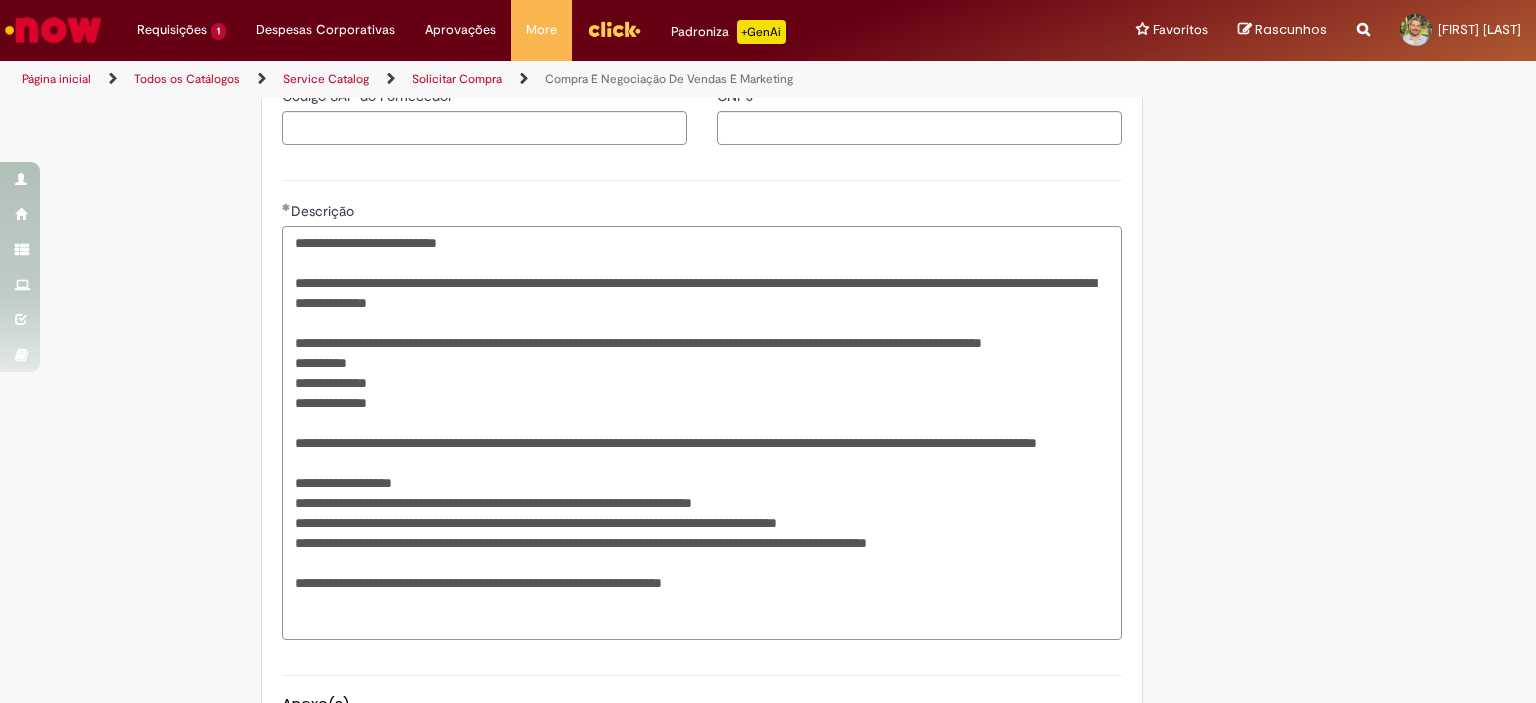 click on "**********" at bounding box center [702, 433] 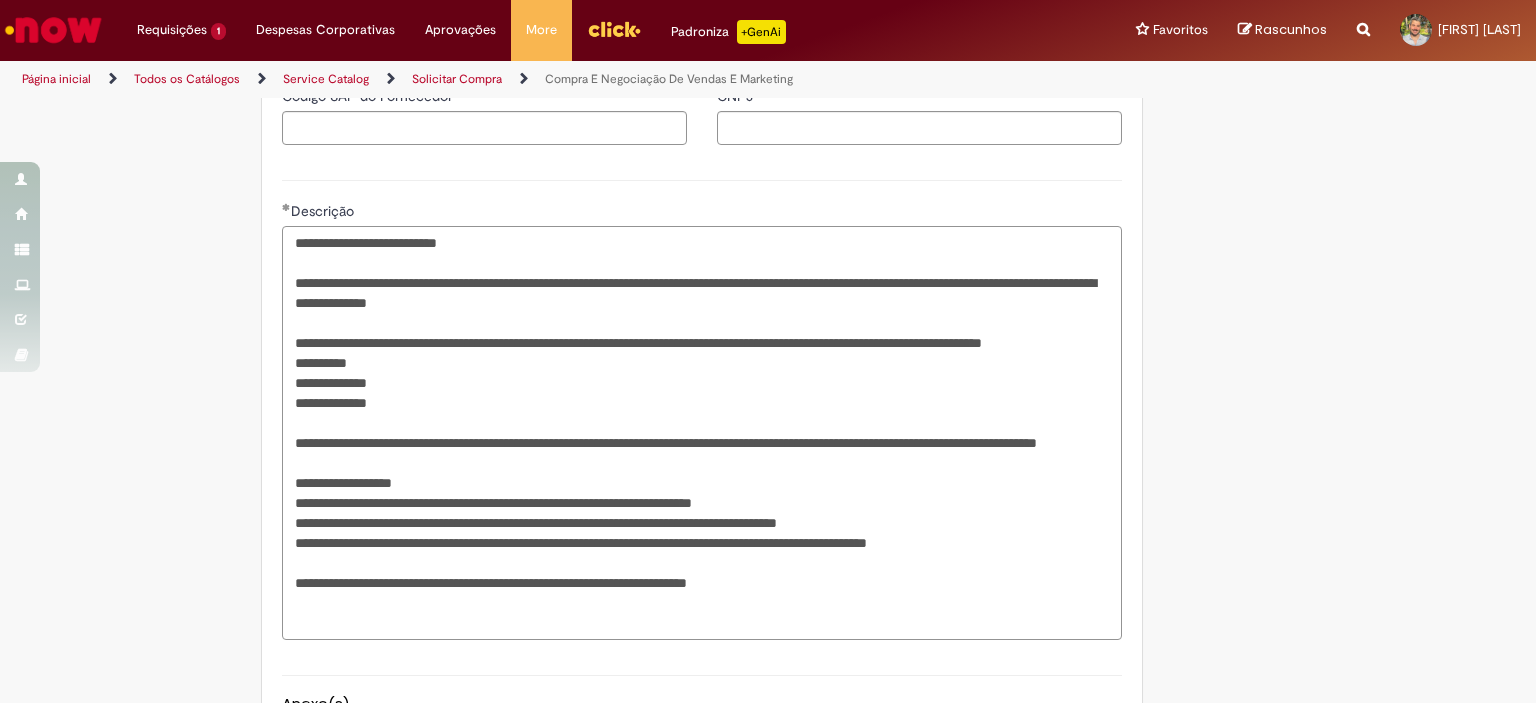 click on "**********" at bounding box center [702, 433] 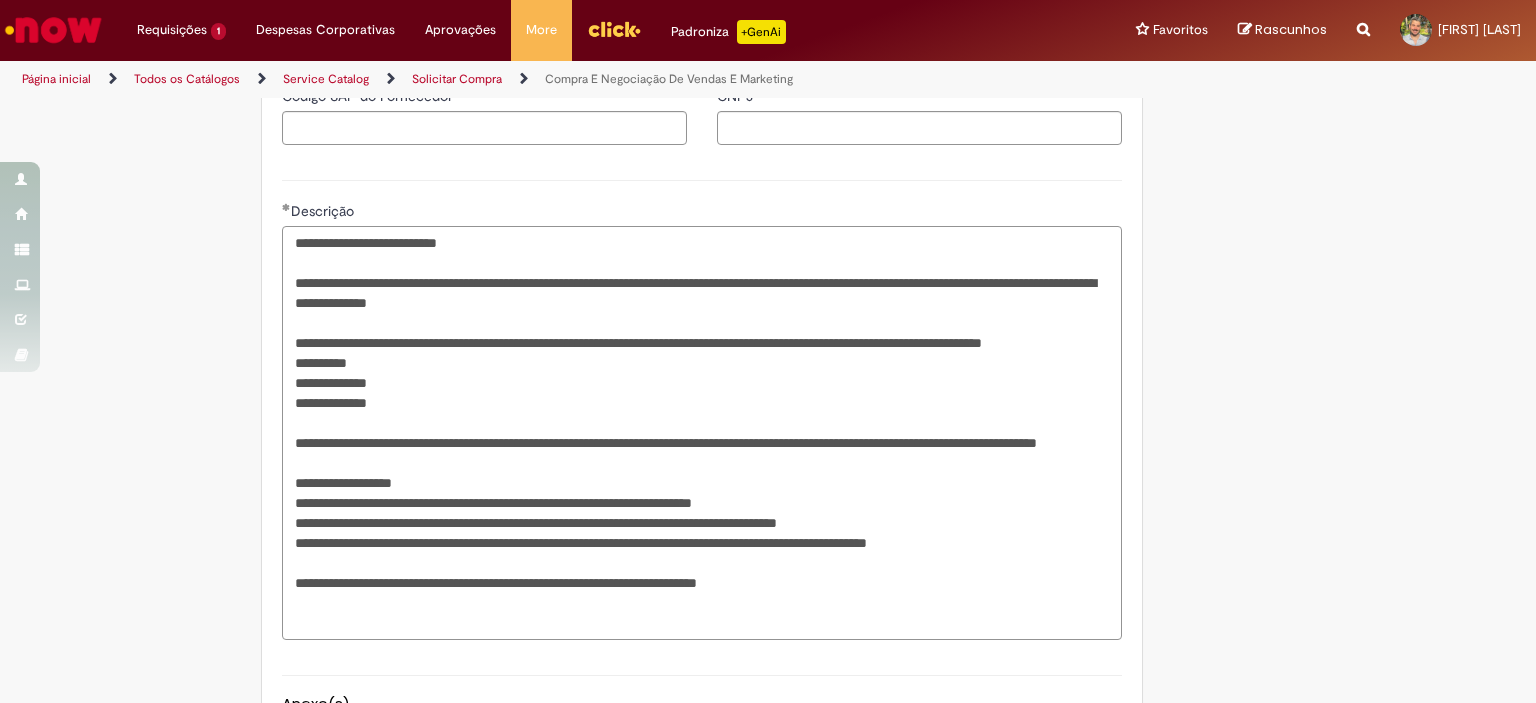 click on "**********" at bounding box center [702, 433] 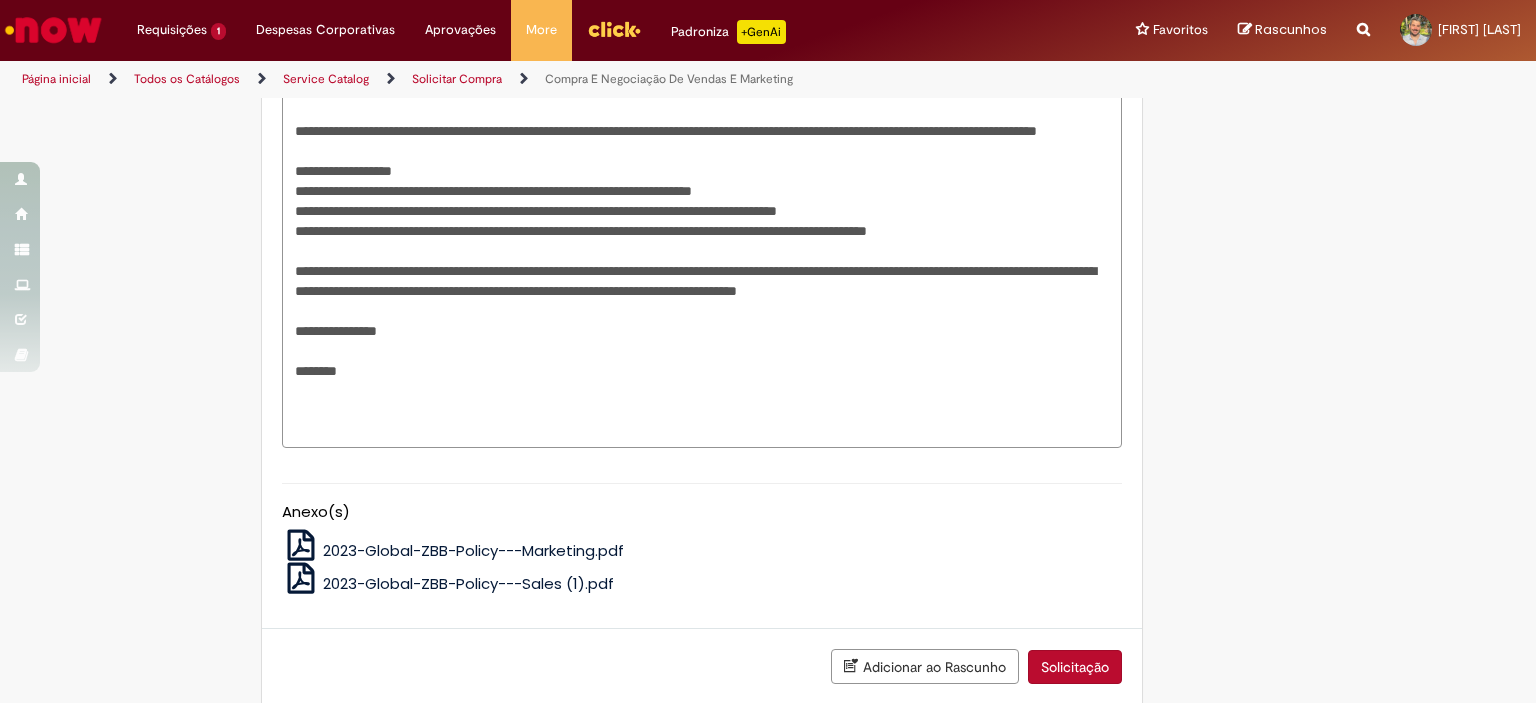 scroll, scrollTop: 2000, scrollLeft: 0, axis: vertical 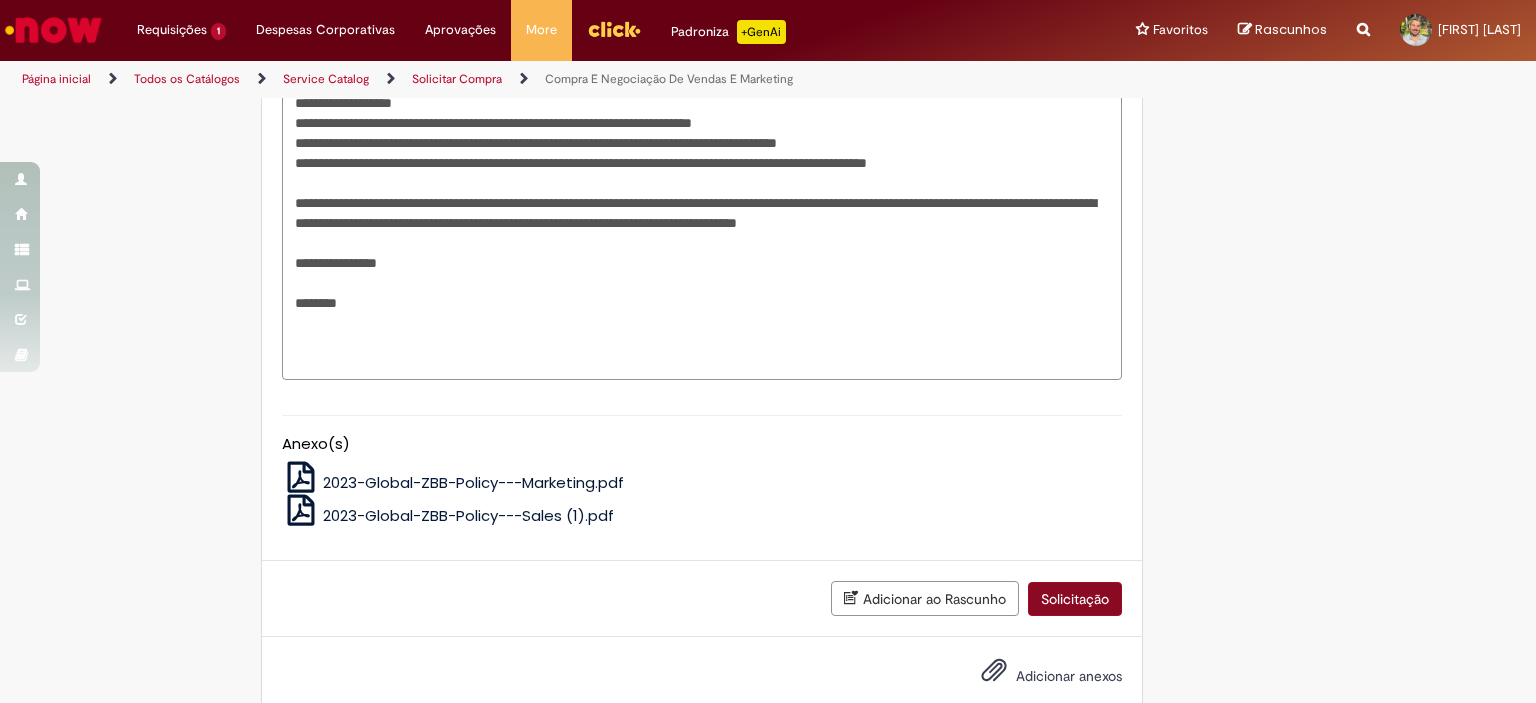 type on "**********" 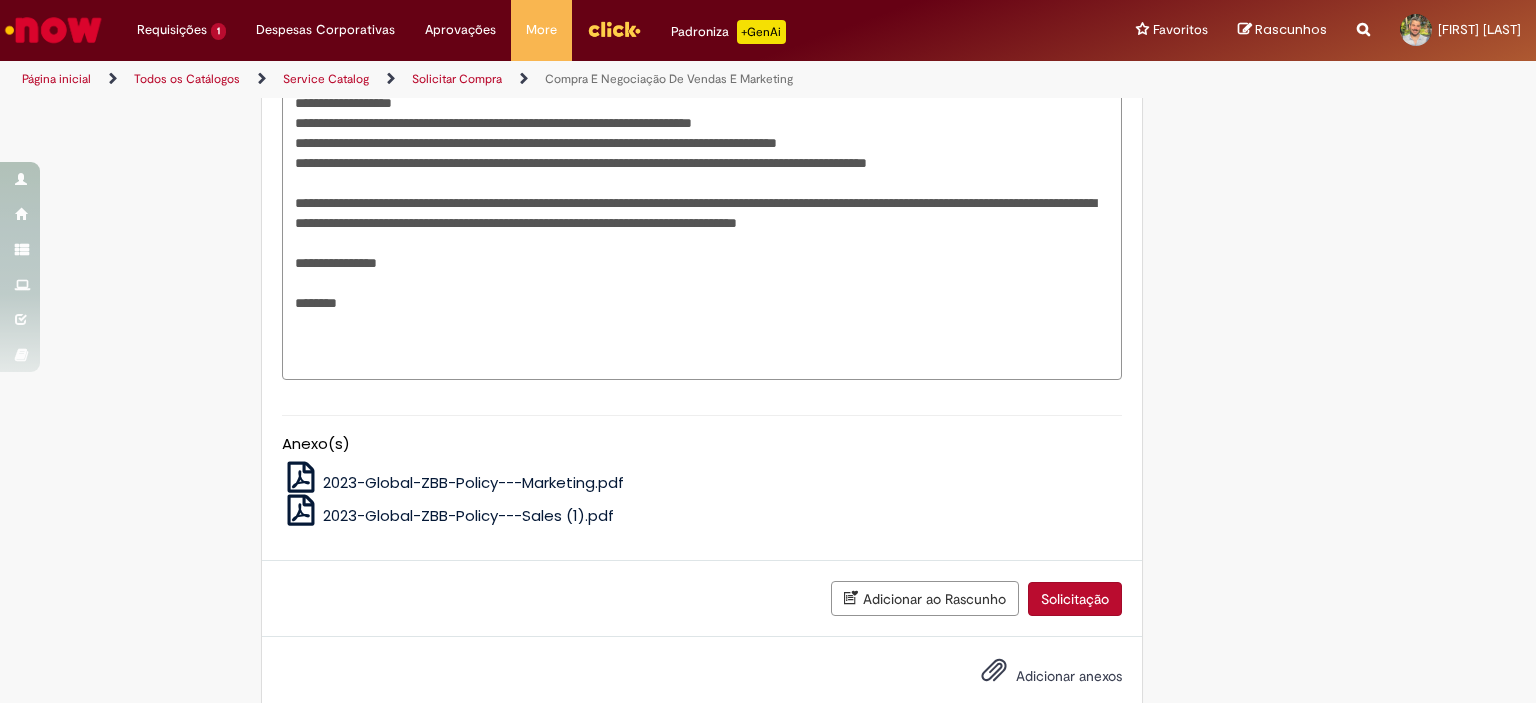 click on "Solicitação" at bounding box center (1075, 599) 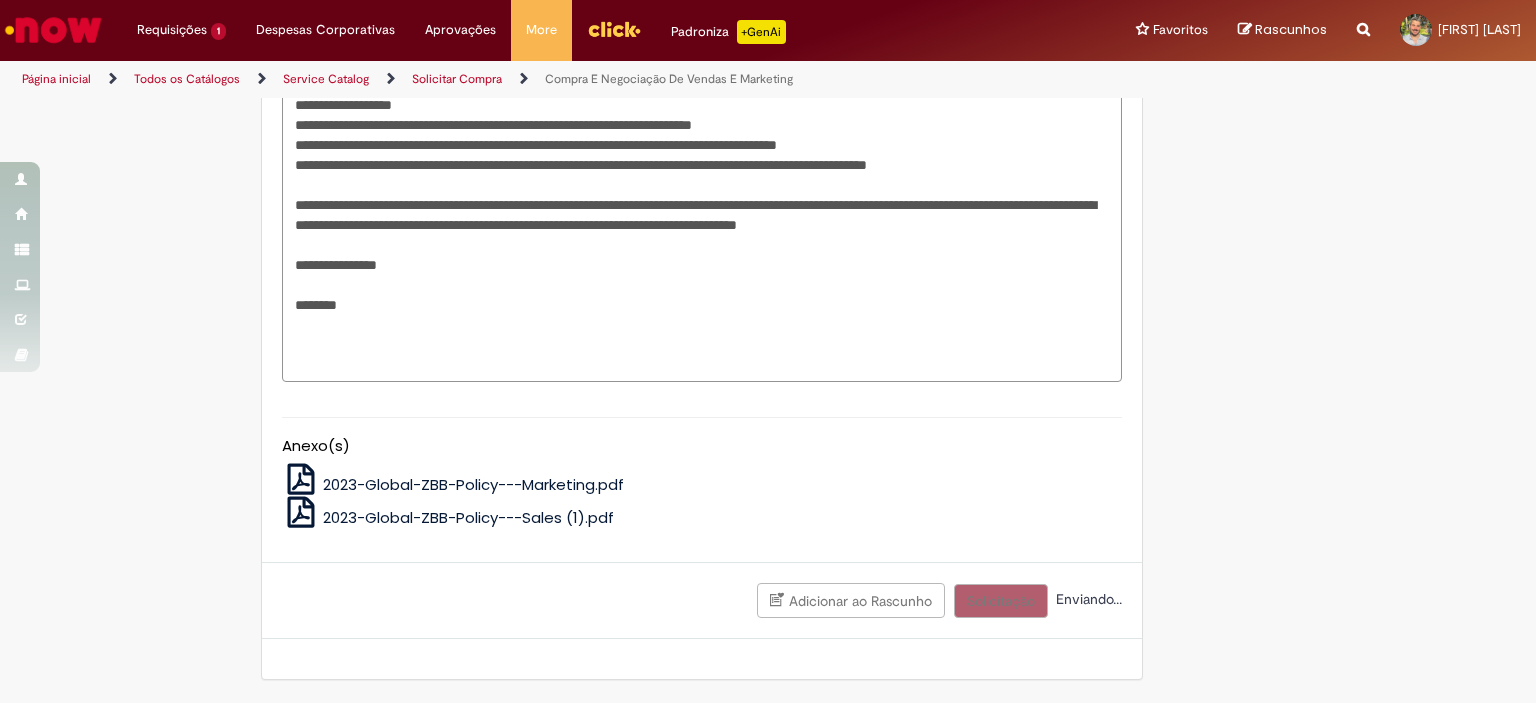 scroll, scrollTop: 1163, scrollLeft: 0, axis: vertical 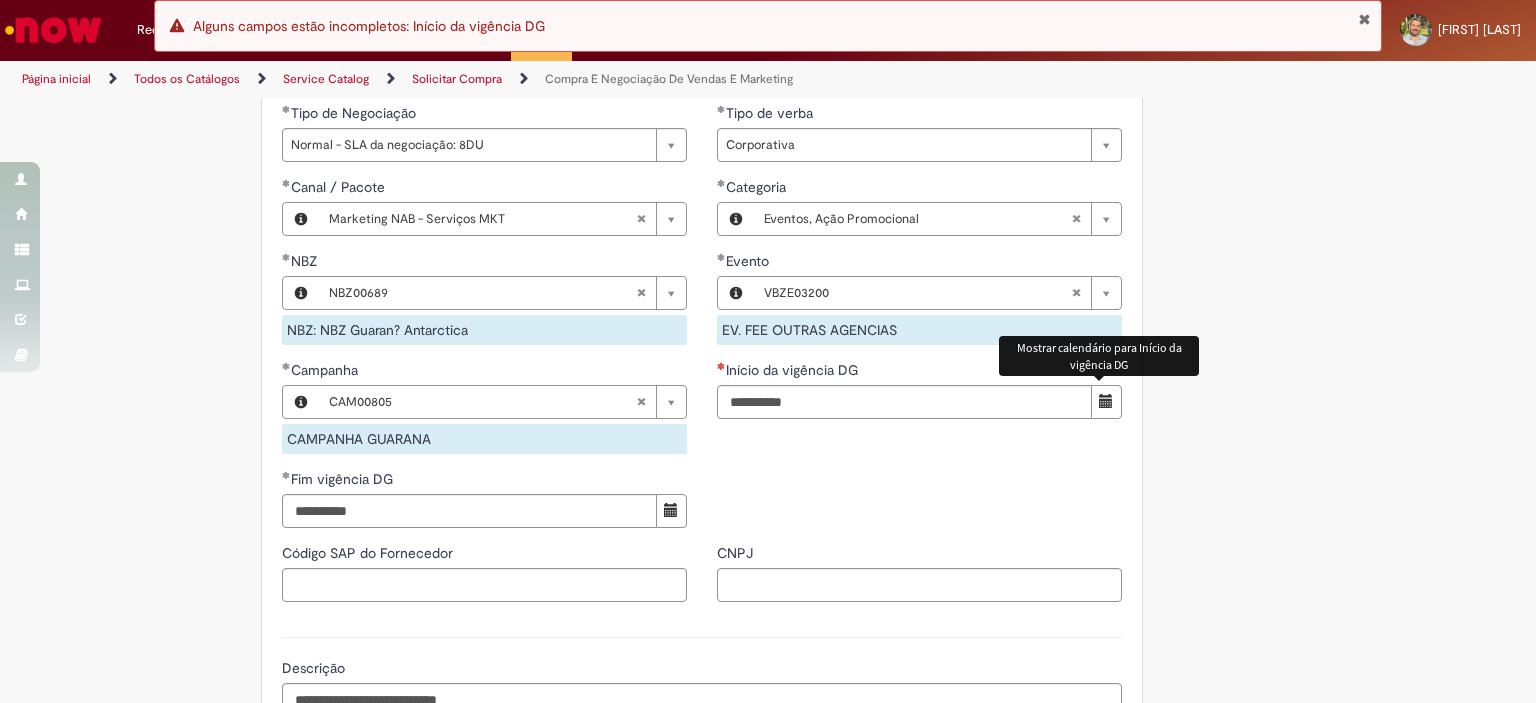click at bounding box center (1106, 402) 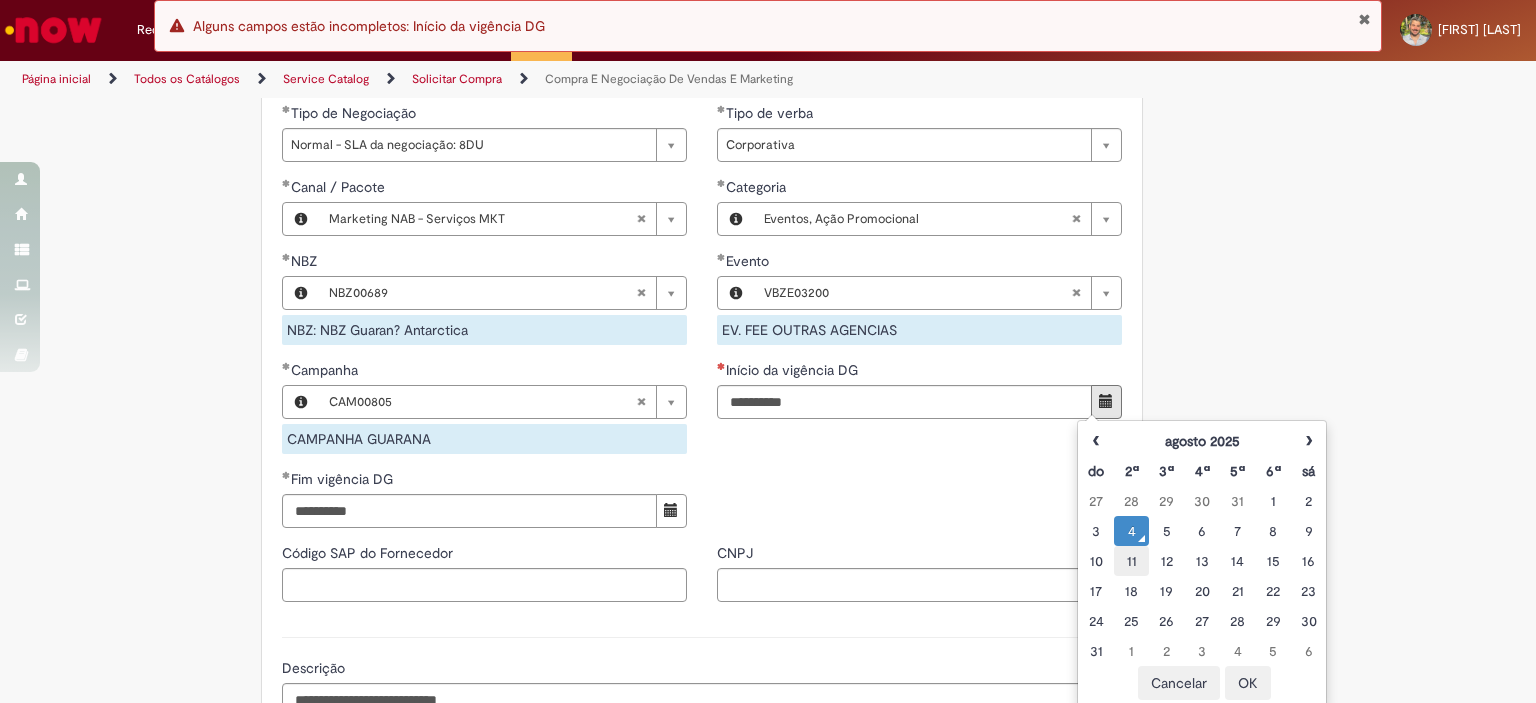 click on "11" at bounding box center (1131, 561) 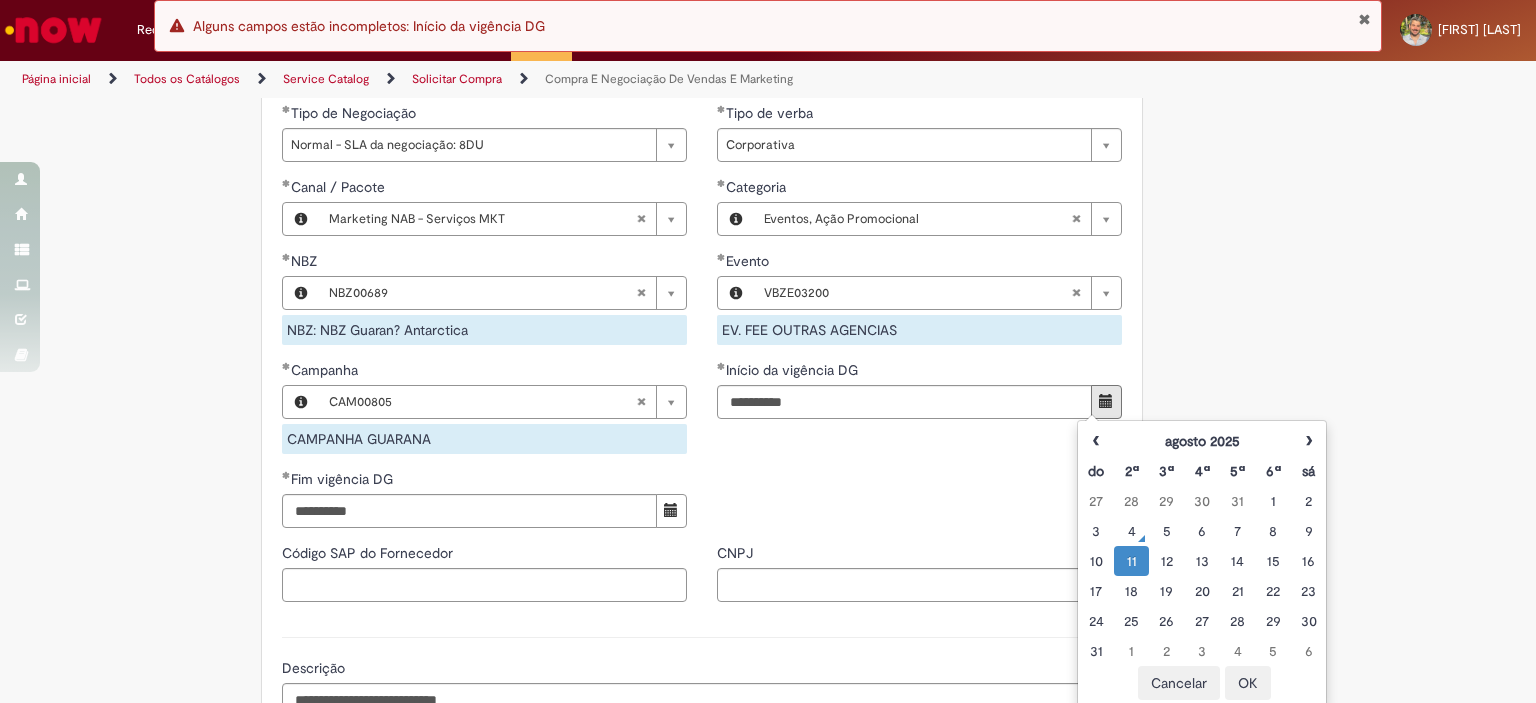 click on "**********" at bounding box center (702, 212) 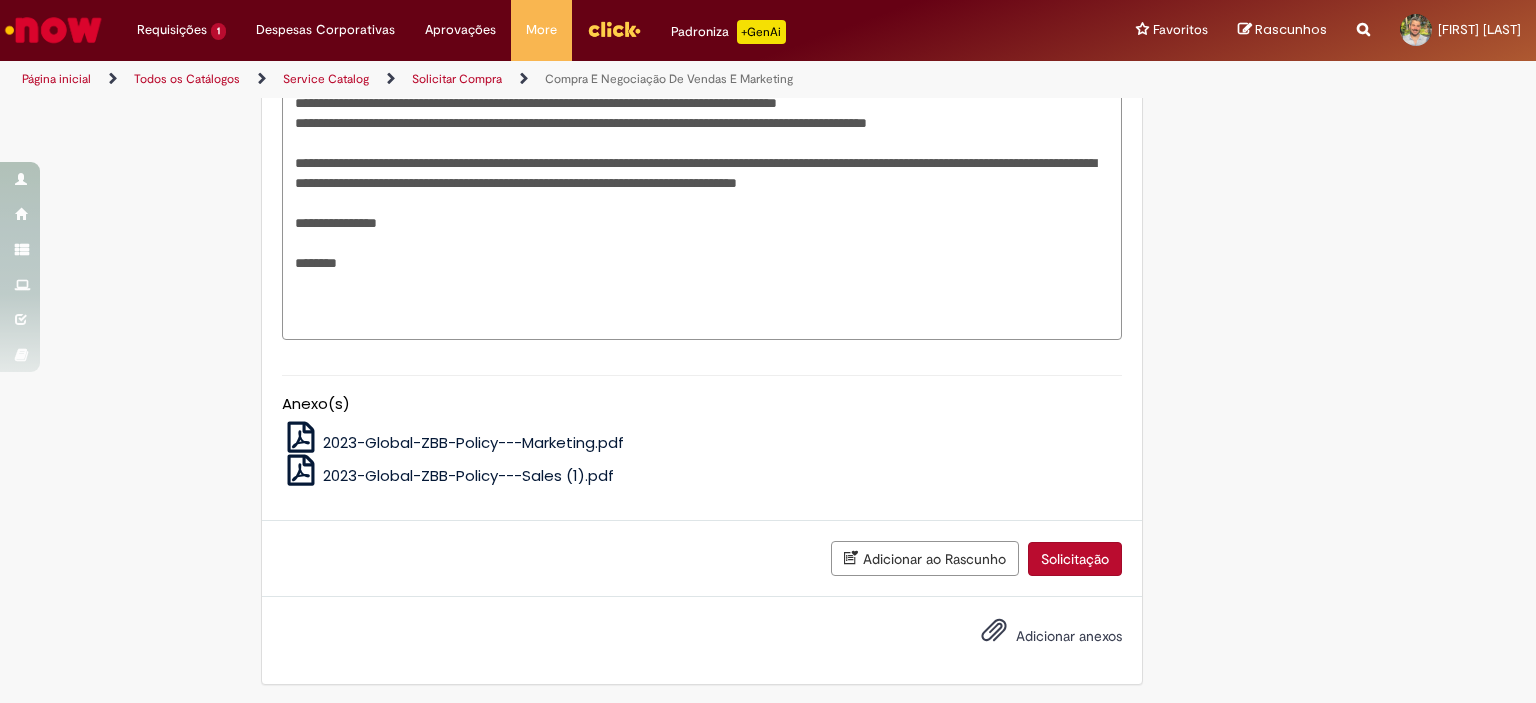 click on "Solicitação" at bounding box center (1075, 559) 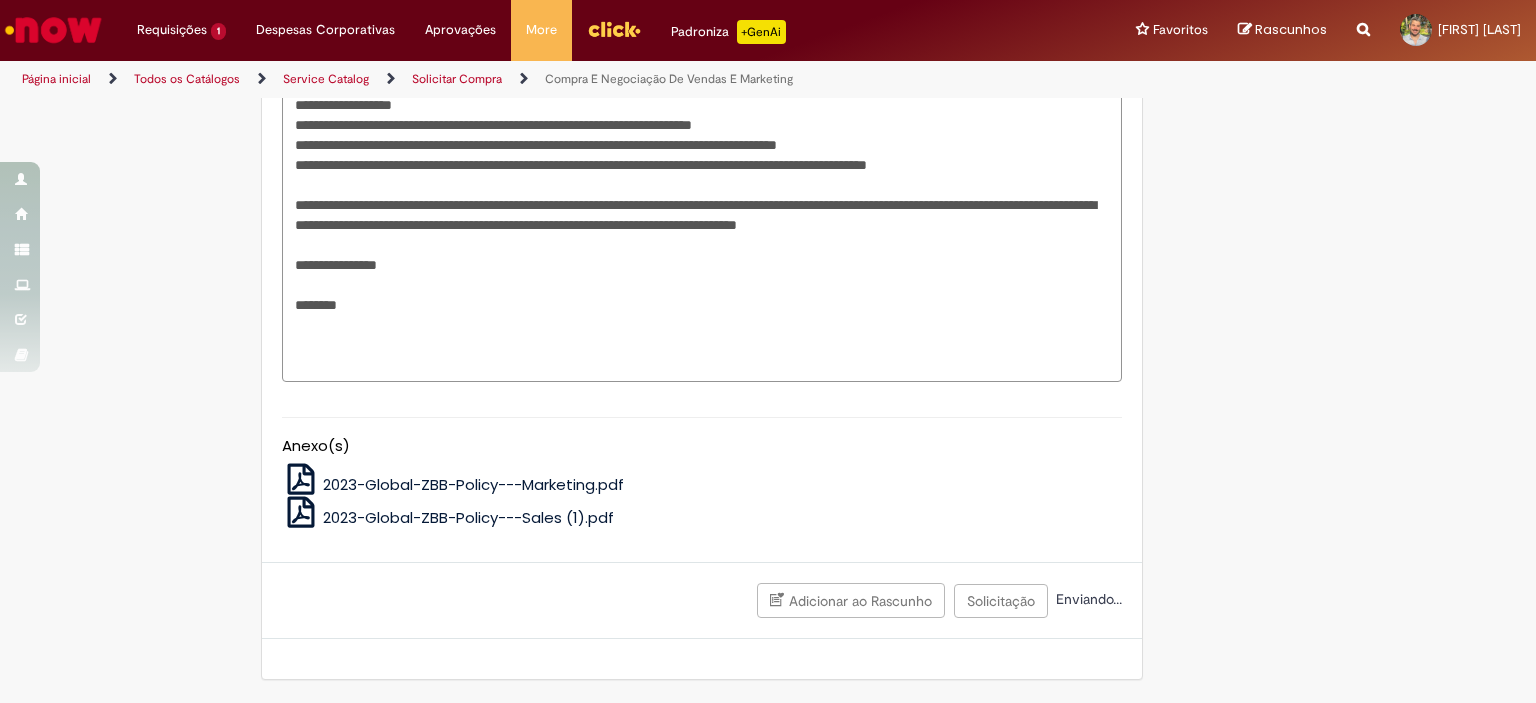 scroll, scrollTop: 1993, scrollLeft: 0, axis: vertical 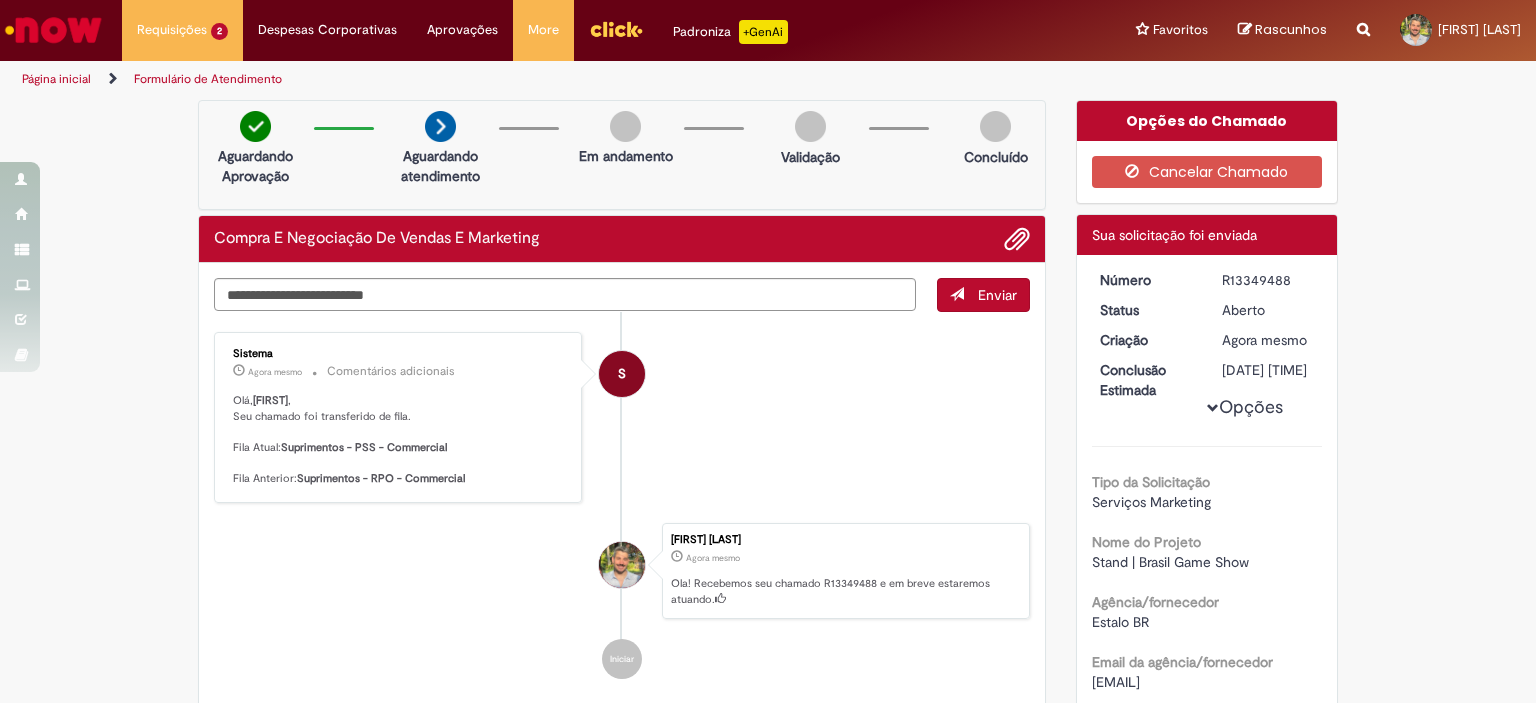 click on "[FIRST] [LAST] Agora mesmo Agora mesmo Ola! Recebemos seu chamado R13349488 e em breve estaremos atuando." at bounding box center (846, 571) 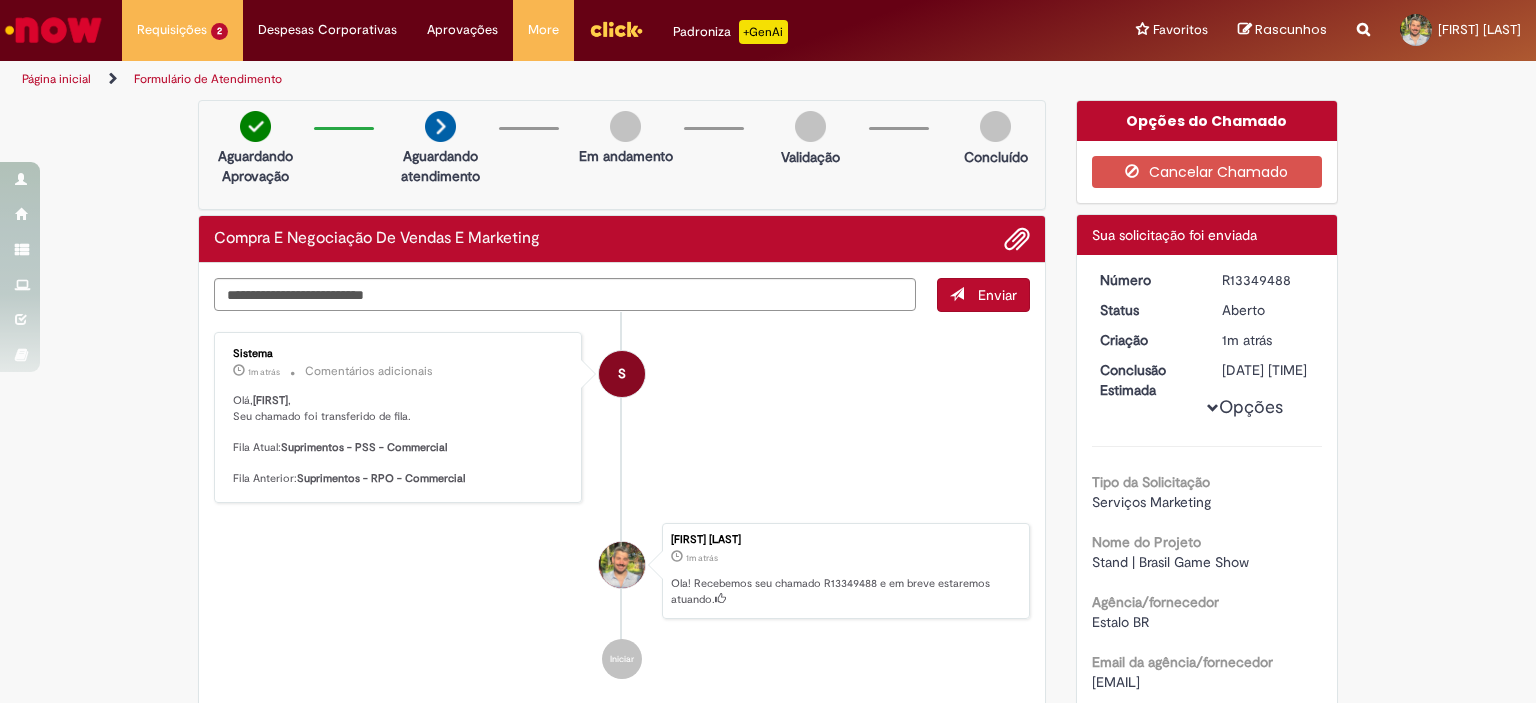 click on "S Sistema 1m atrás 1m atrás Comentários adicionais Olá, [FIRST], Seu chamado foi transferido de fila. Fila Atual: Suprimentos - PSS - Commercial Fila Anterior: Suprimentos - RPO - Commercial" at bounding box center [622, 417] 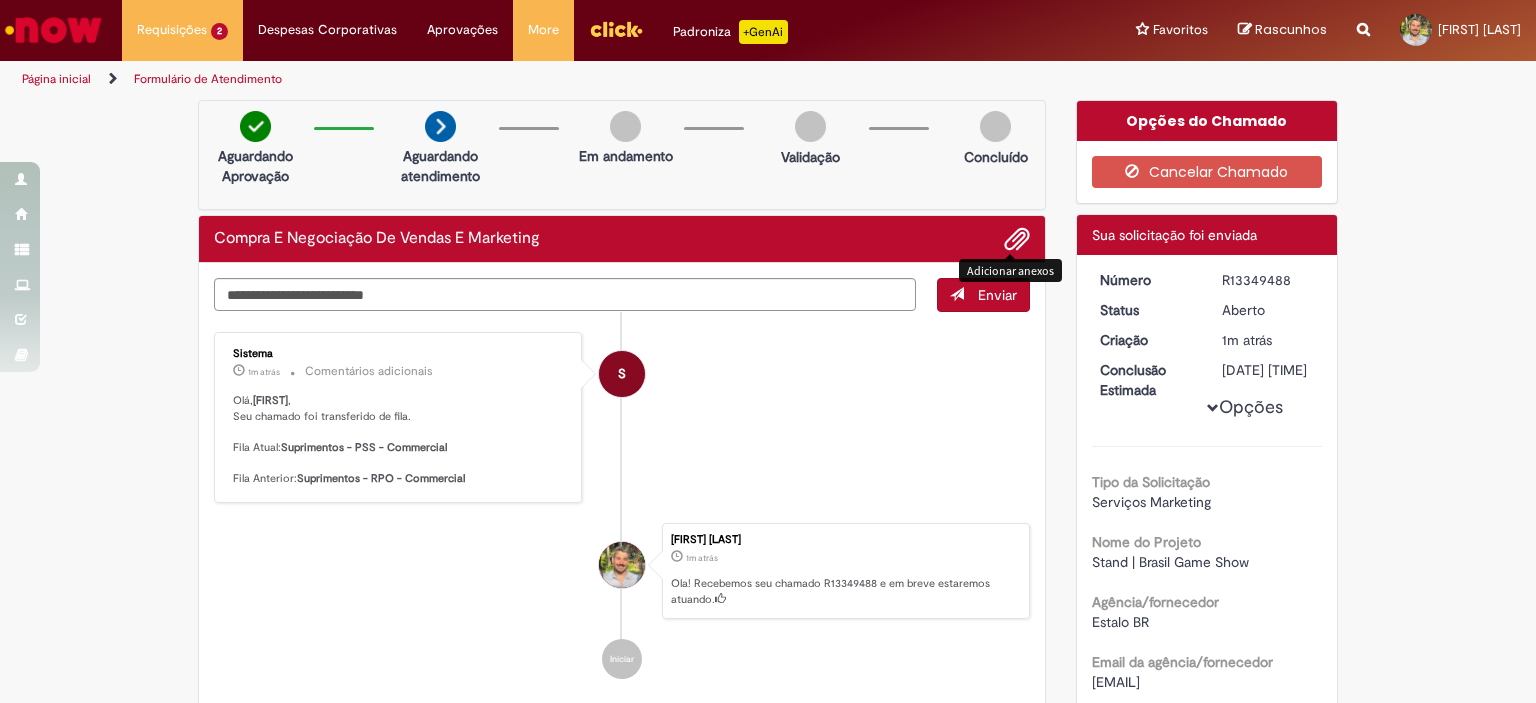 click at bounding box center (1017, 240) 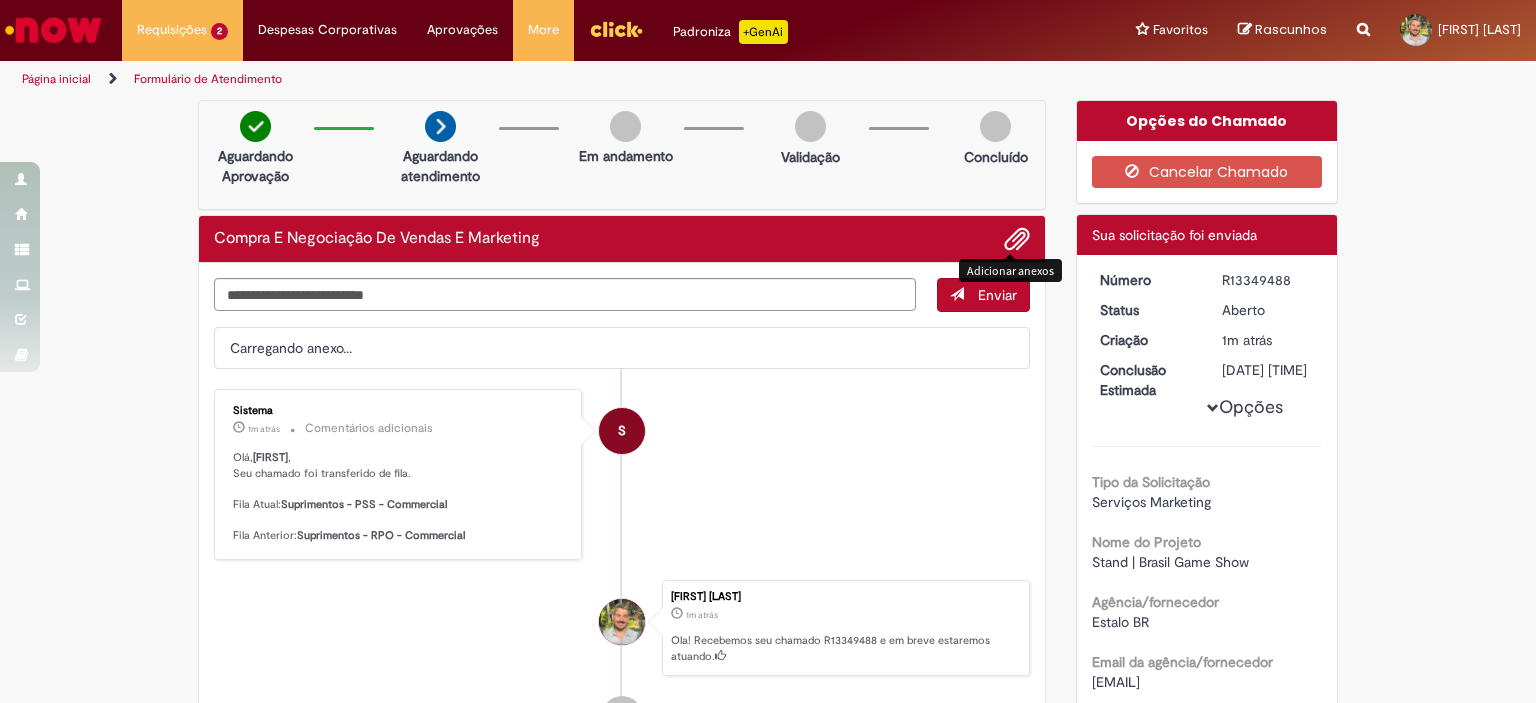 scroll, scrollTop: 112, scrollLeft: 0, axis: vertical 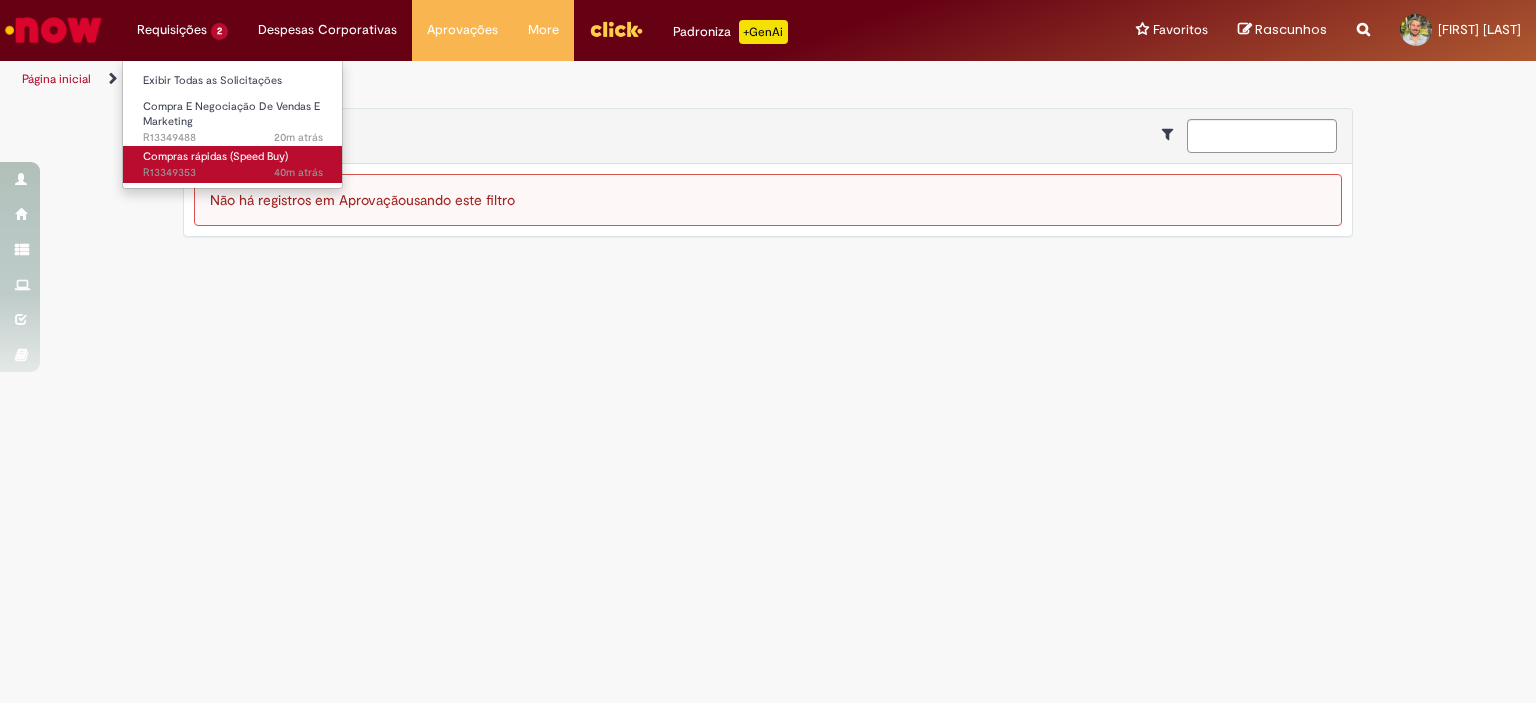 click on "Compras rápidas (Speed Buy)" at bounding box center (215, 156) 